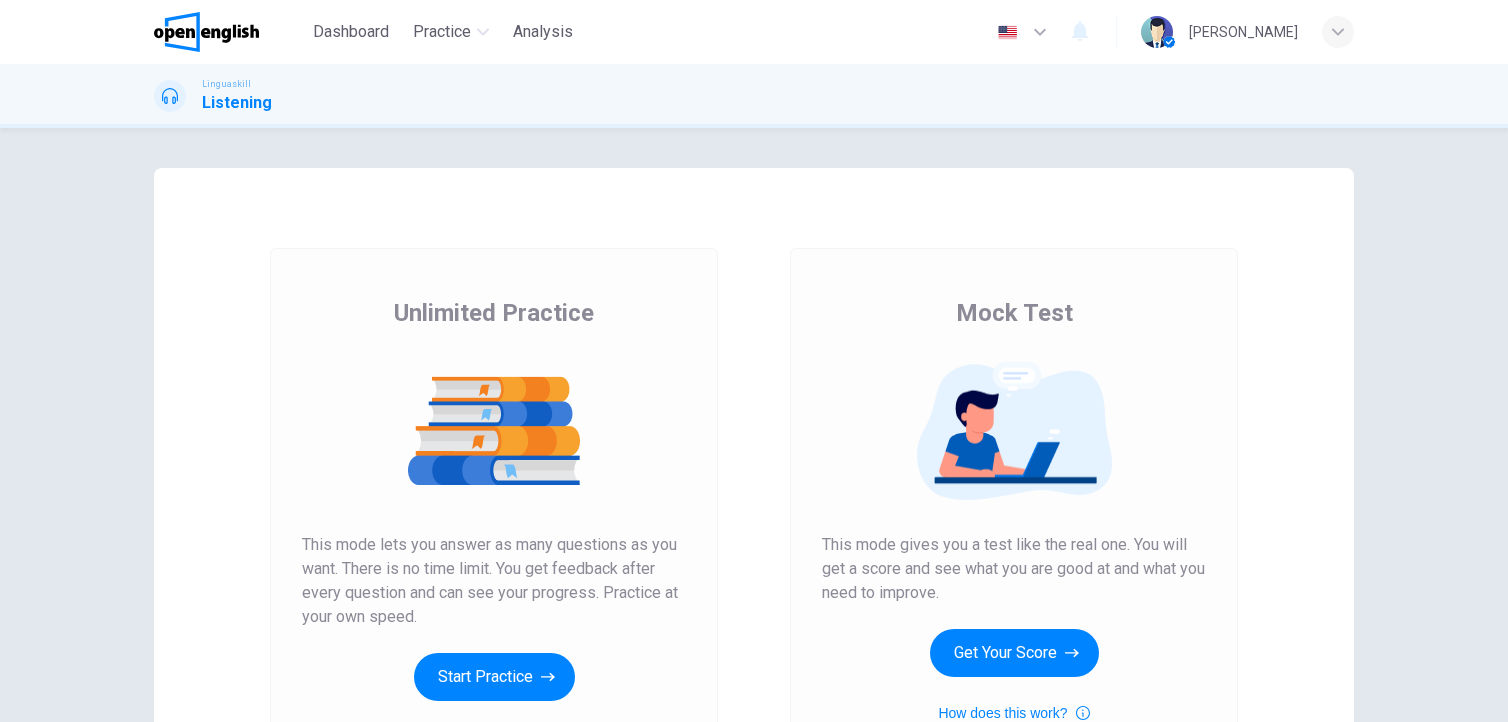 scroll, scrollTop: 0, scrollLeft: 0, axis: both 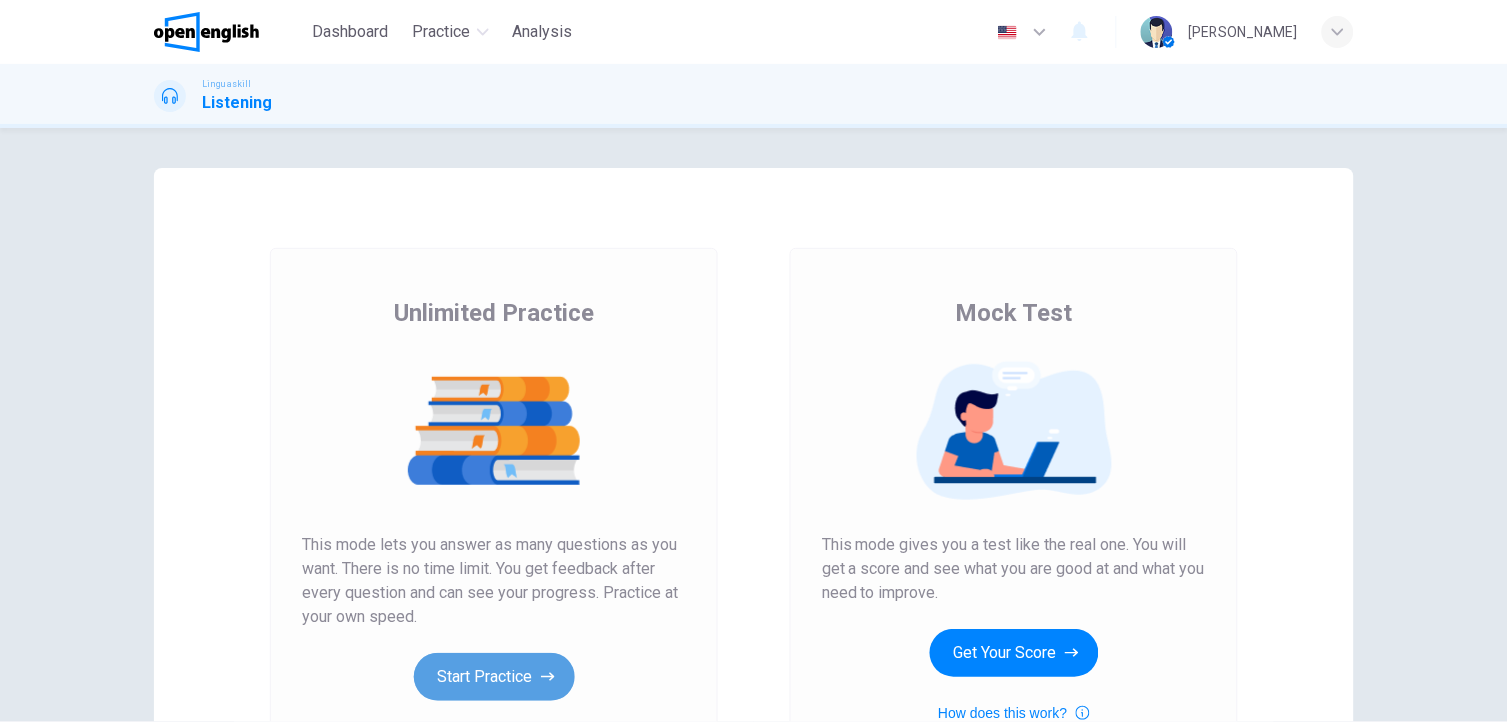 click 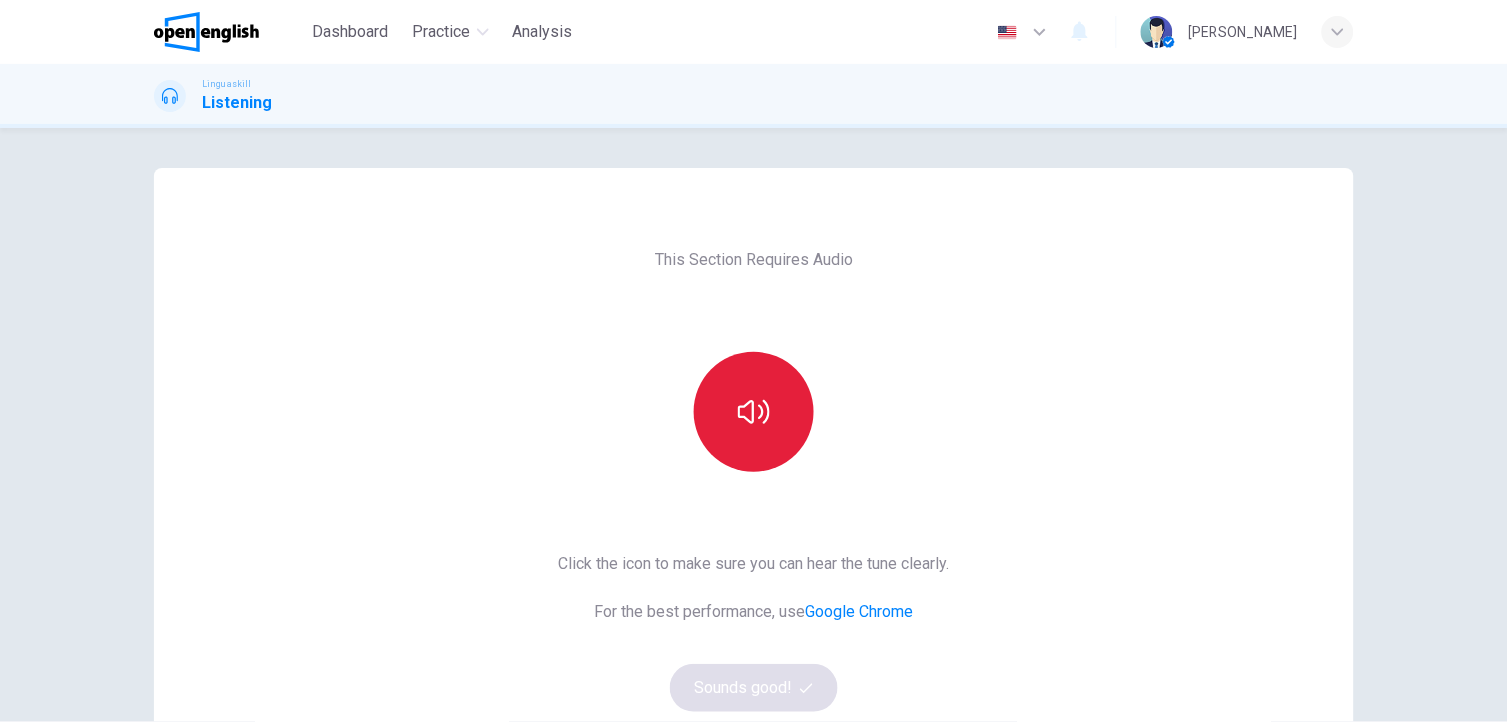 click 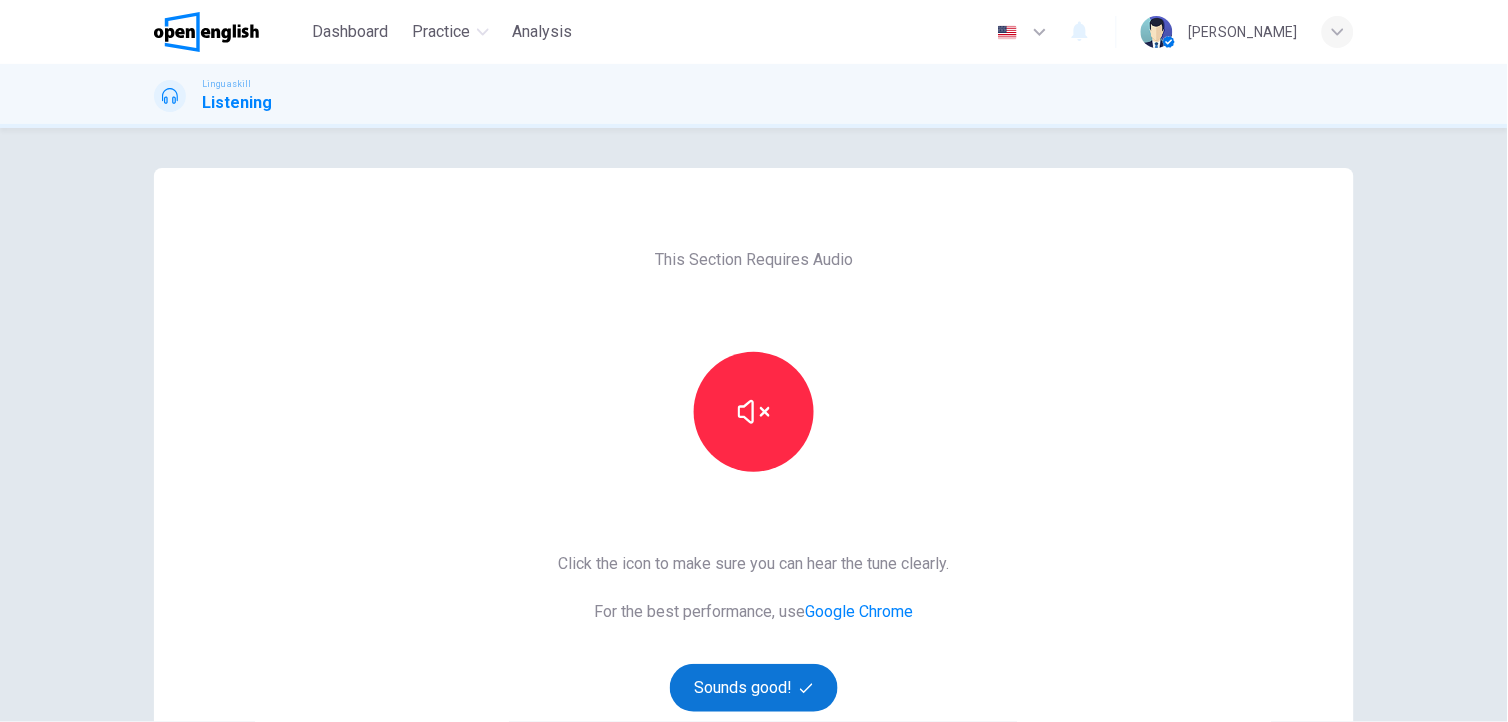 click on "Sounds good!" at bounding box center [754, 688] 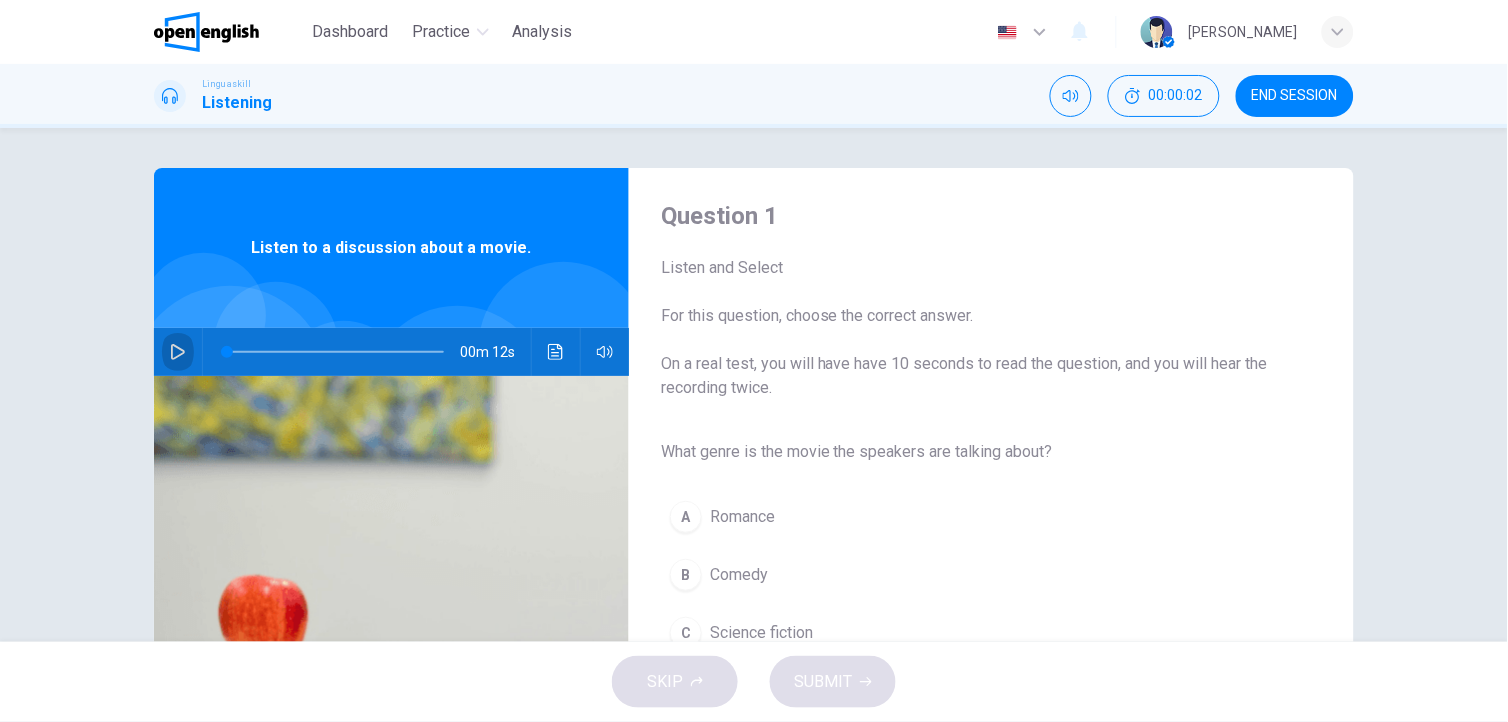 click 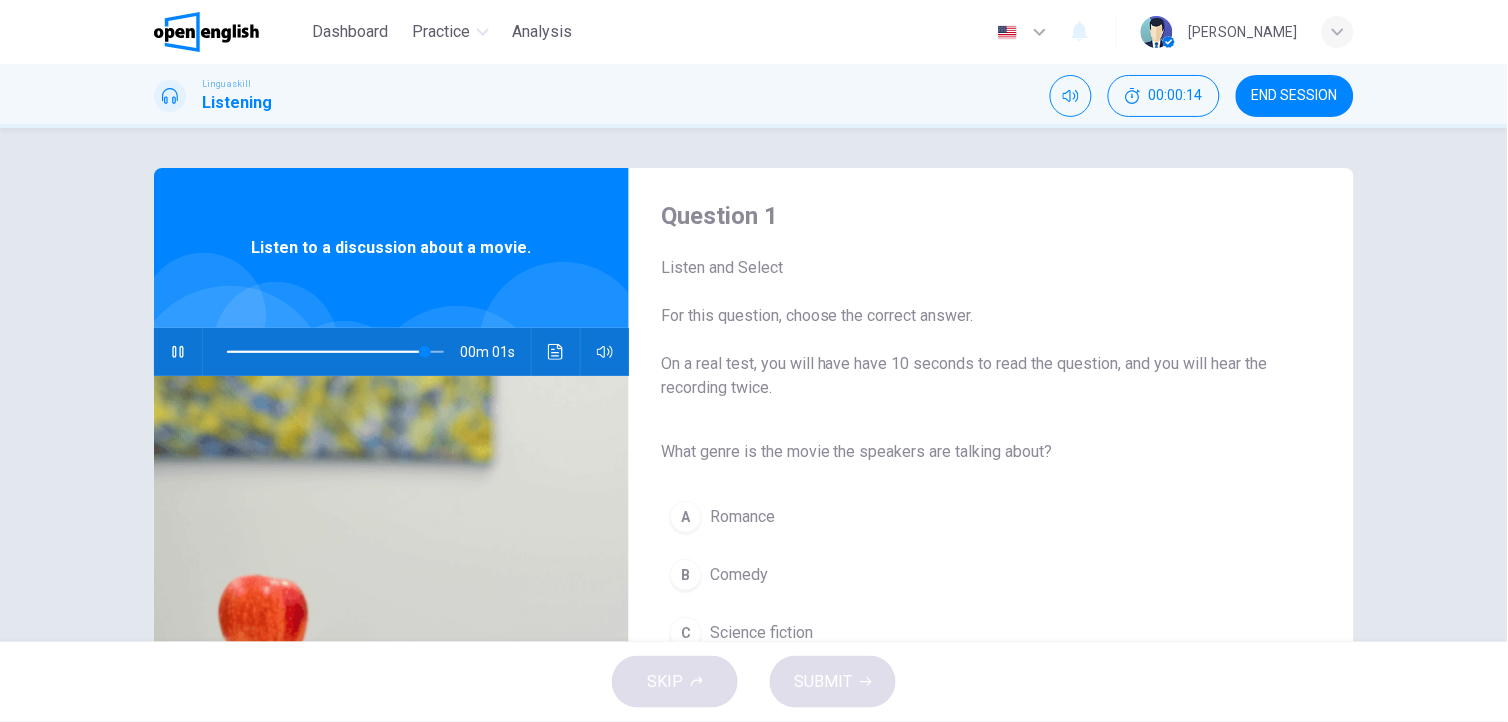 type on "*" 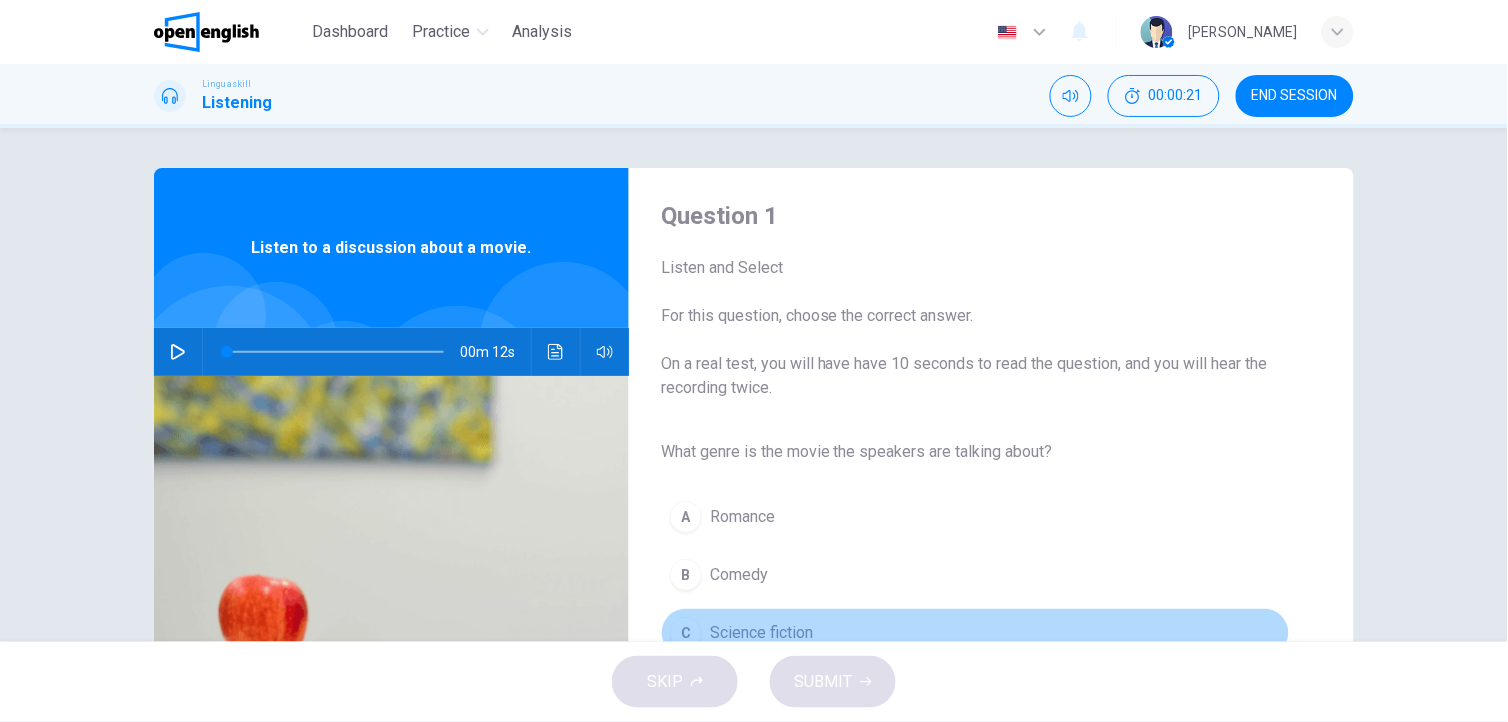 click on "Science fiction" at bounding box center (761, 633) 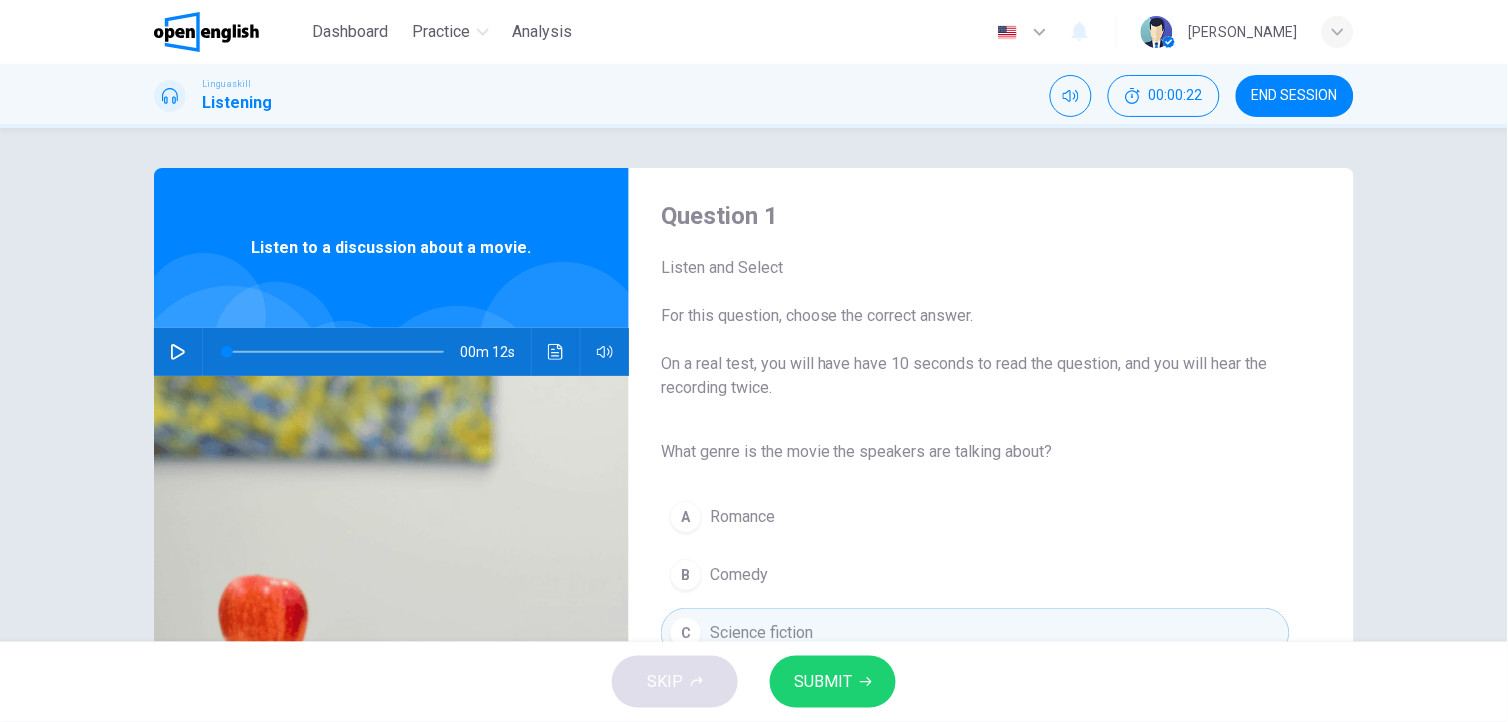 click on "SUBMIT" at bounding box center (823, 682) 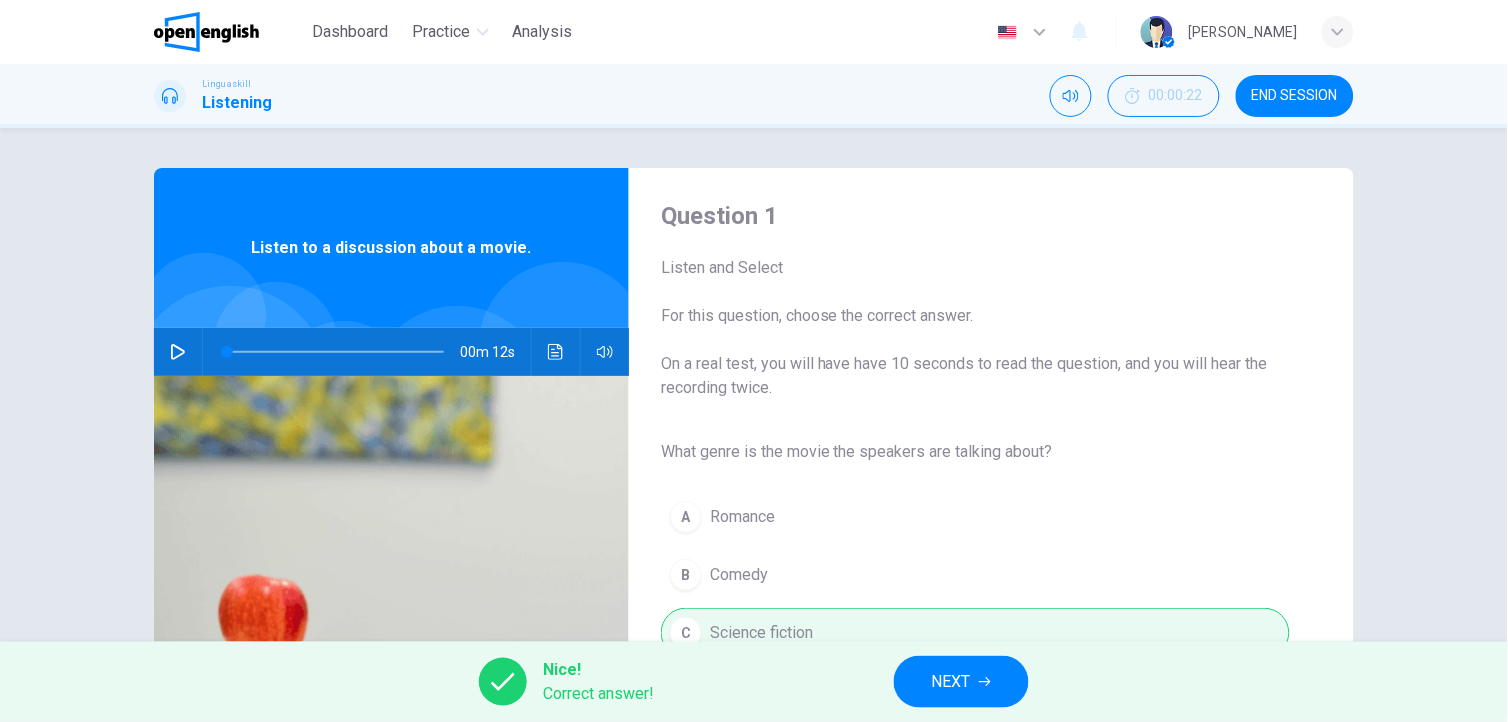 click on "NEXT" at bounding box center [961, 682] 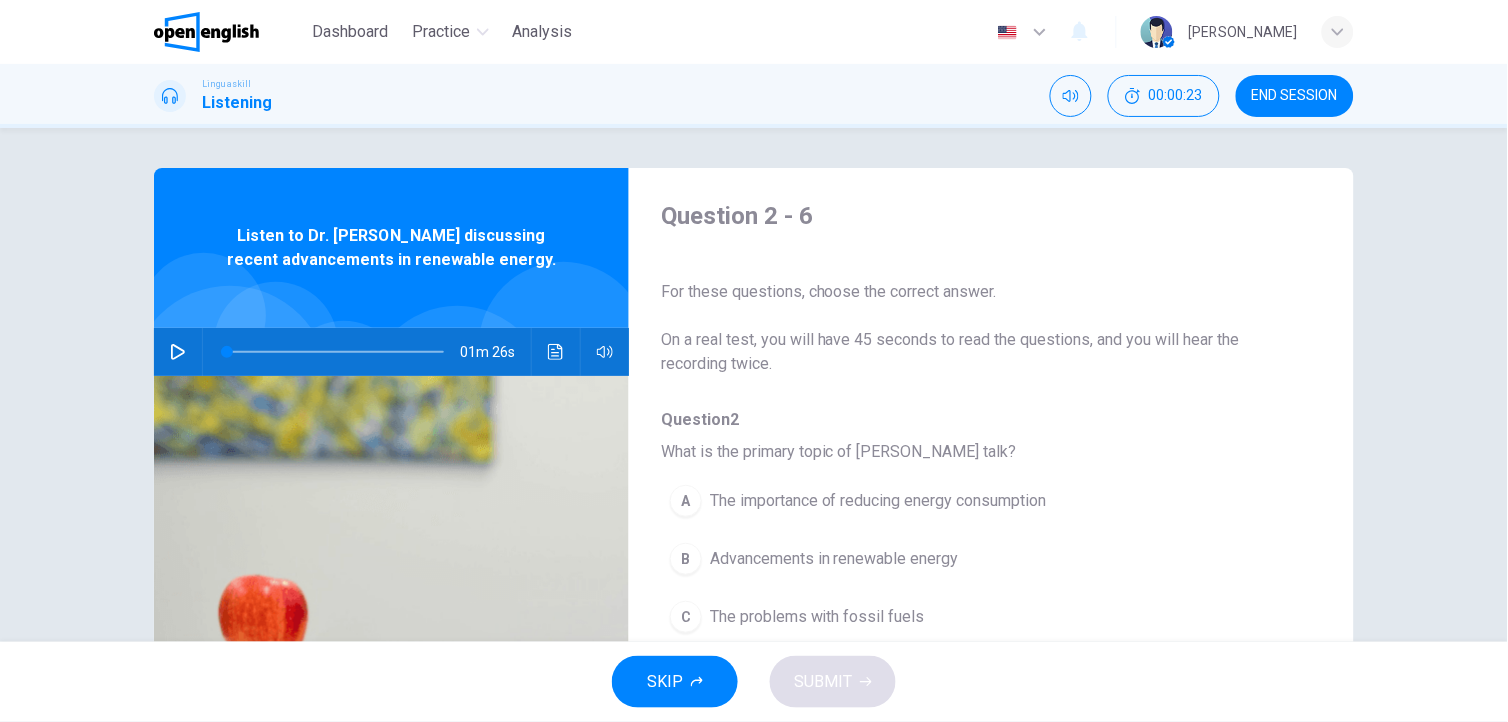 click 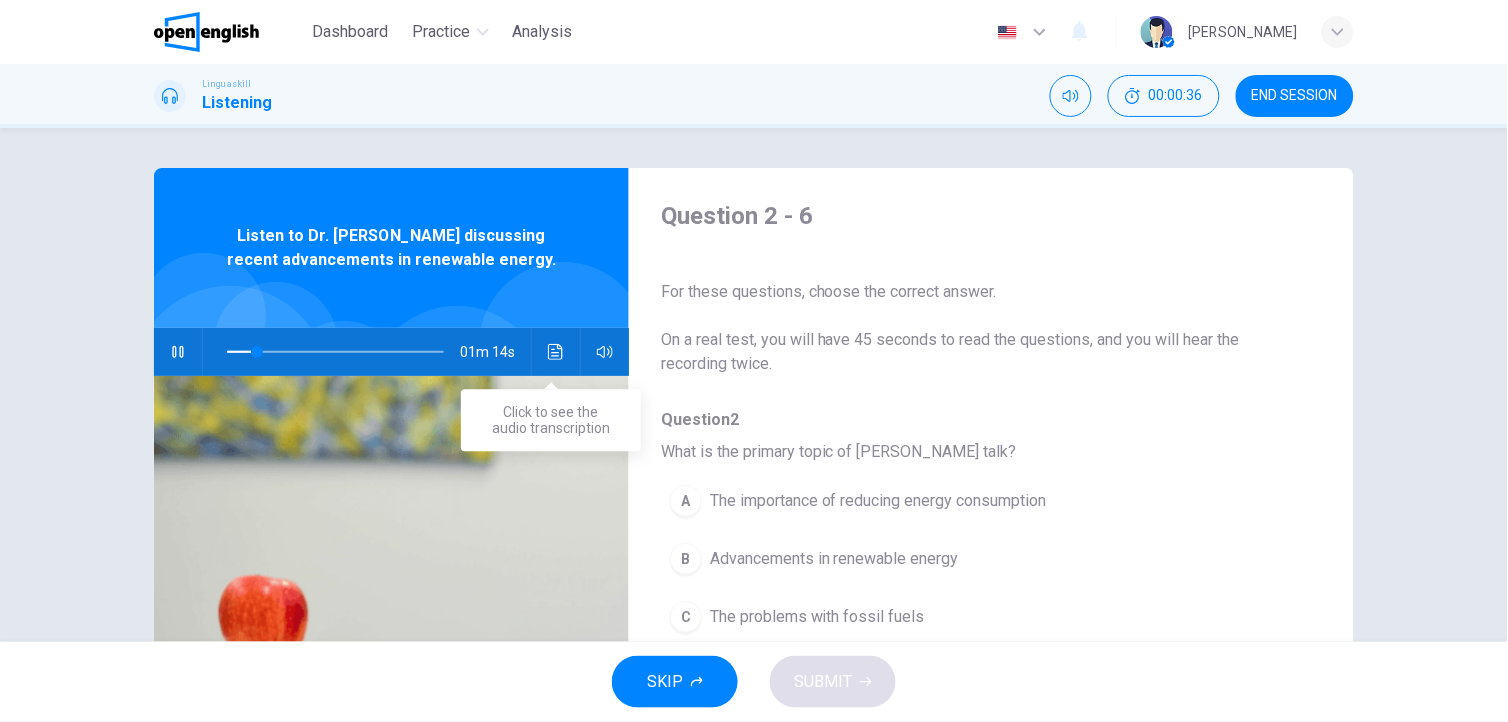 click at bounding box center [556, 352] 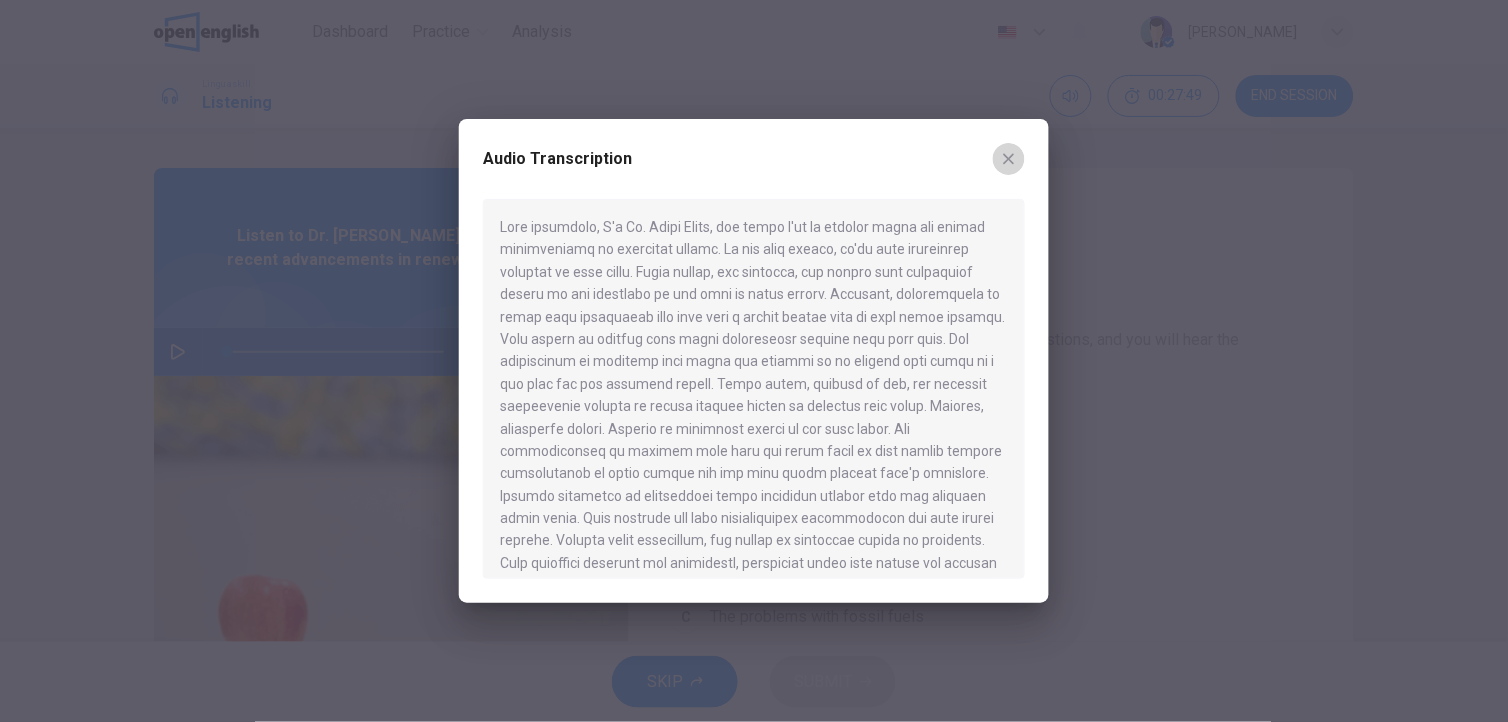 click 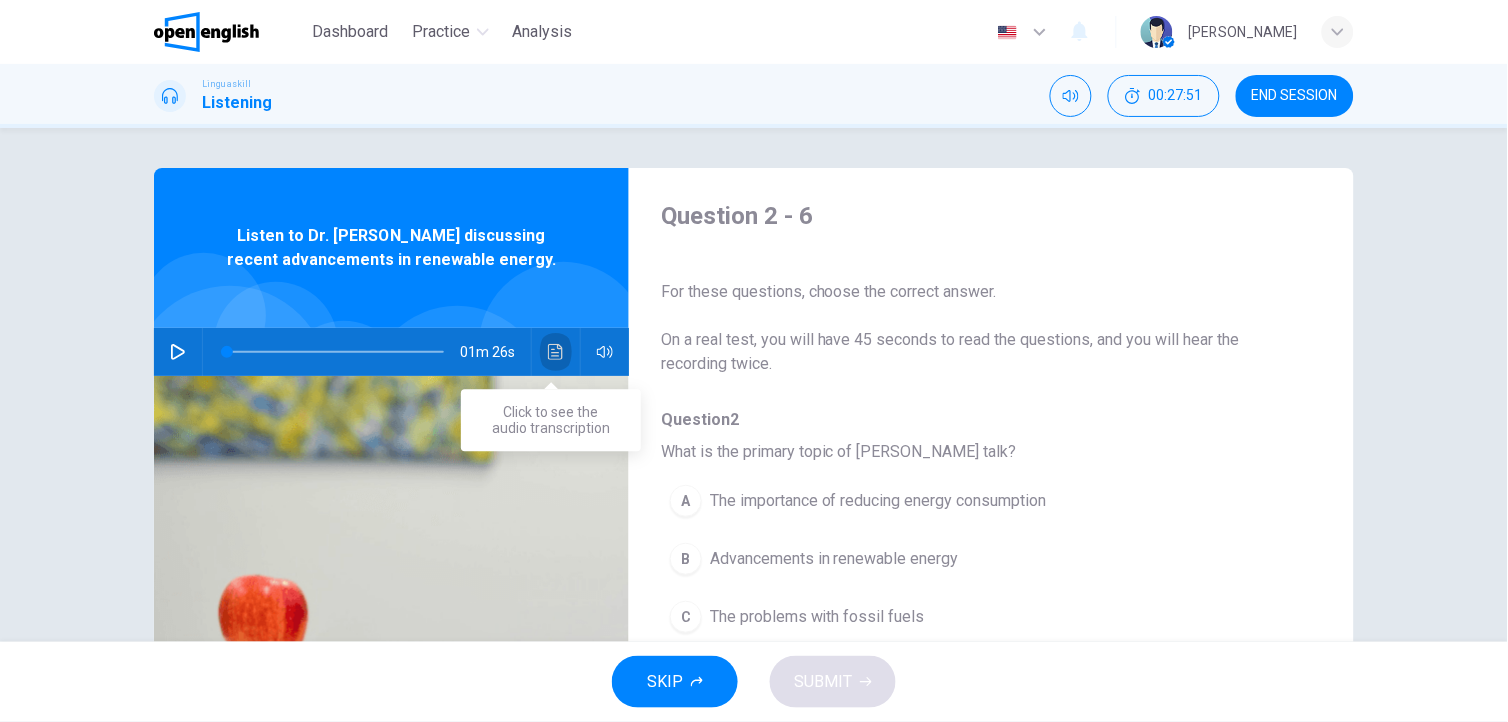 click 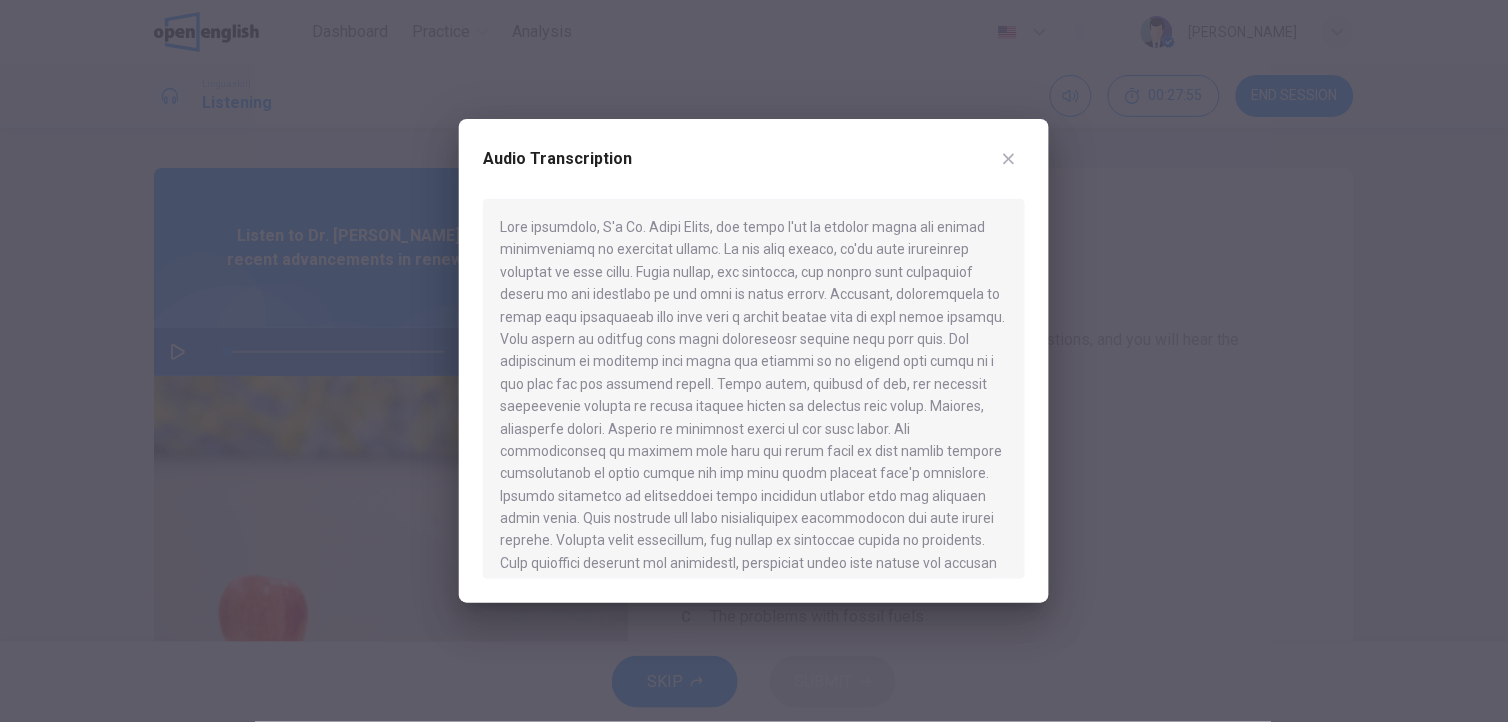 click 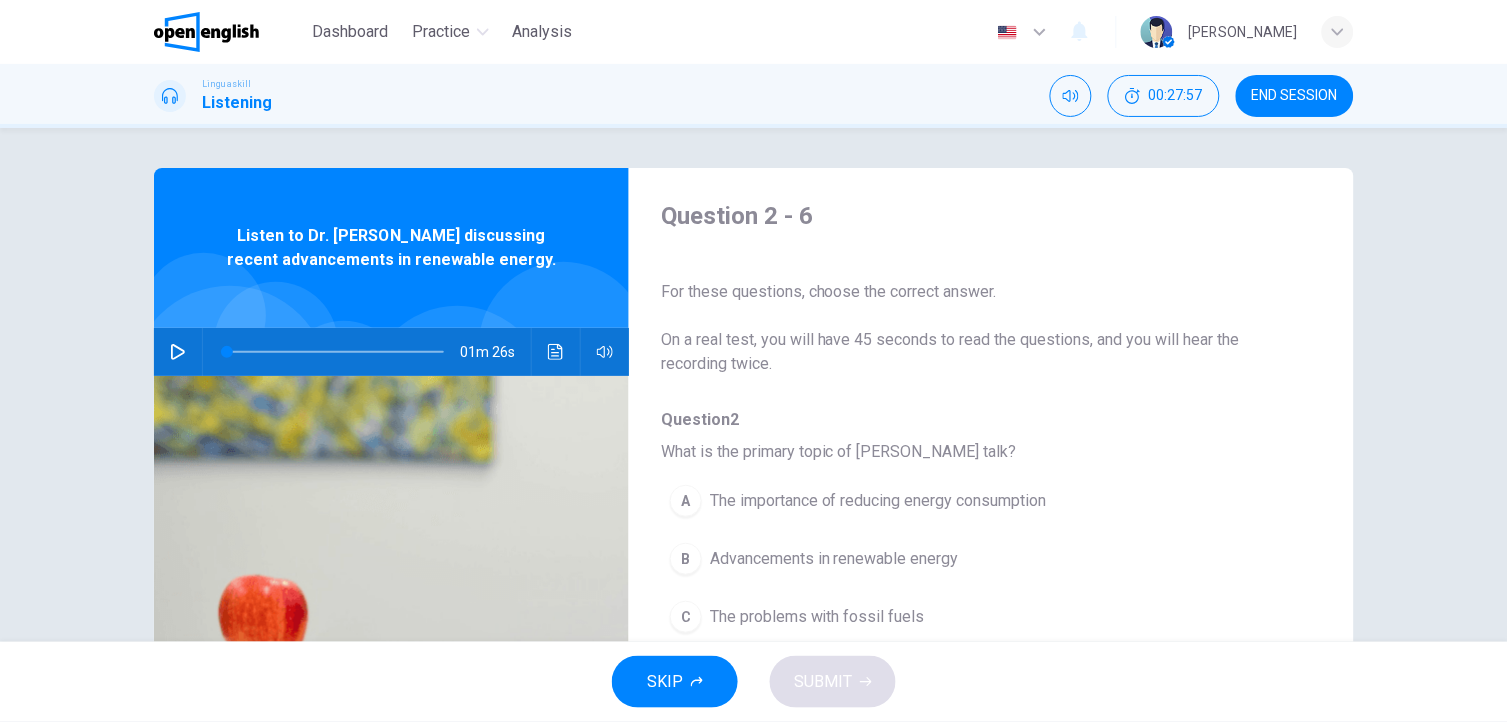 click 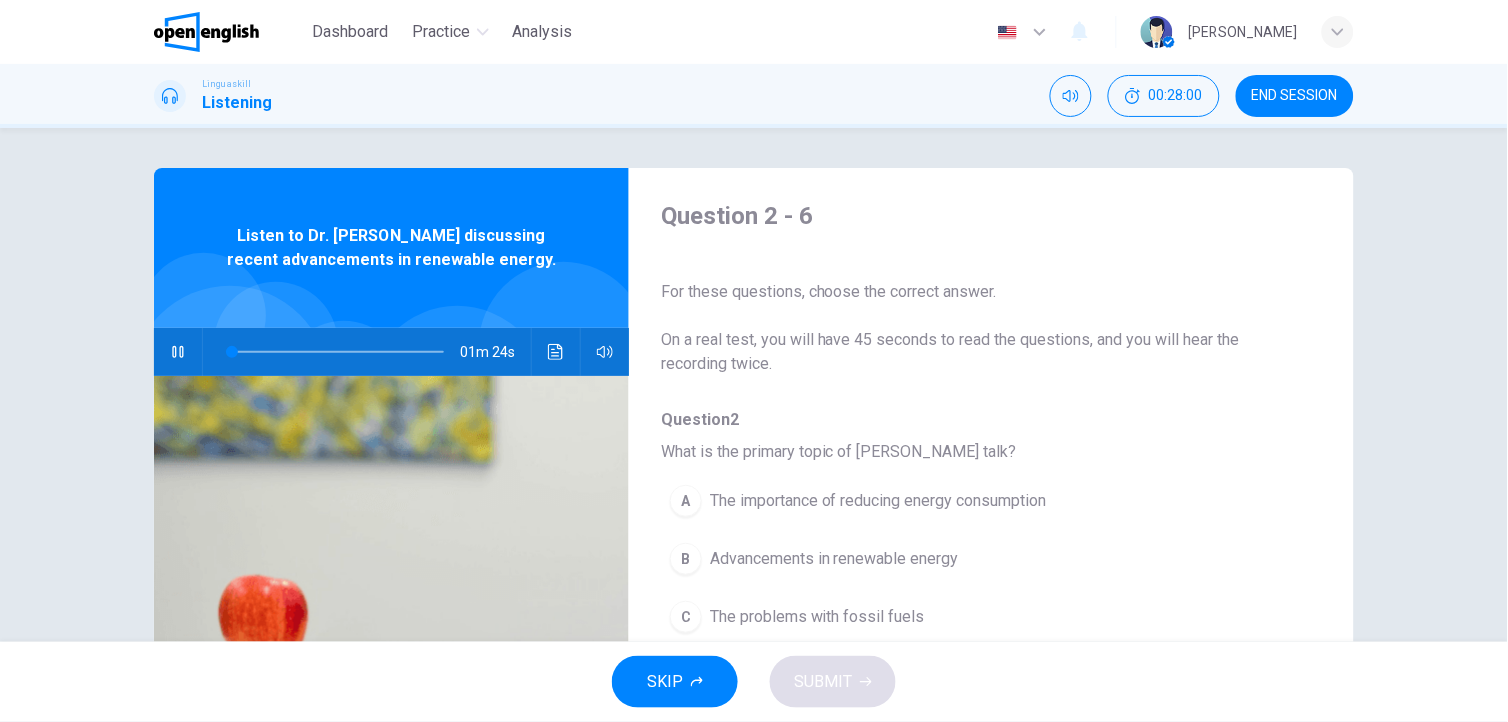 click 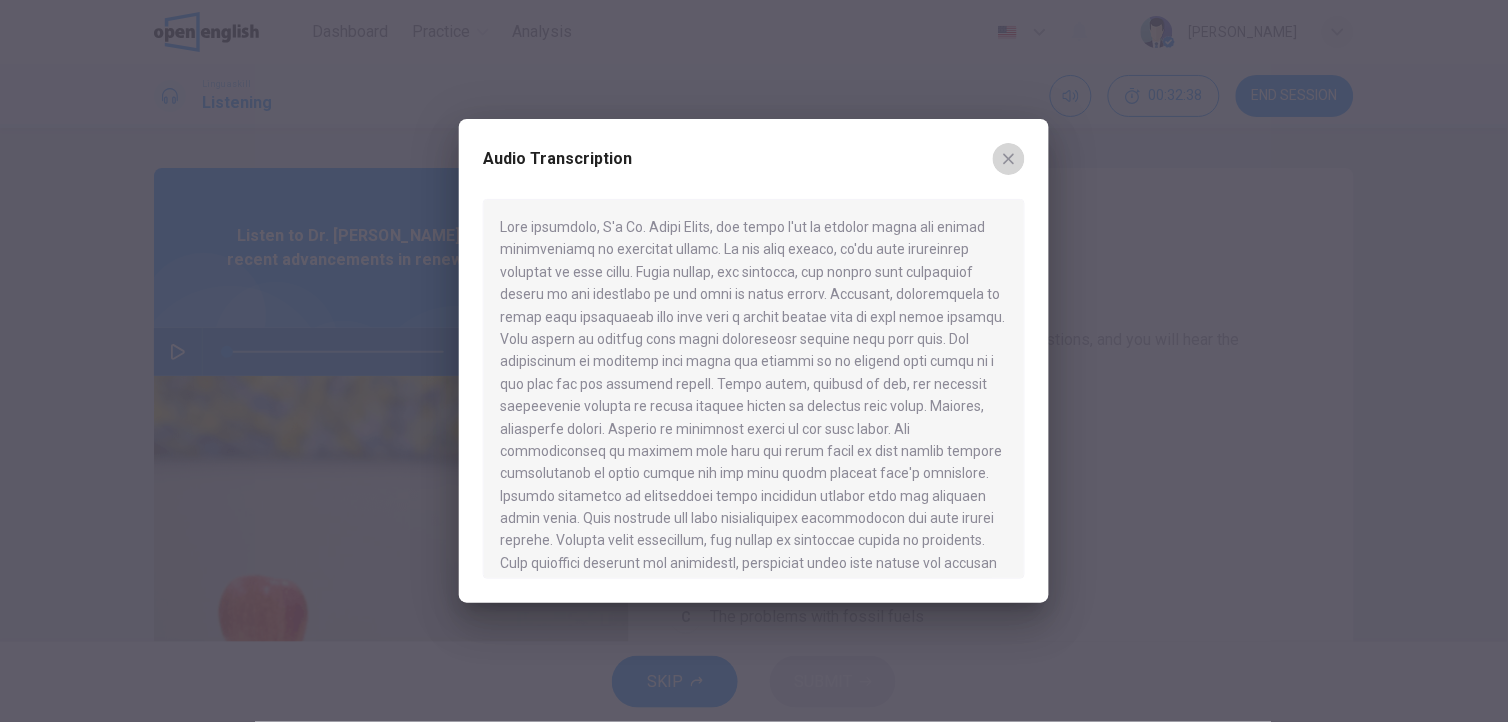 click 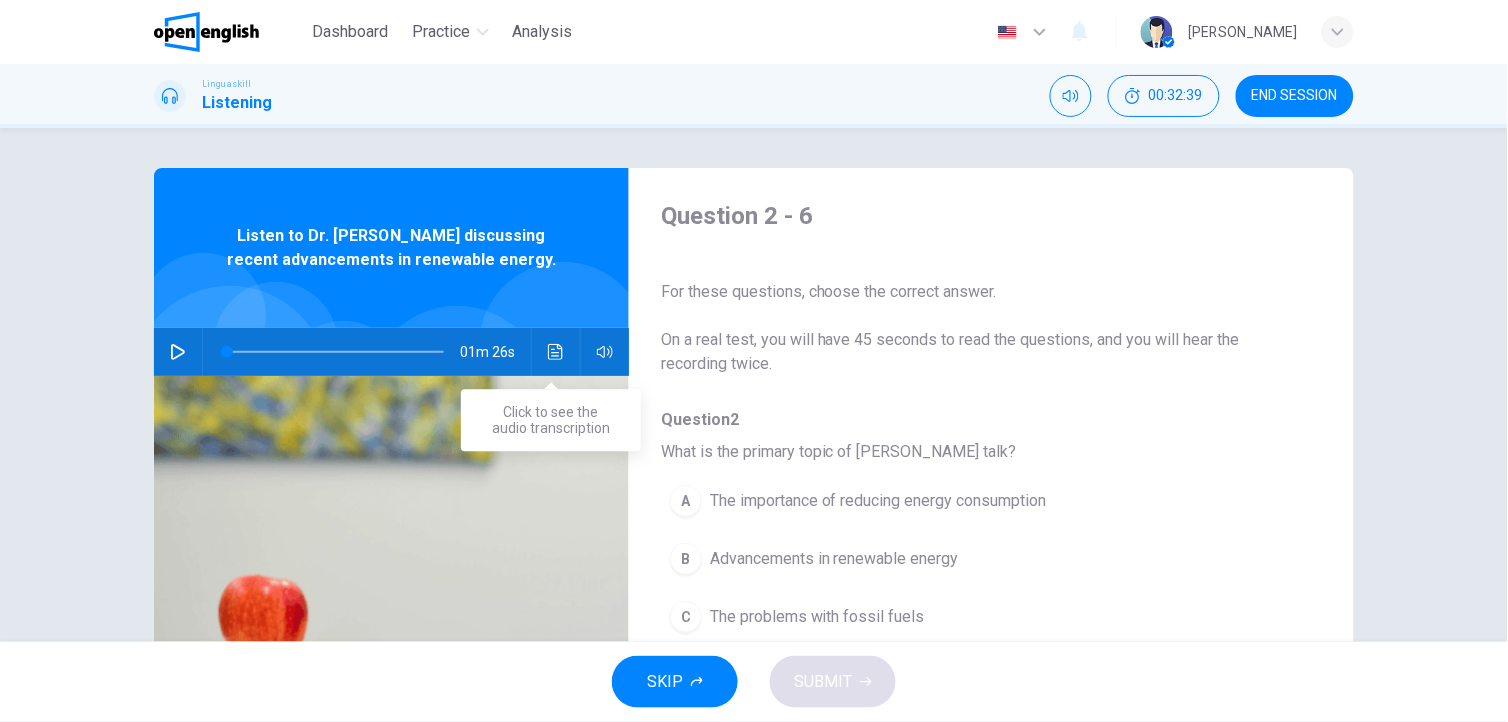 click 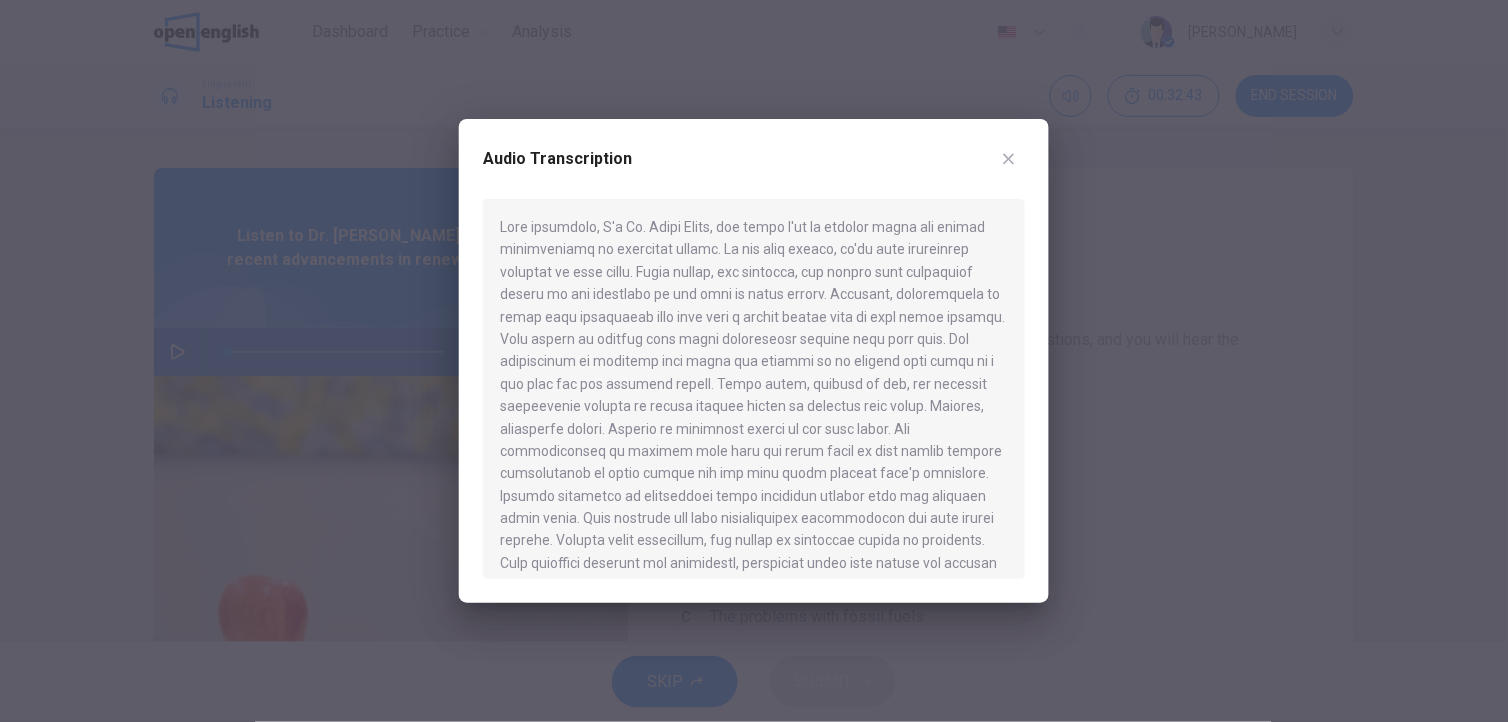 click 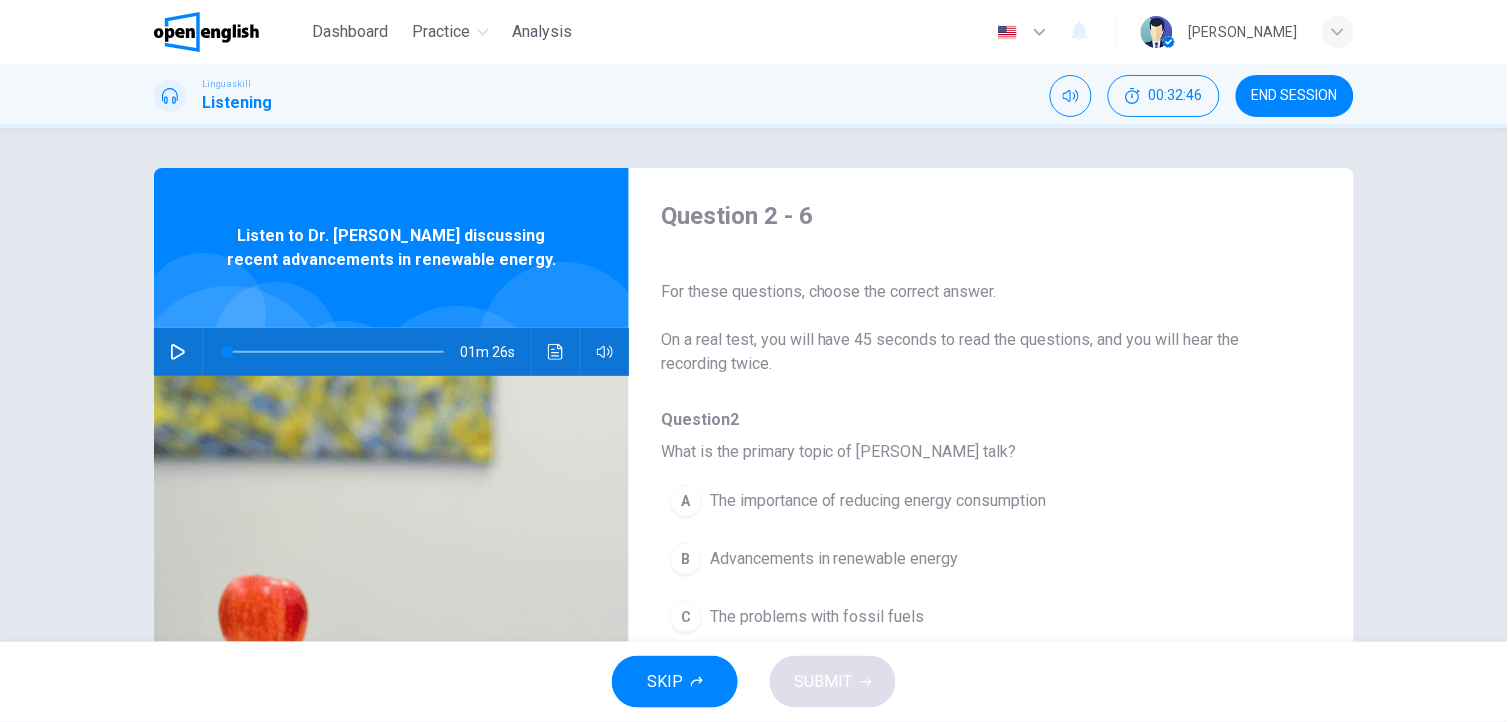 click 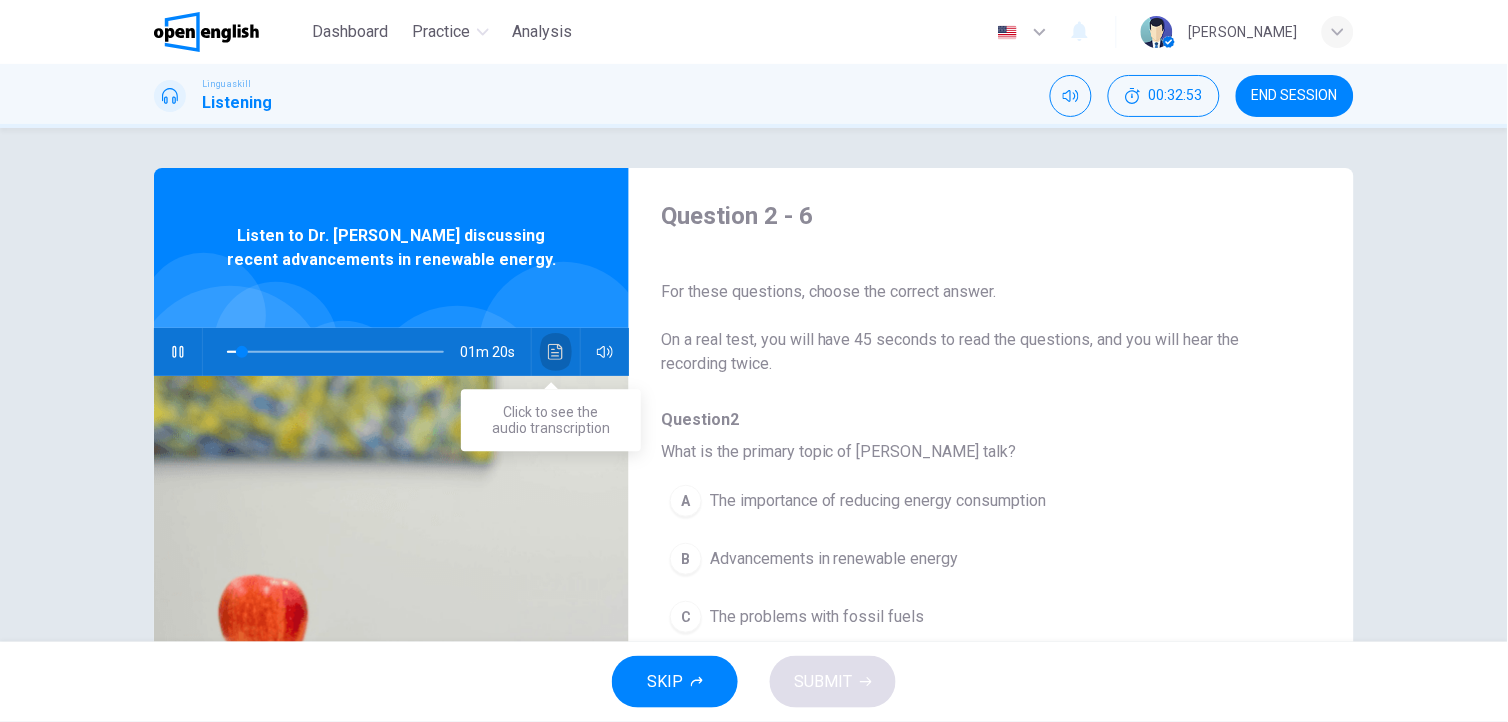 click 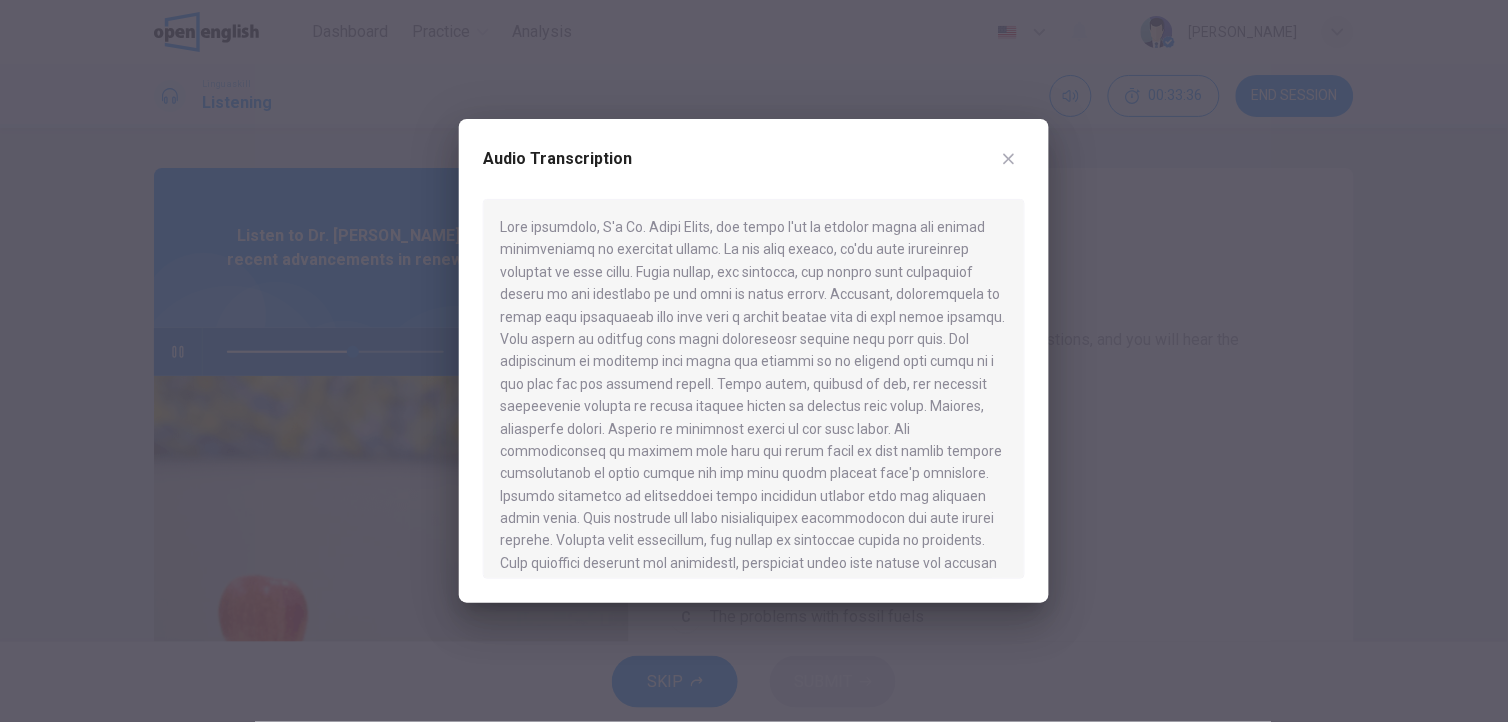 click at bounding box center (754, 389) 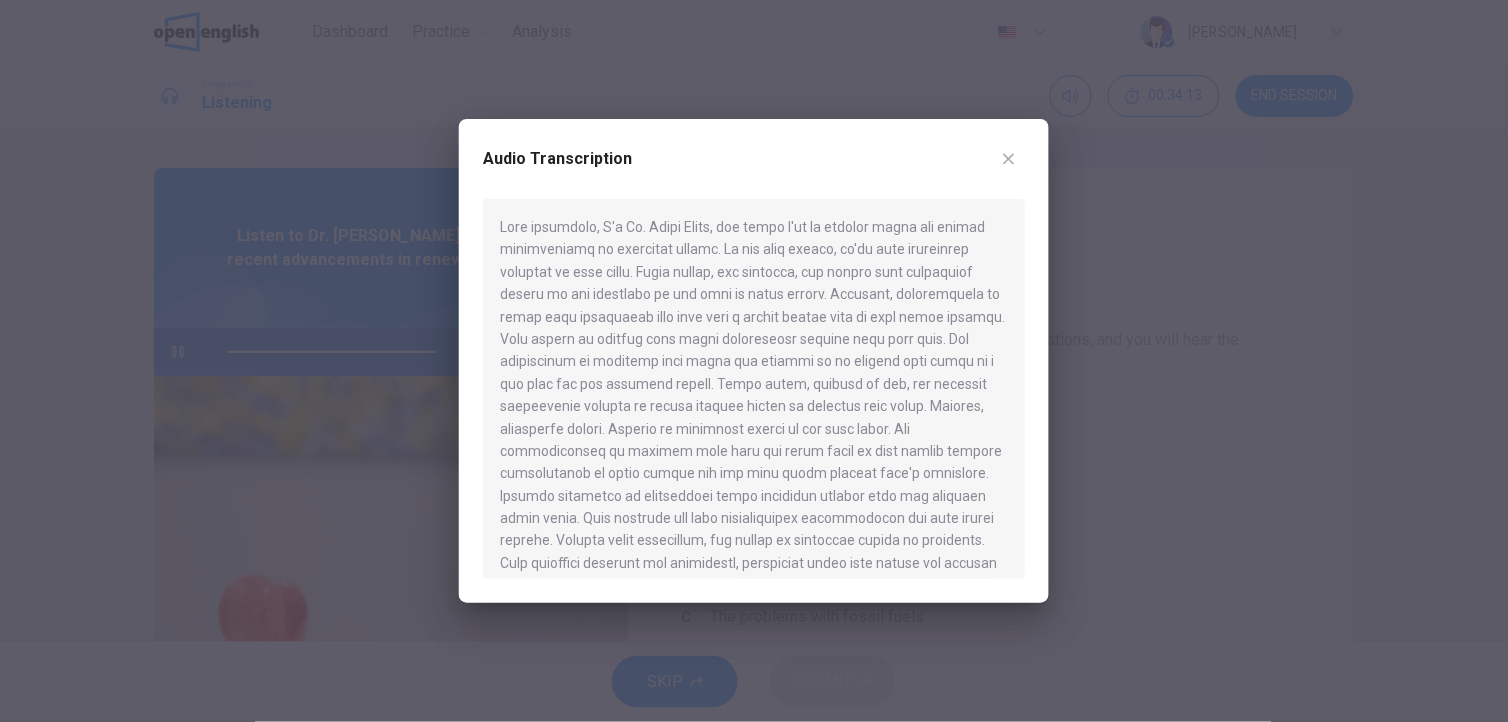 type on "*" 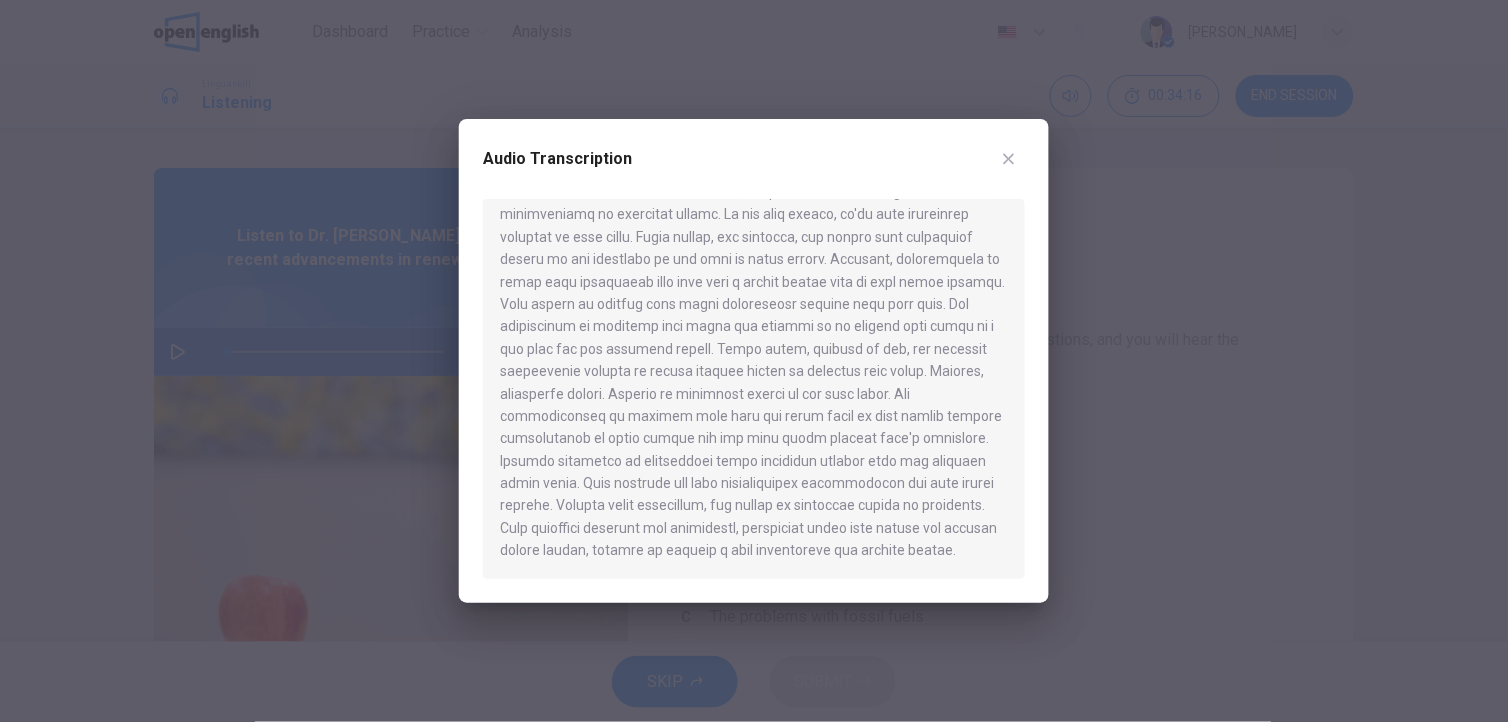 scroll, scrollTop: 50, scrollLeft: 0, axis: vertical 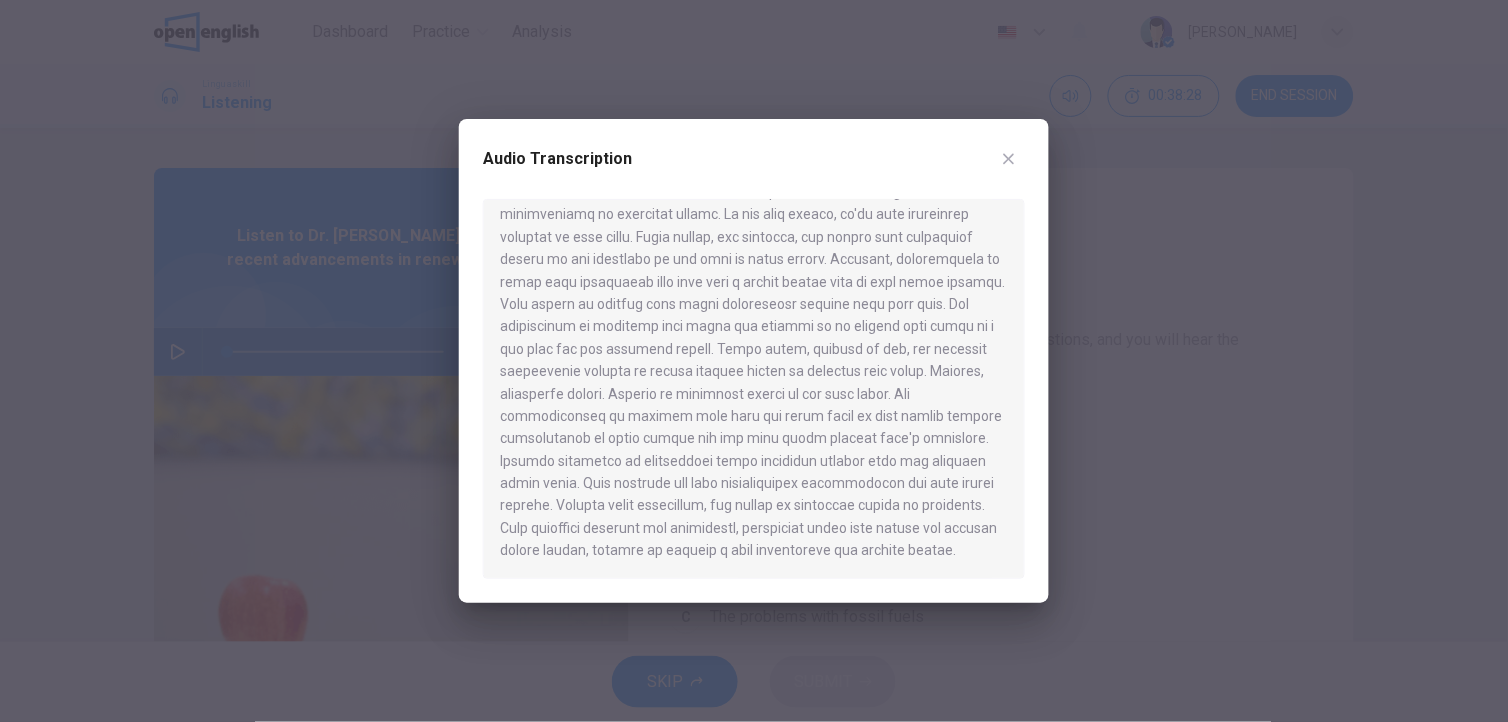 click 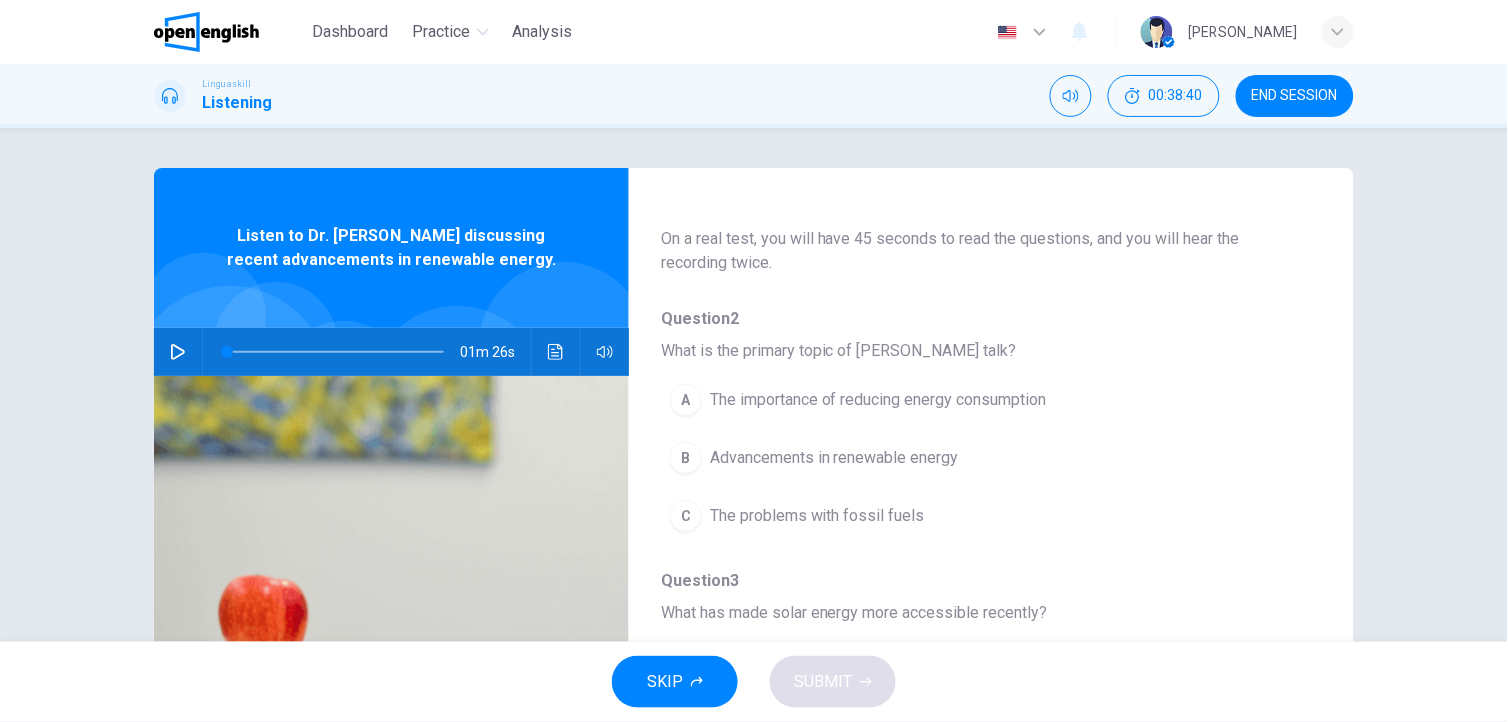 scroll, scrollTop: 113, scrollLeft: 0, axis: vertical 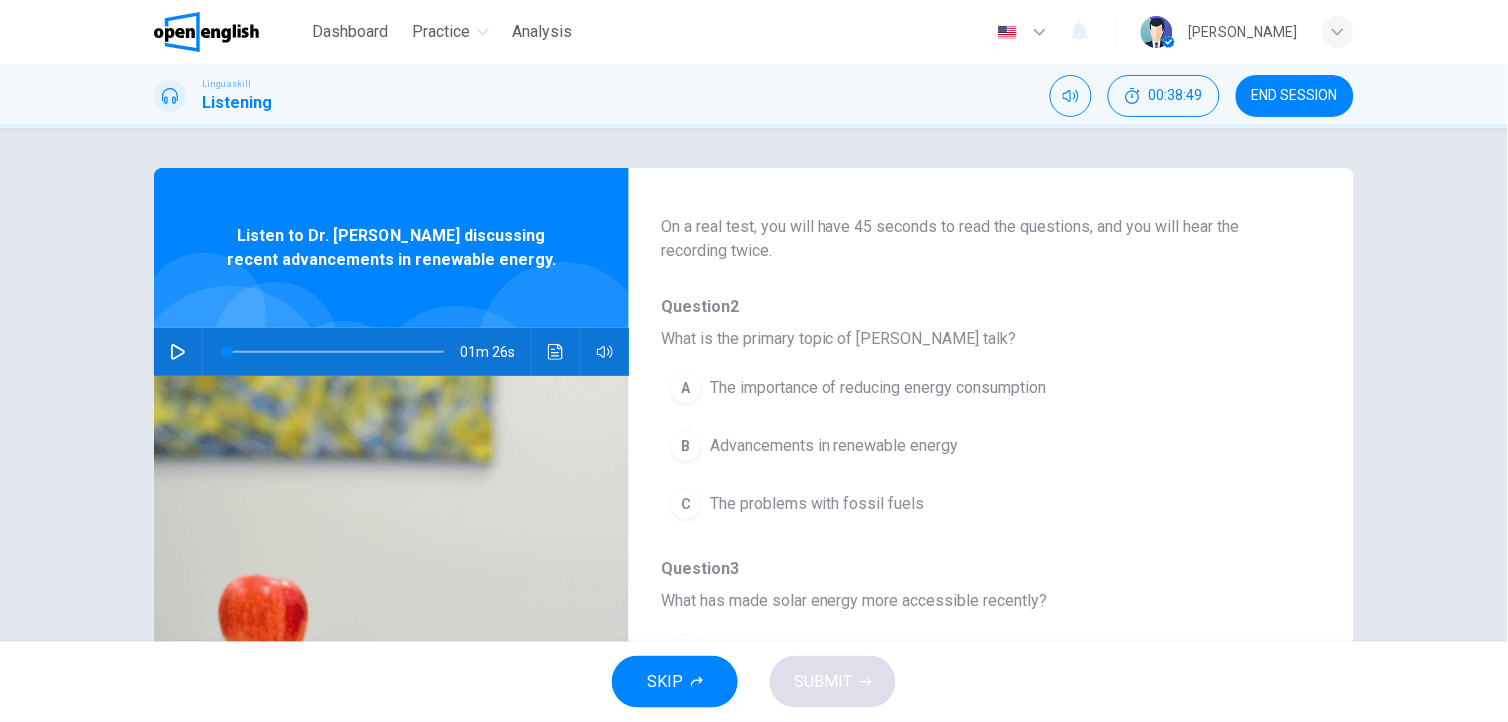 click on "Advancements in renewable energy" at bounding box center (834, 446) 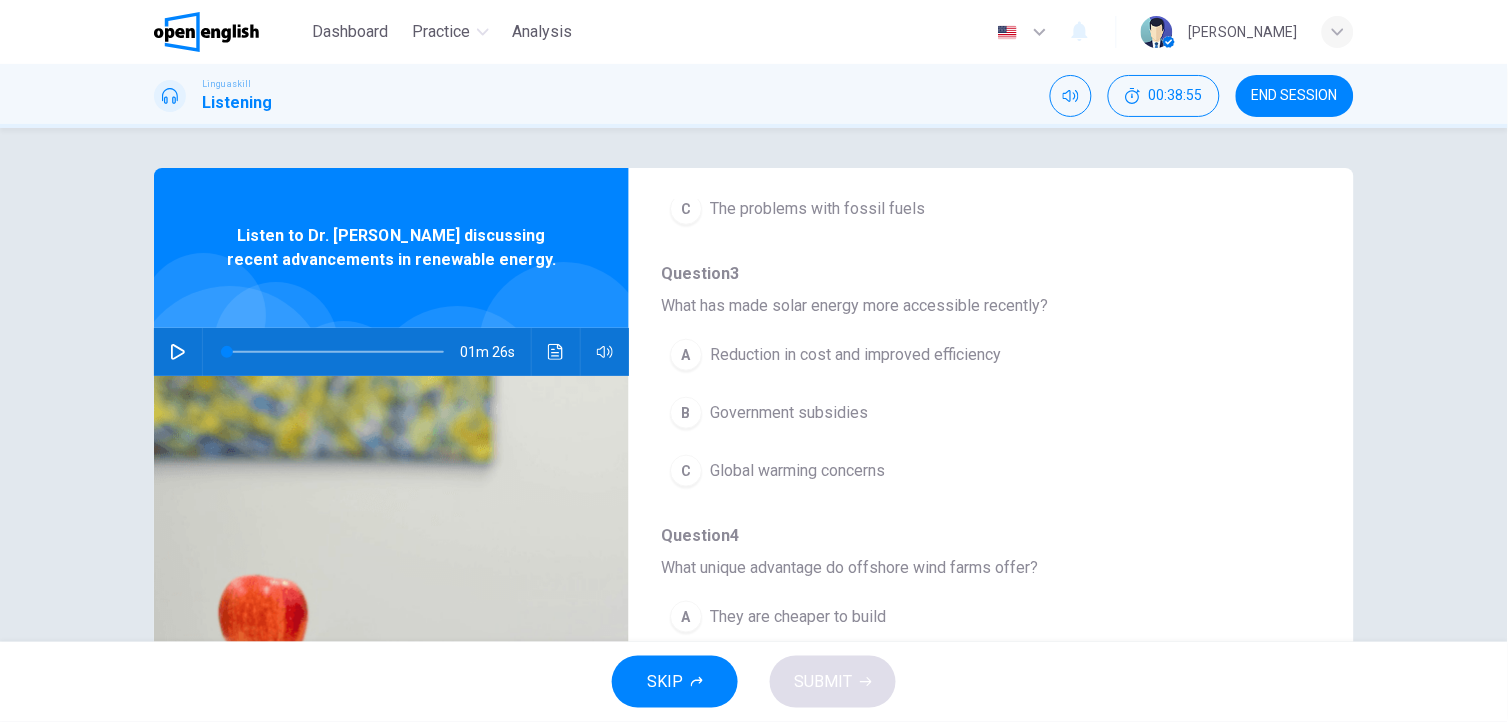scroll, scrollTop: 412, scrollLeft: 0, axis: vertical 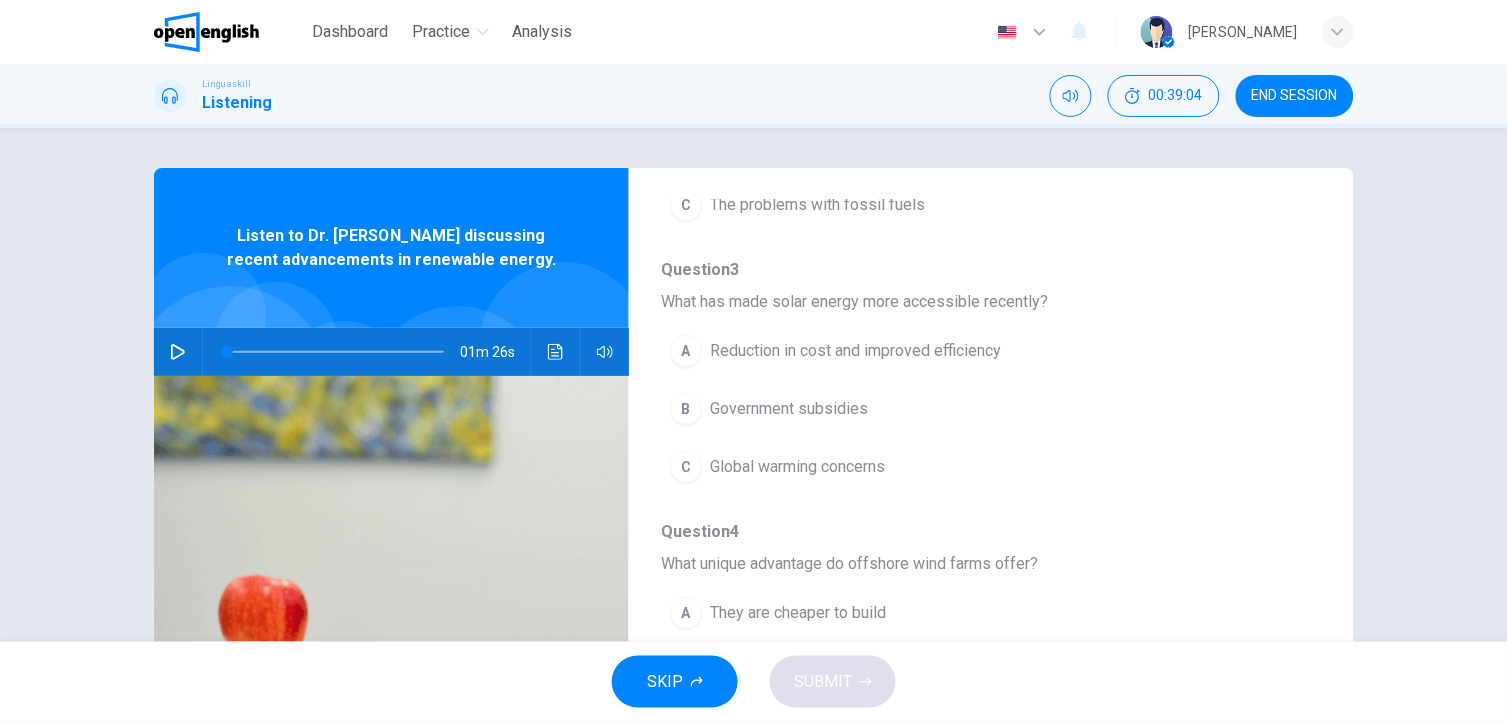 click on "Reduction in cost and improved efficiency" at bounding box center [855, 351] 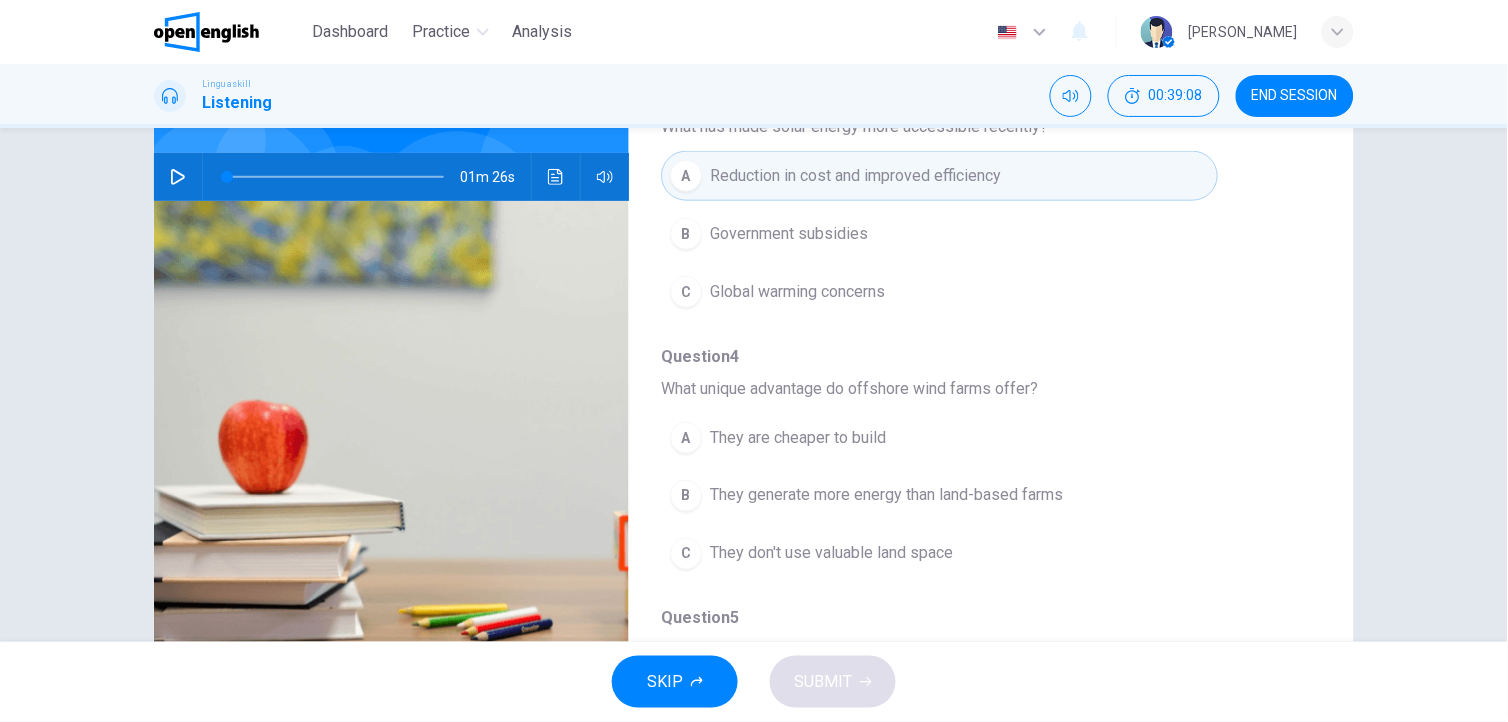 scroll, scrollTop: 207, scrollLeft: 0, axis: vertical 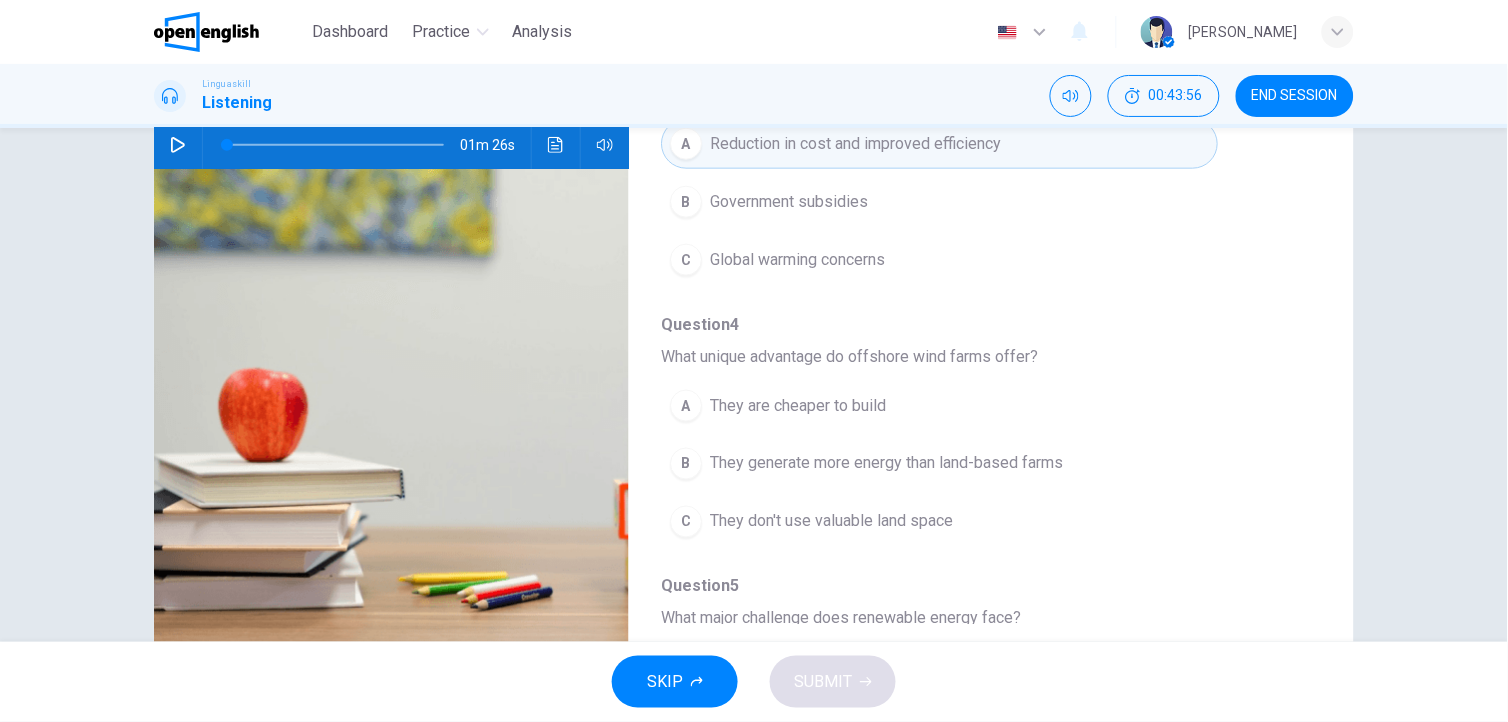 click on "B They generate more energy than land-based farms" at bounding box center [939, 464] 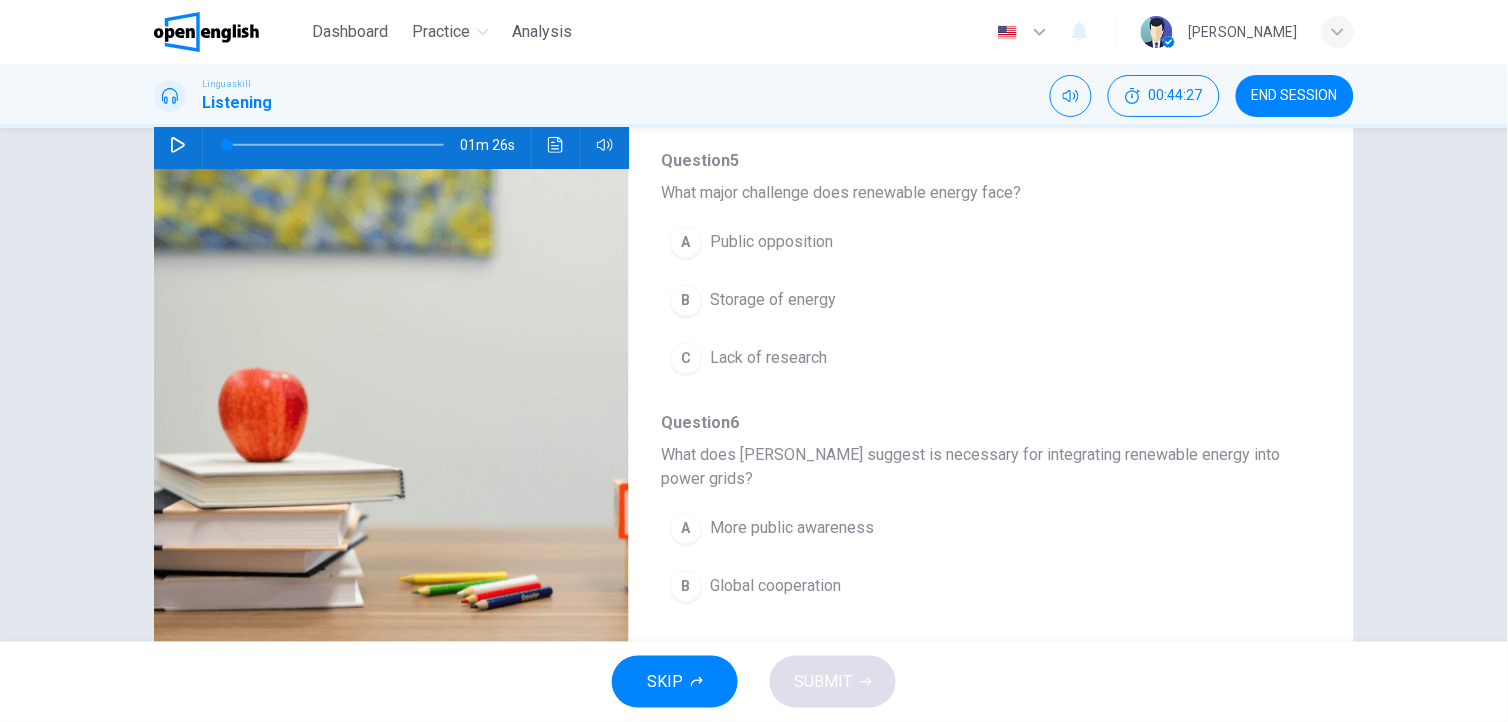scroll, scrollTop: 841, scrollLeft: 0, axis: vertical 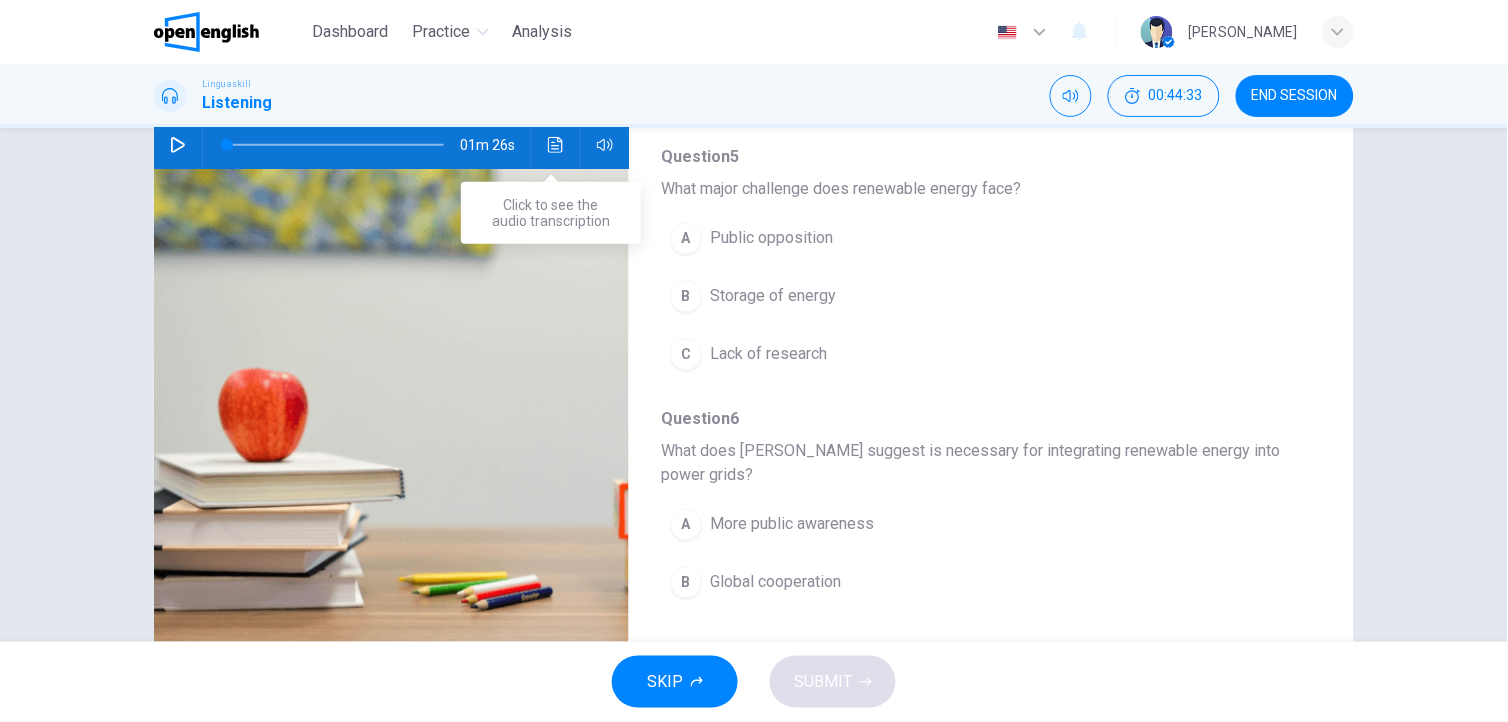 click at bounding box center (556, 145) 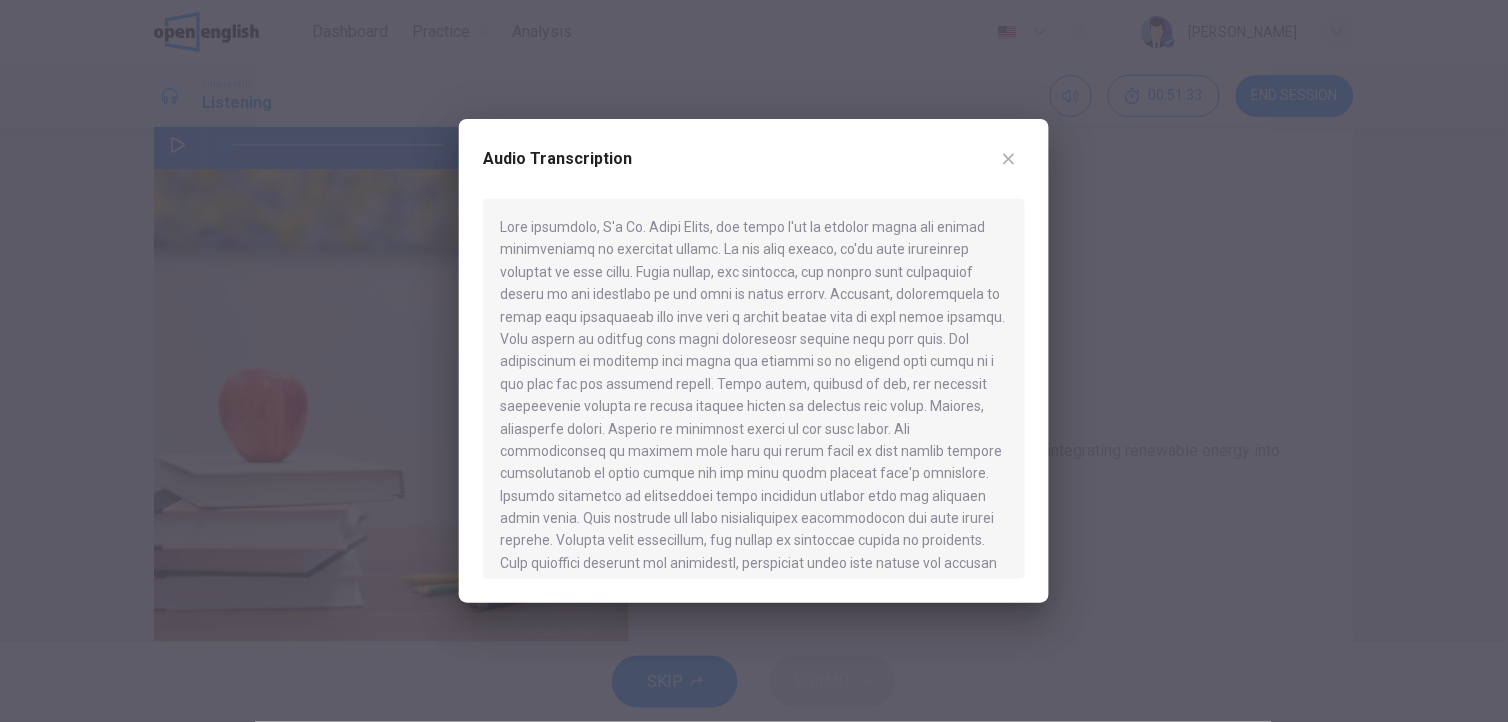 click 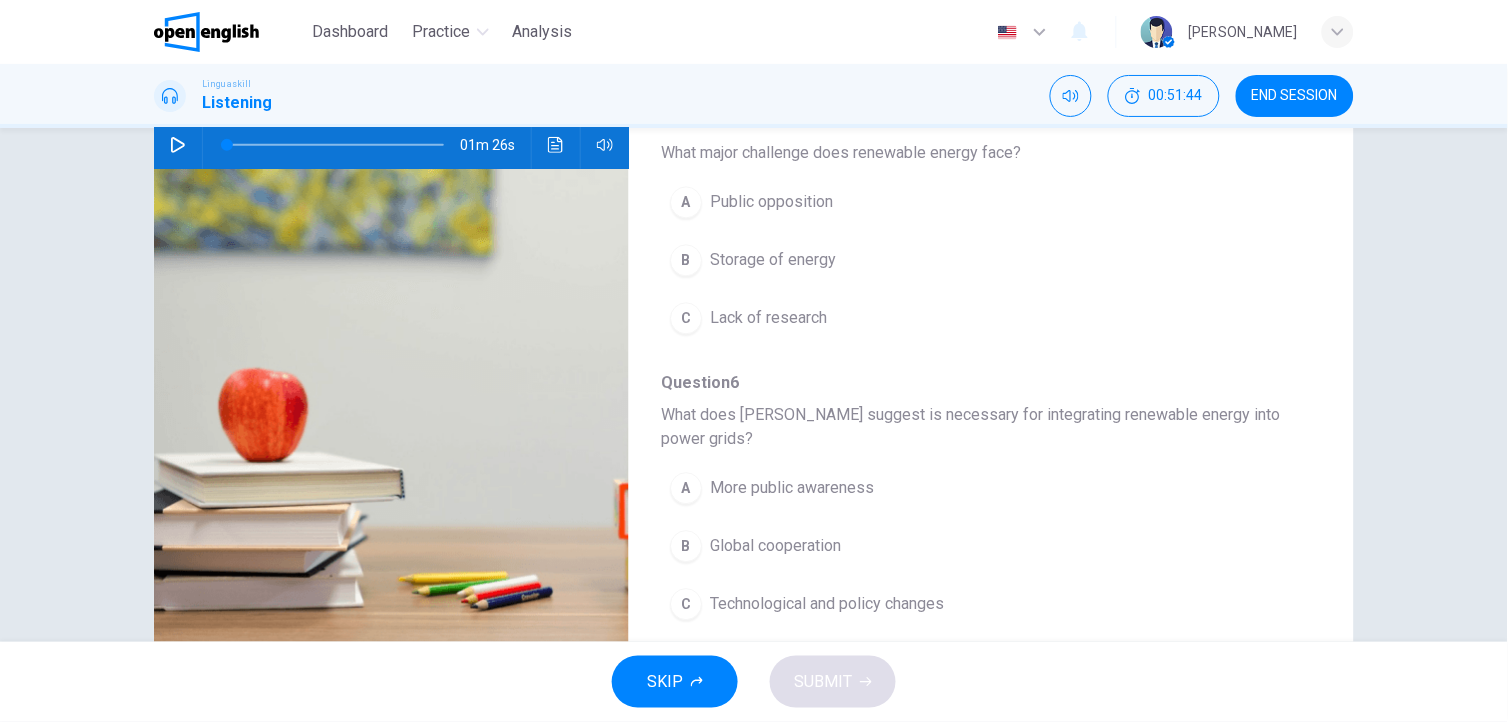 scroll, scrollTop: 888, scrollLeft: 0, axis: vertical 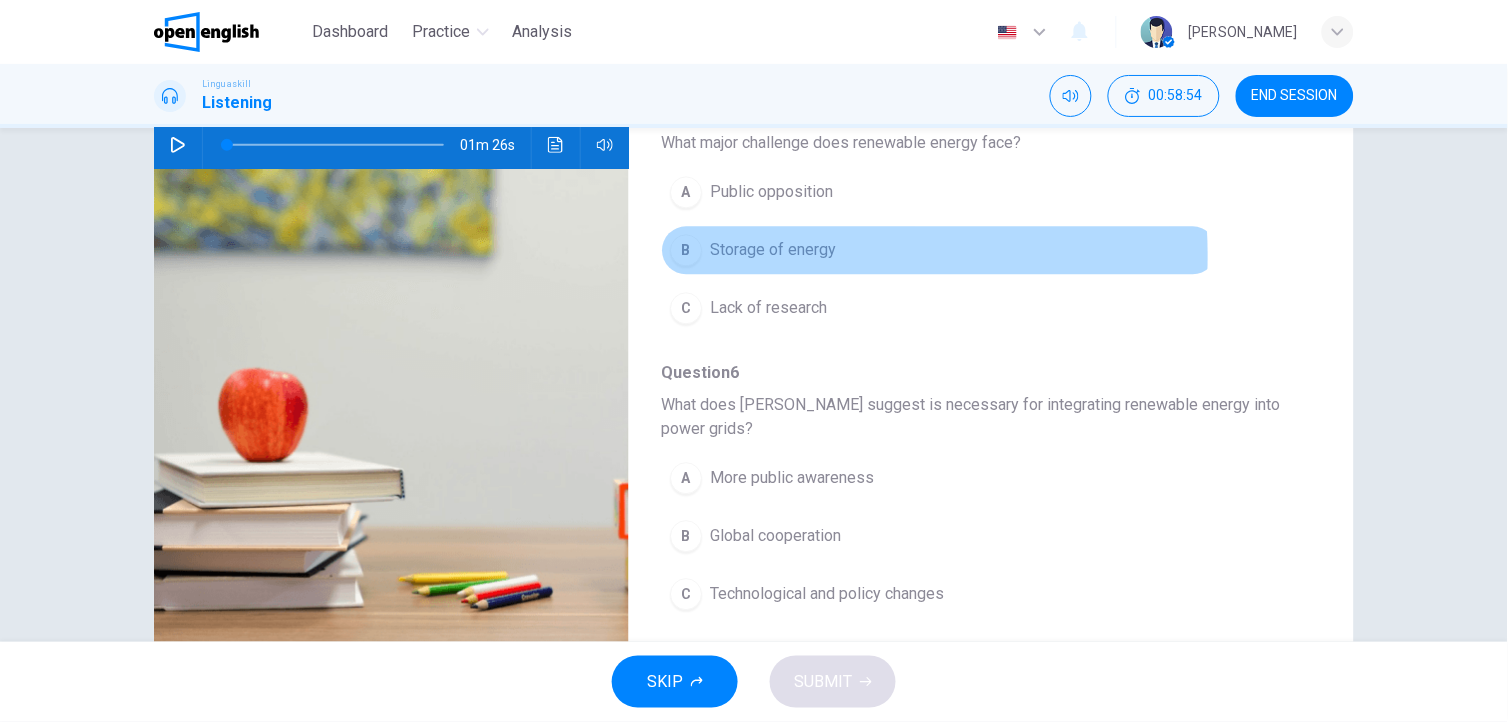 click on "Storage of energy" at bounding box center [773, 251] 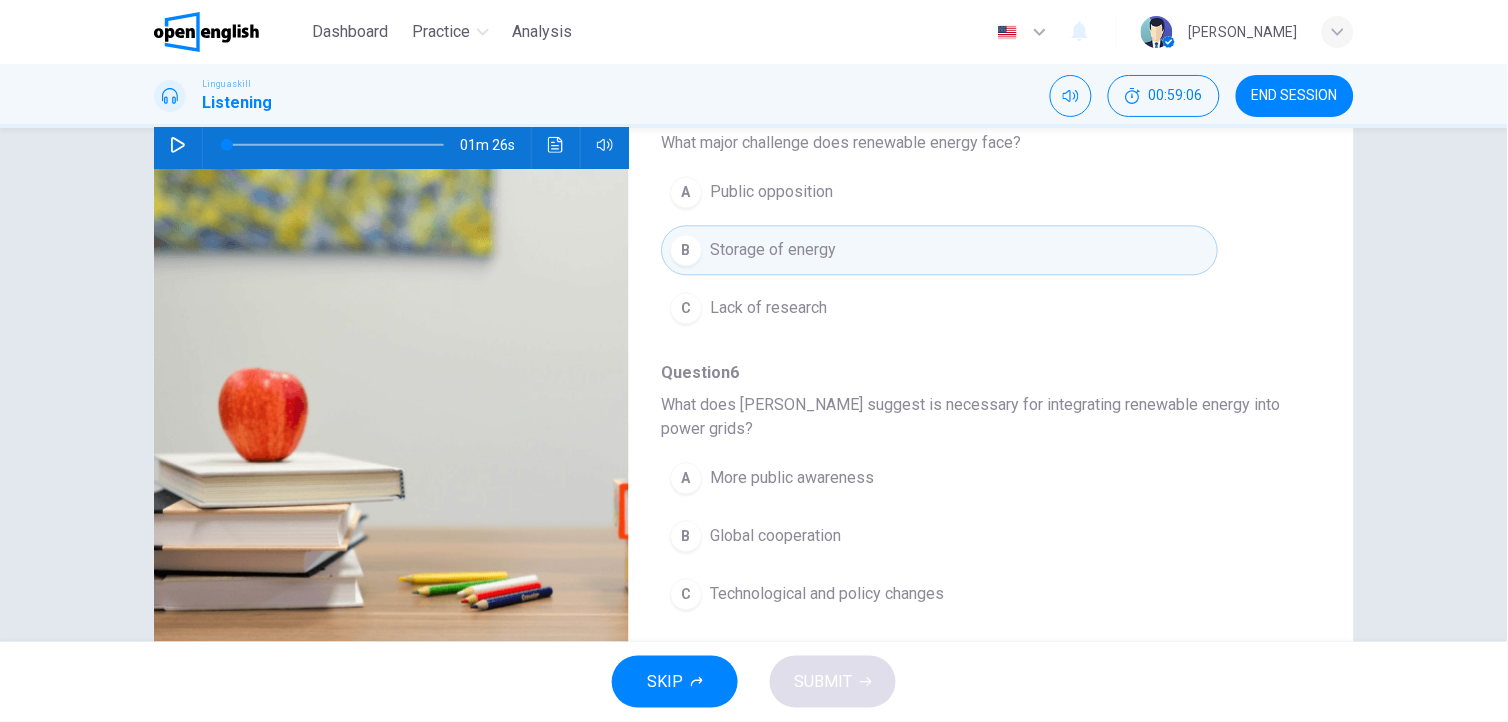 click on "Technological and policy changes" at bounding box center [827, 595] 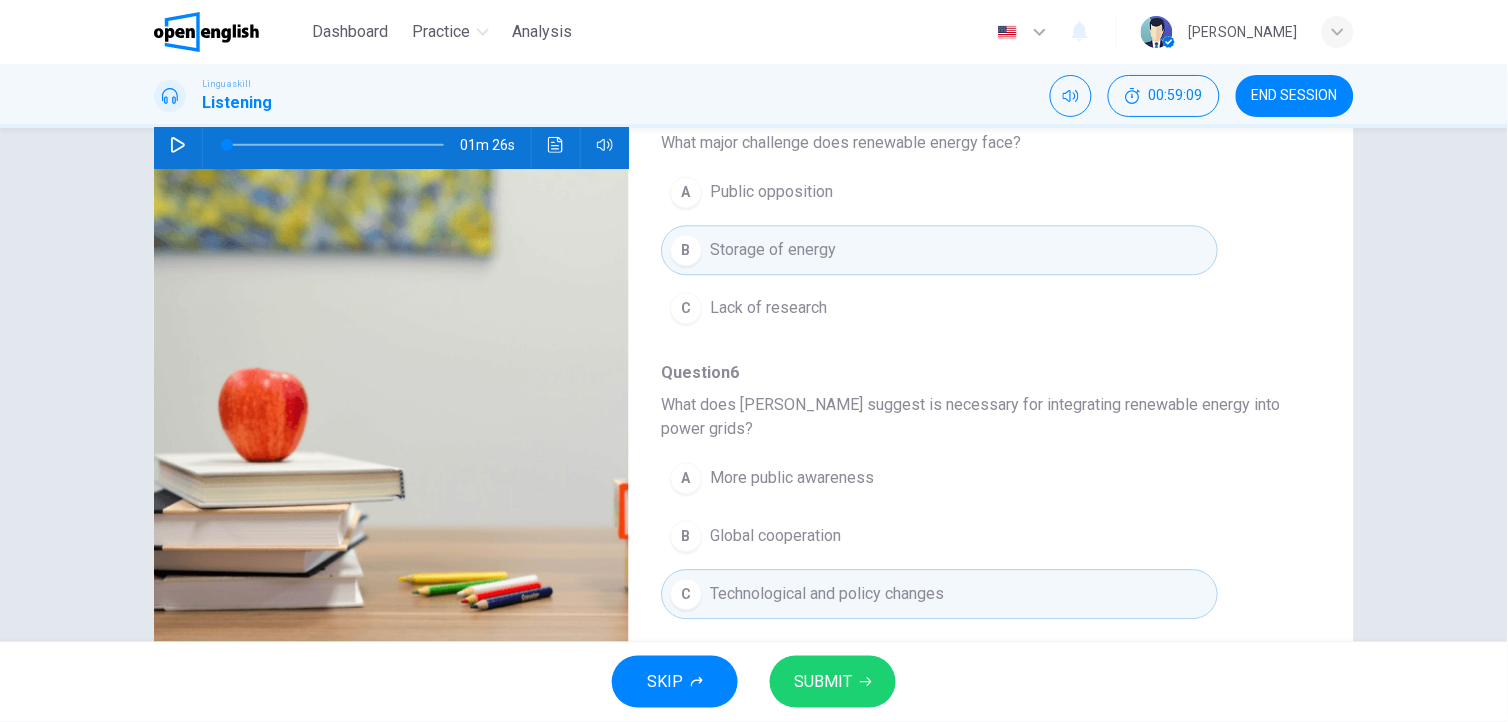 scroll, scrollTop: 261, scrollLeft: 0, axis: vertical 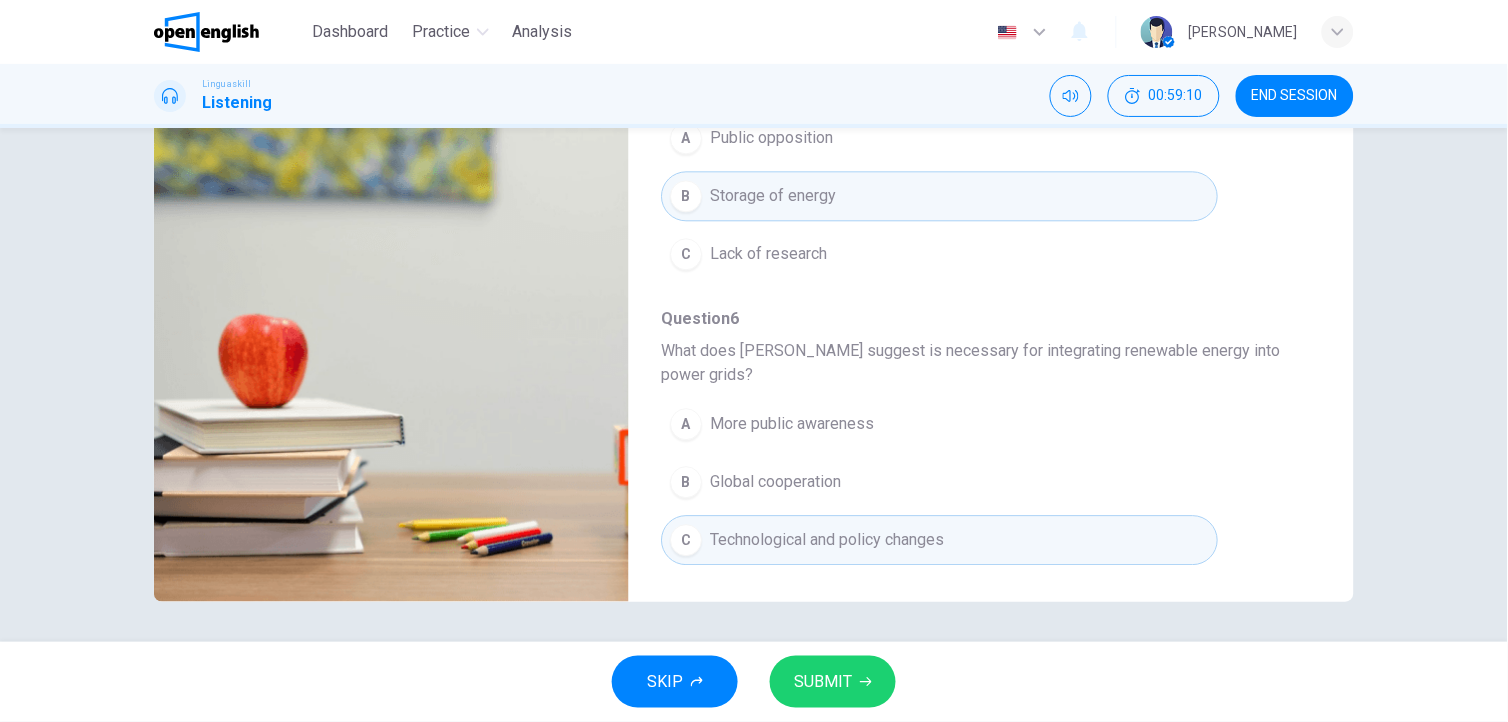 click on "SUBMIT" at bounding box center [823, 682] 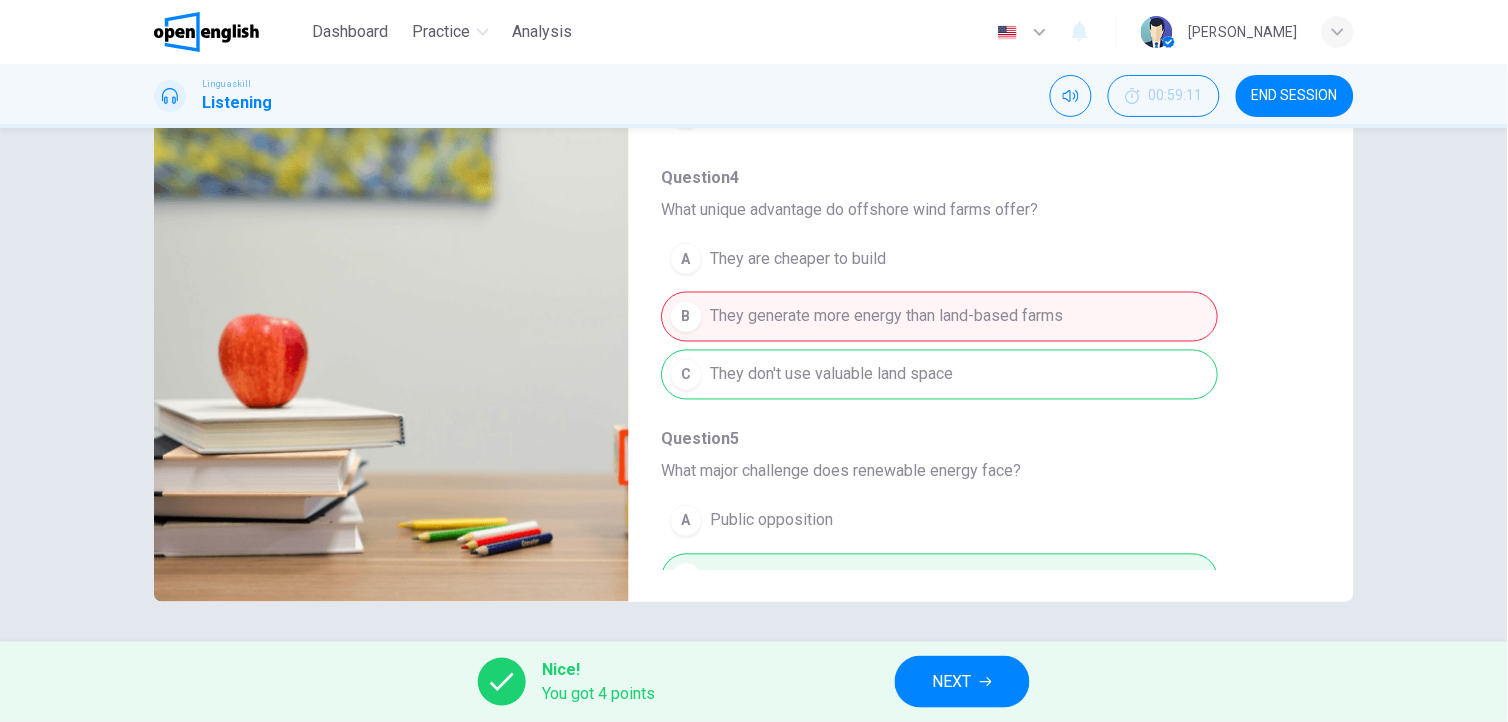 scroll, scrollTop: 612, scrollLeft: 0, axis: vertical 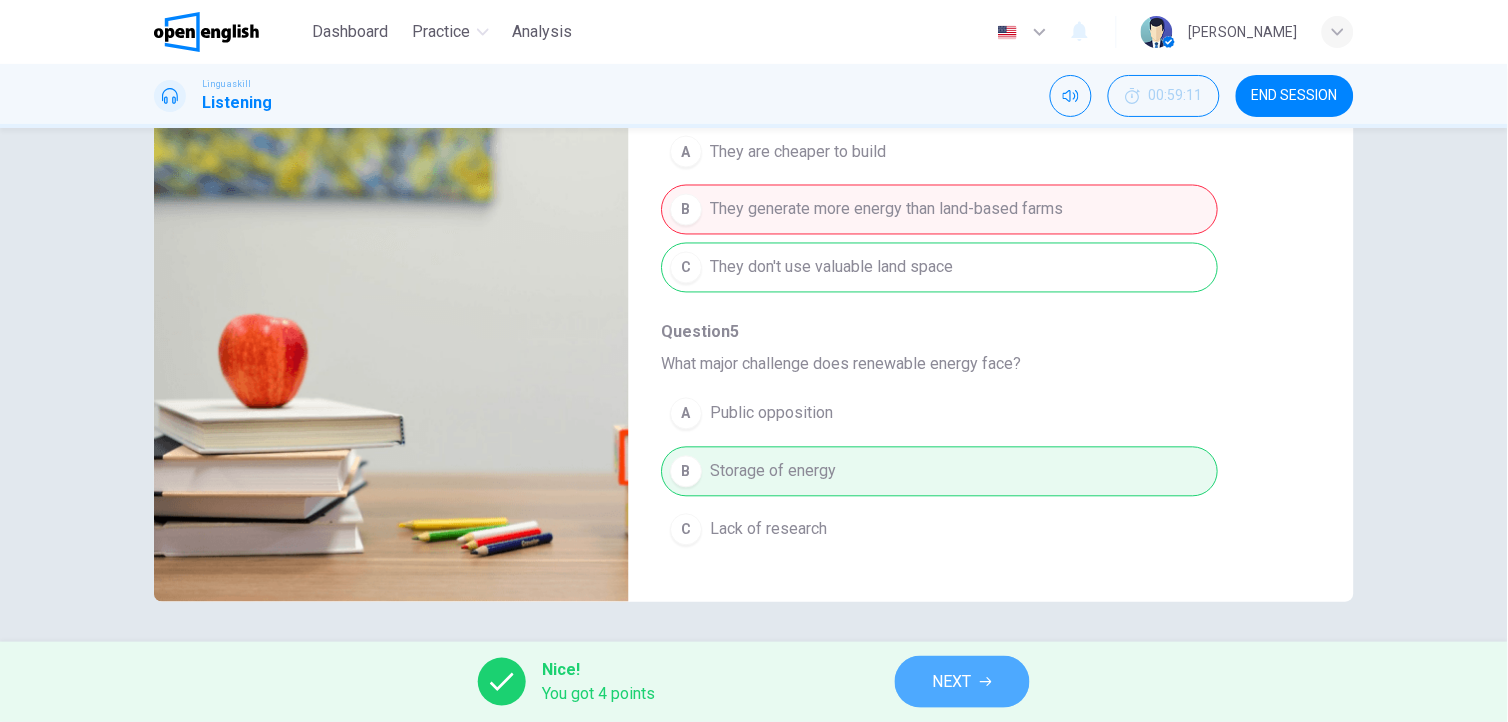 click on "NEXT" at bounding box center [962, 682] 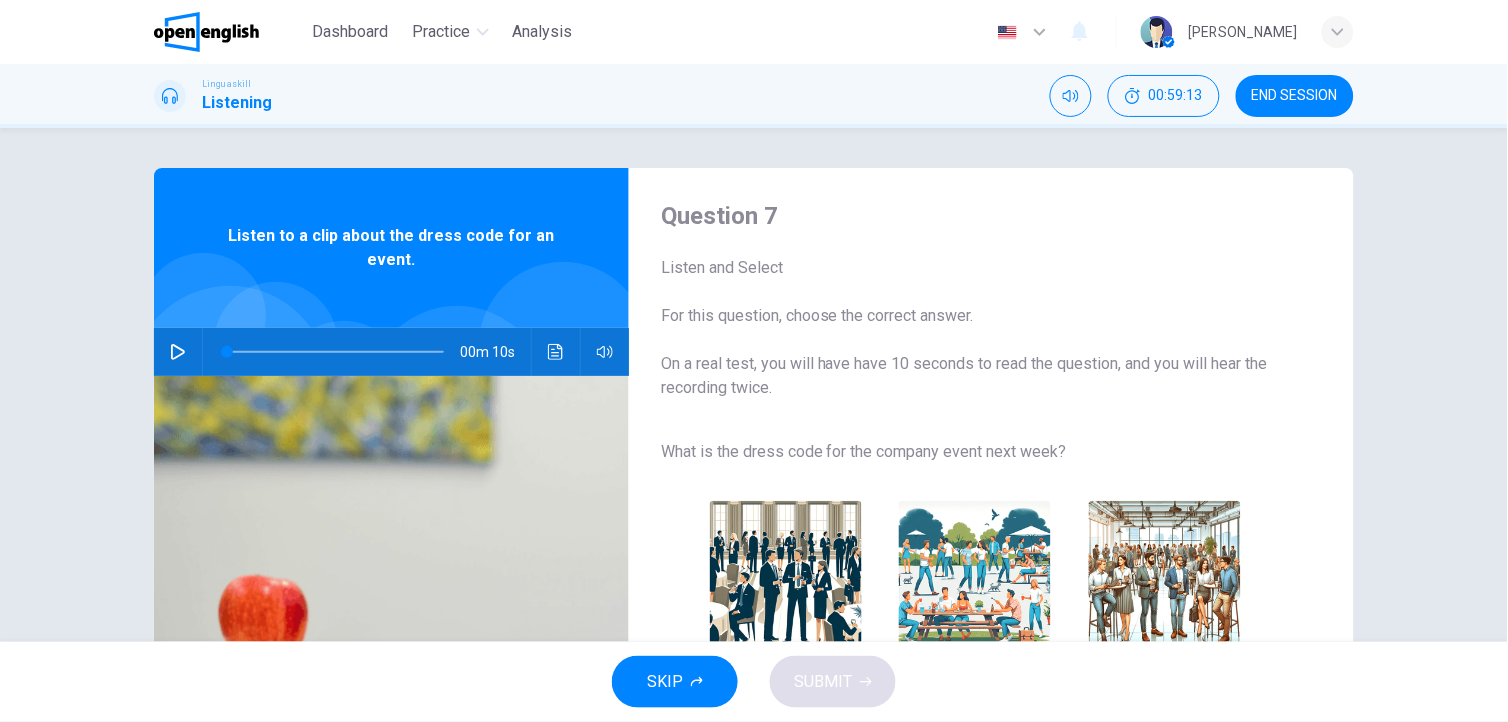 click 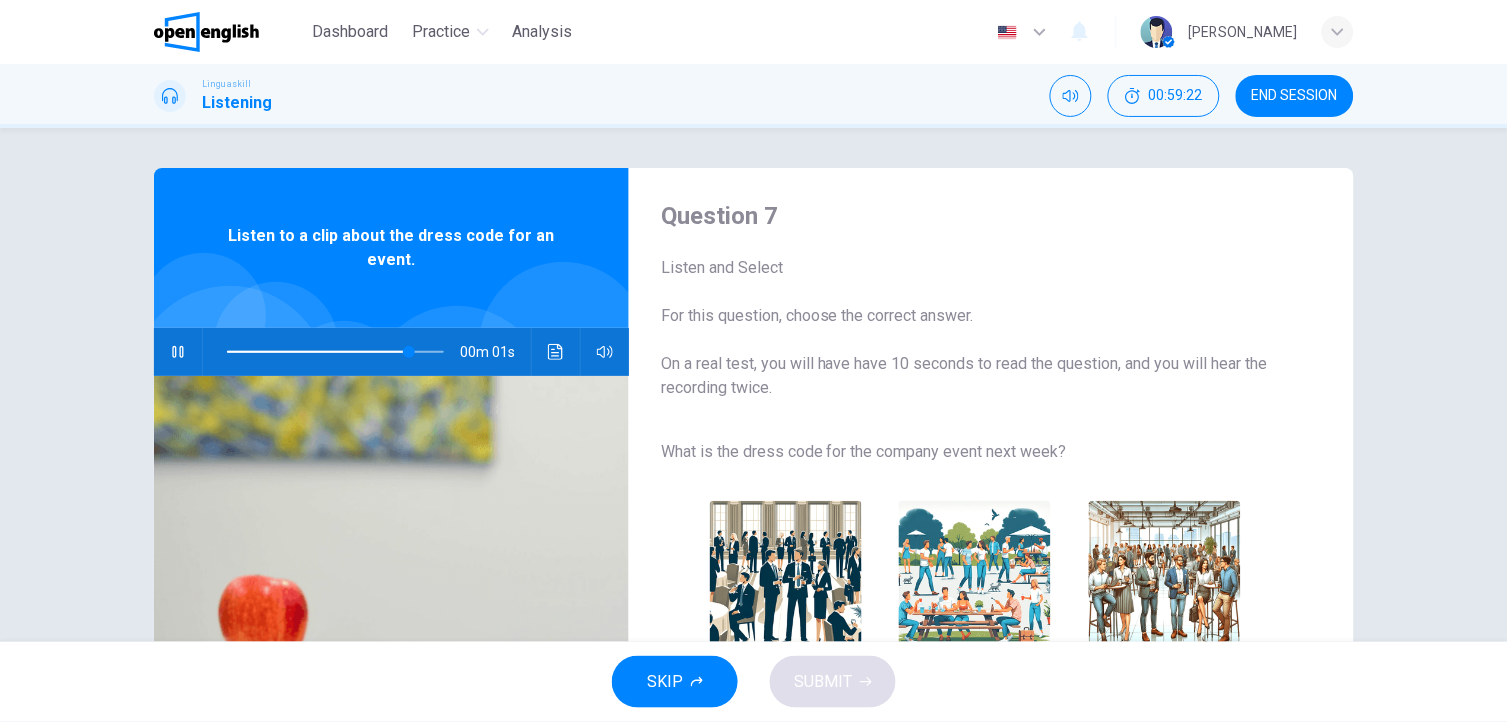 click at bounding box center (1165, 577) 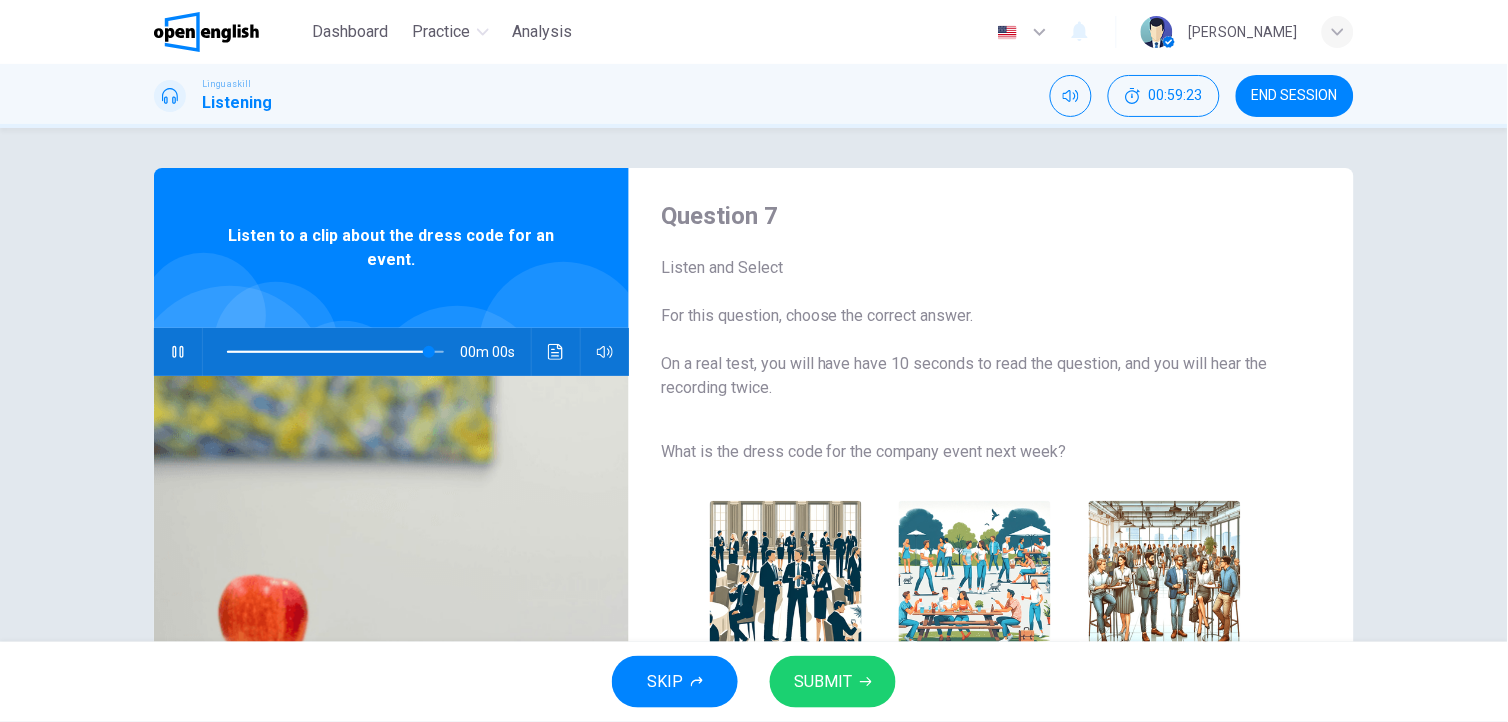 type on "*" 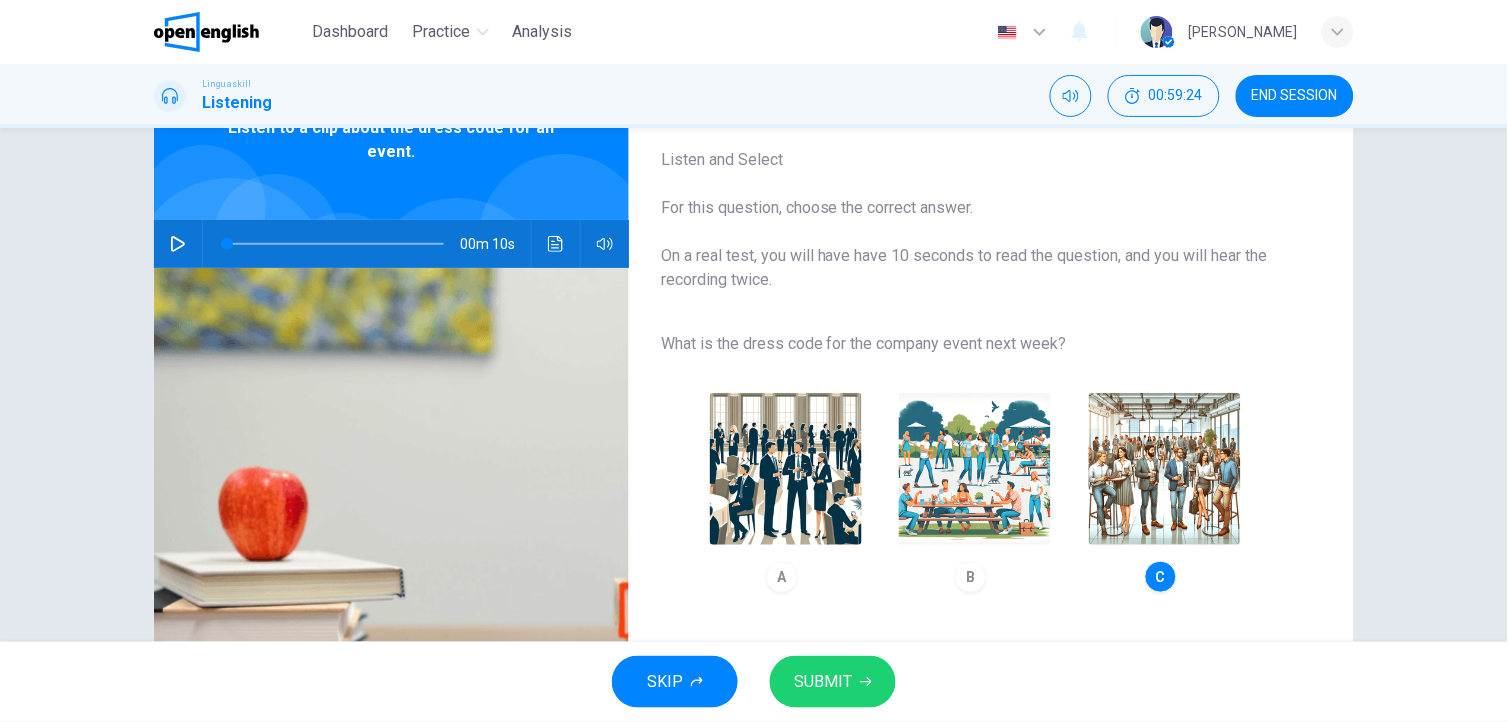 scroll, scrollTop: 158, scrollLeft: 0, axis: vertical 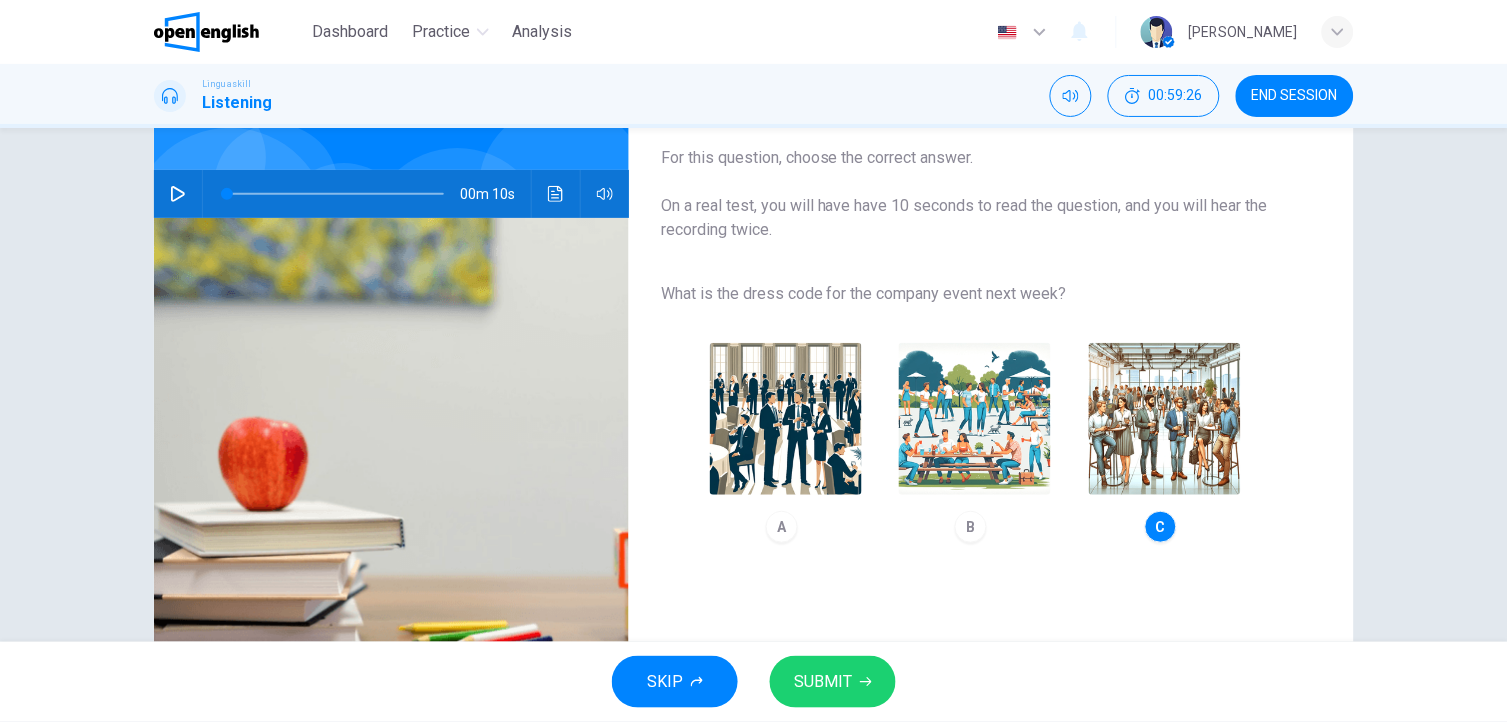 click on "SUBMIT" at bounding box center (833, 682) 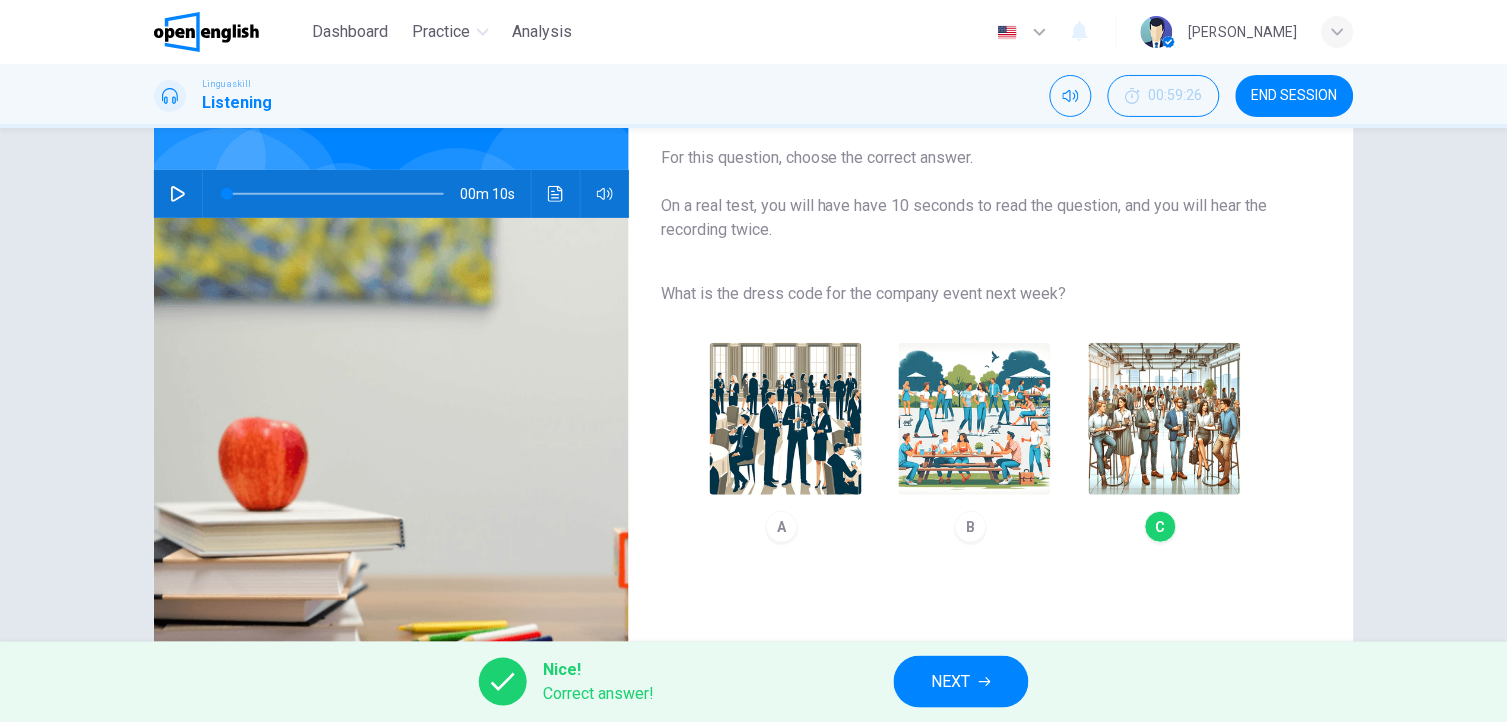 click on "NEXT" at bounding box center (951, 682) 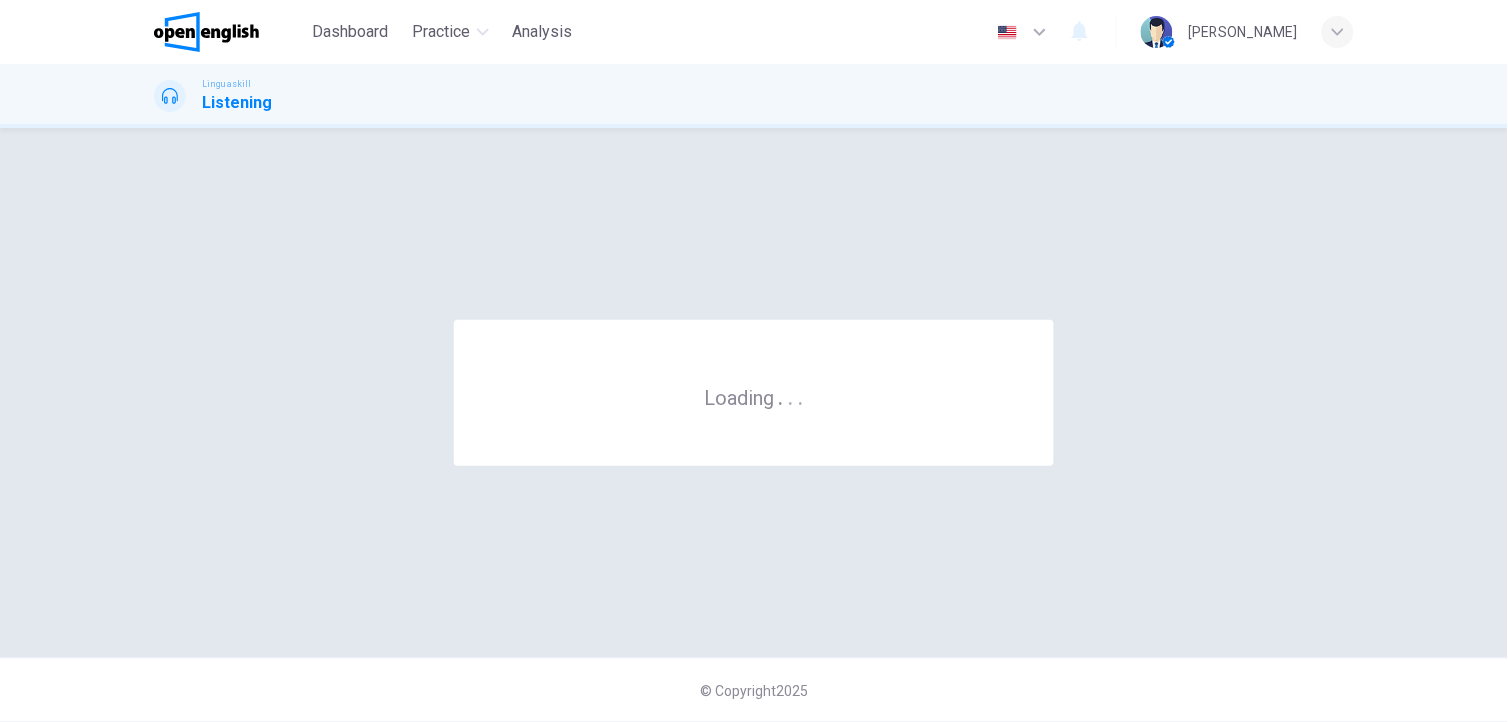scroll, scrollTop: 0, scrollLeft: 0, axis: both 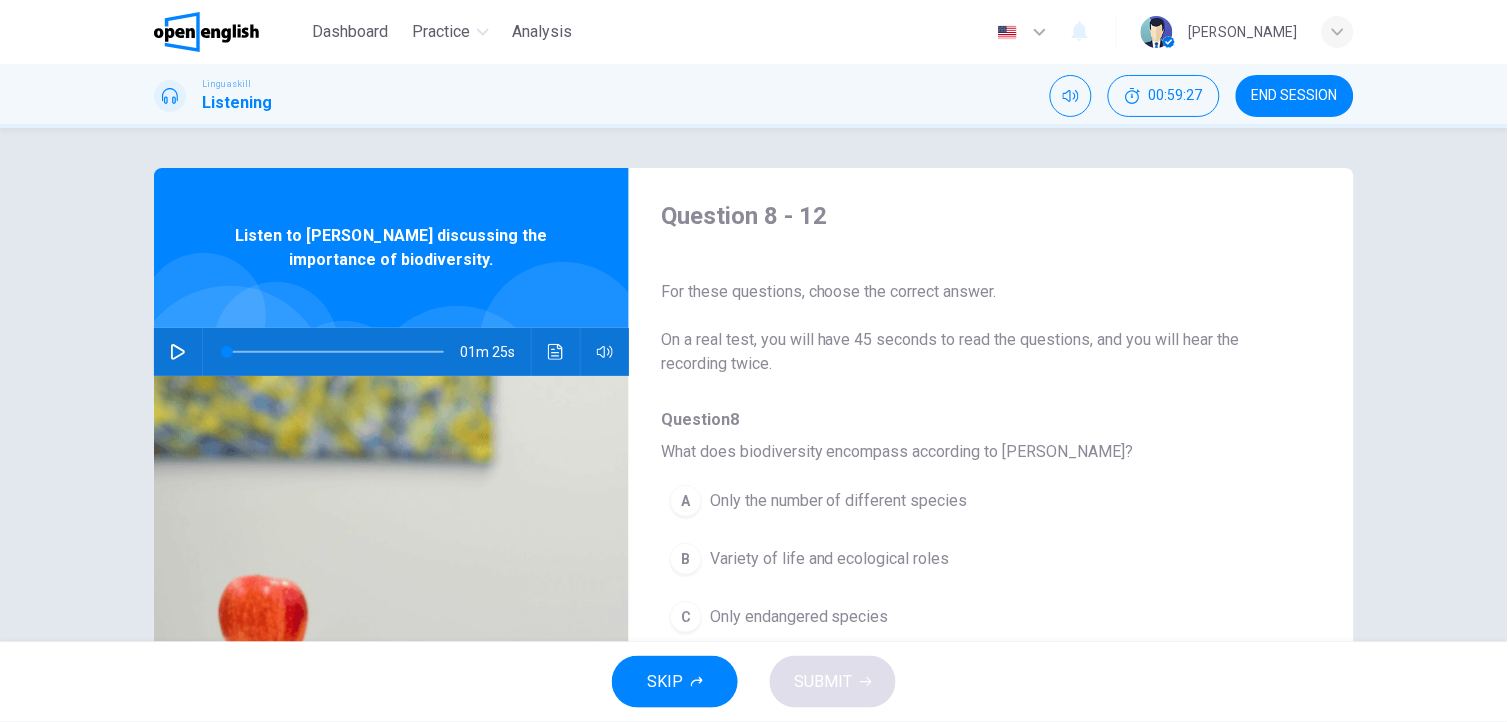 click 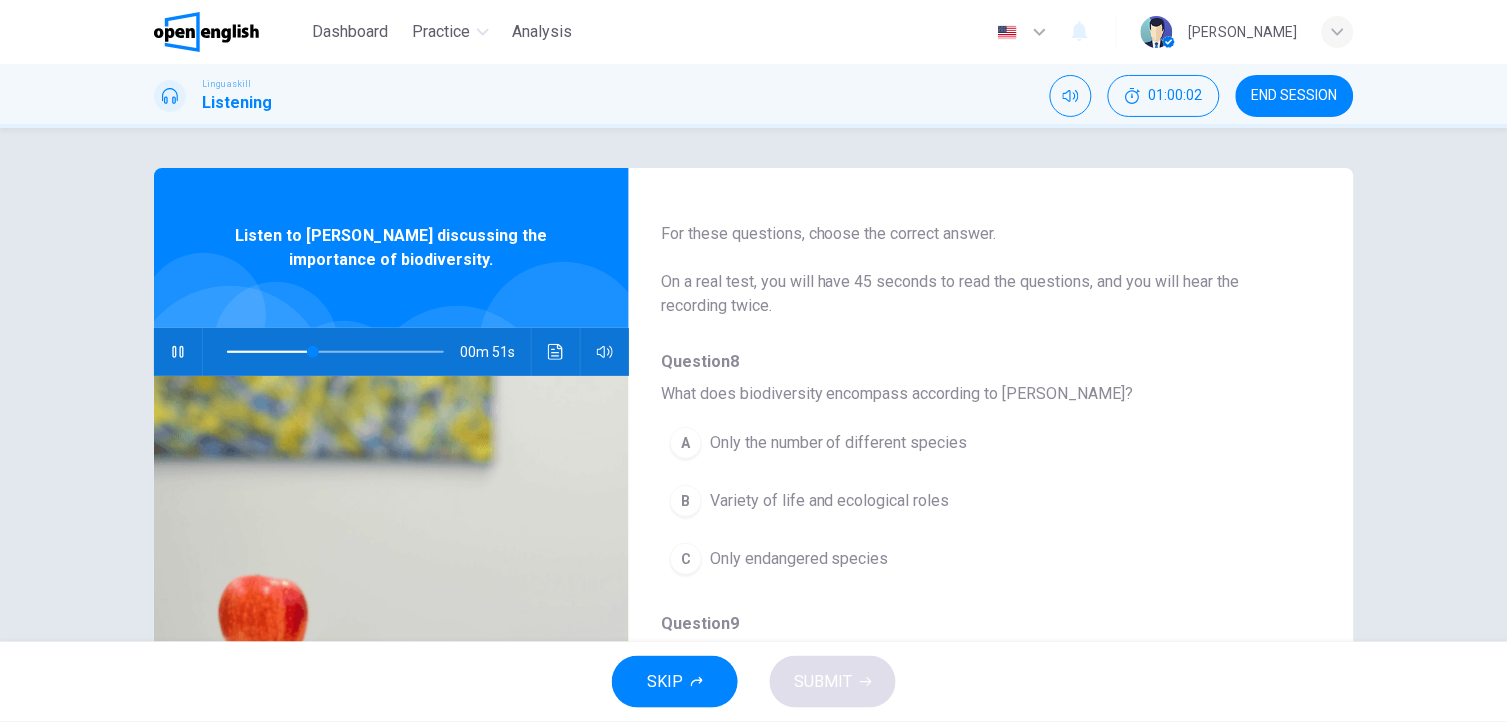 scroll, scrollTop: 64, scrollLeft: 0, axis: vertical 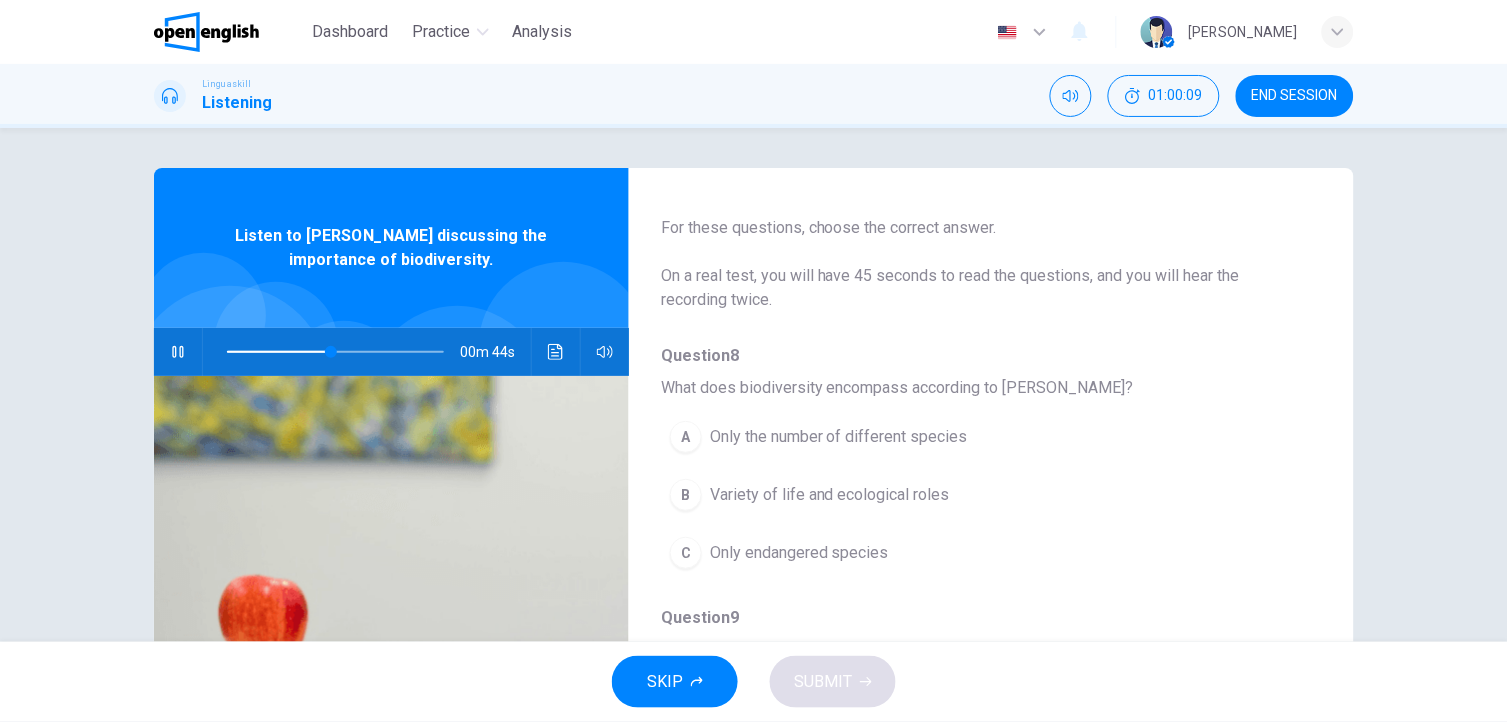 click on "Variety of life and ecological roles" at bounding box center [830, 495] 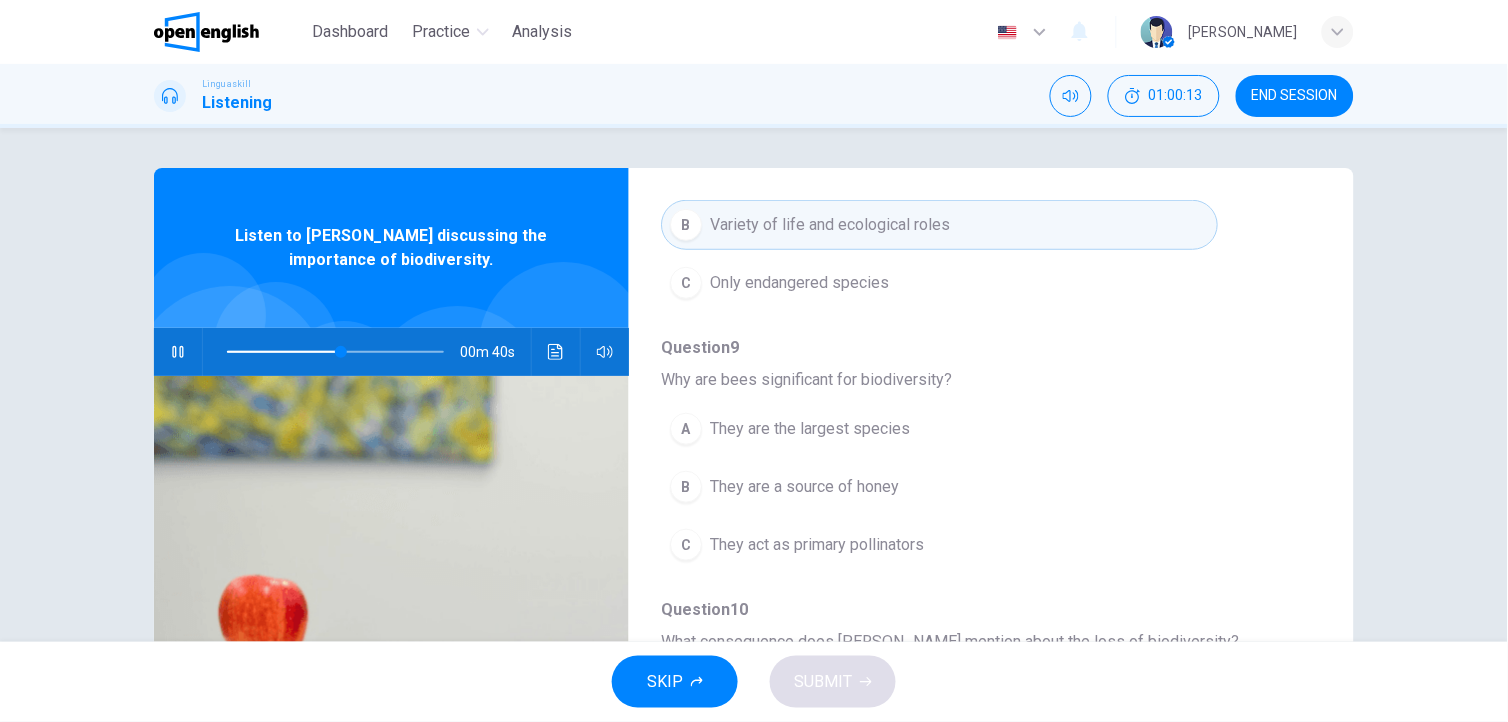 scroll, scrollTop: 336, scrollLeft: 0, axis: vertical 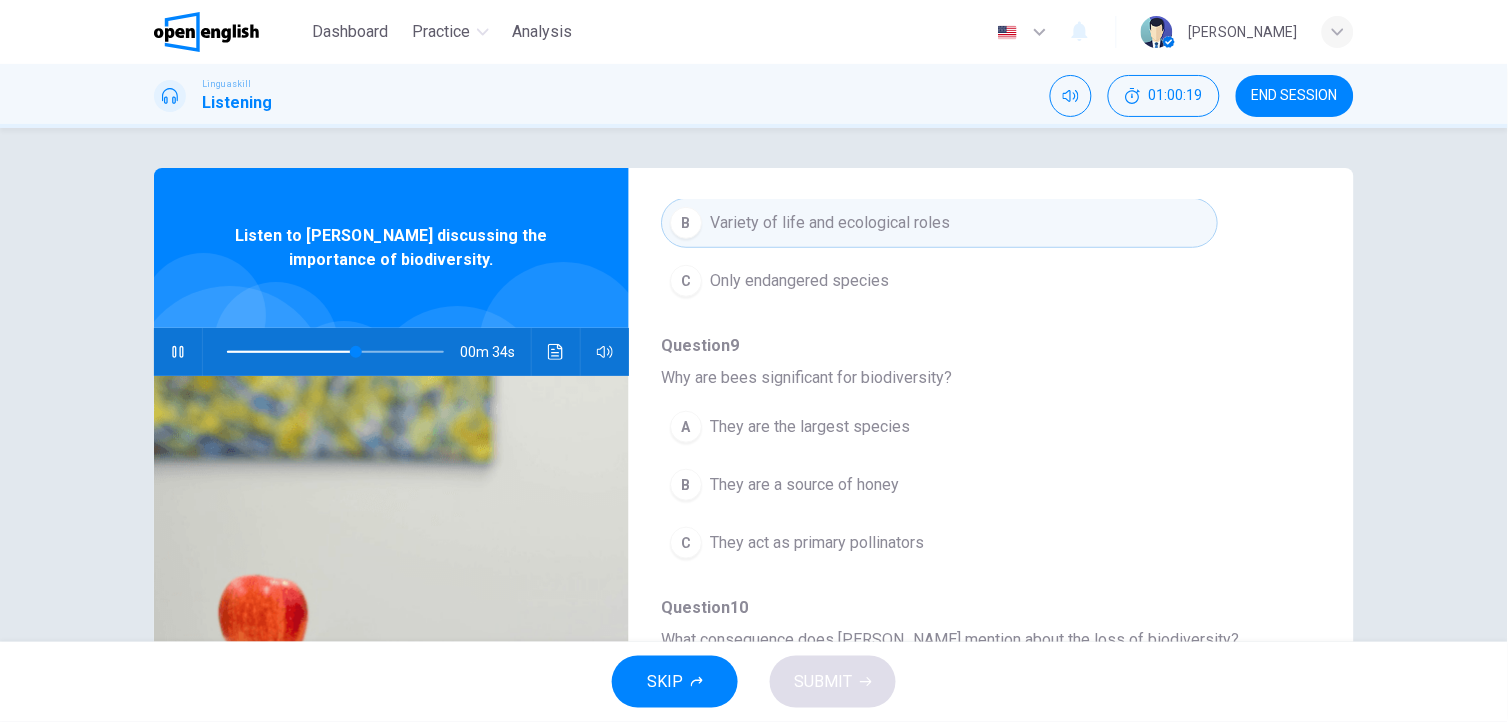 click on "They act as primary pollinators" at bounding box center (817, 543) 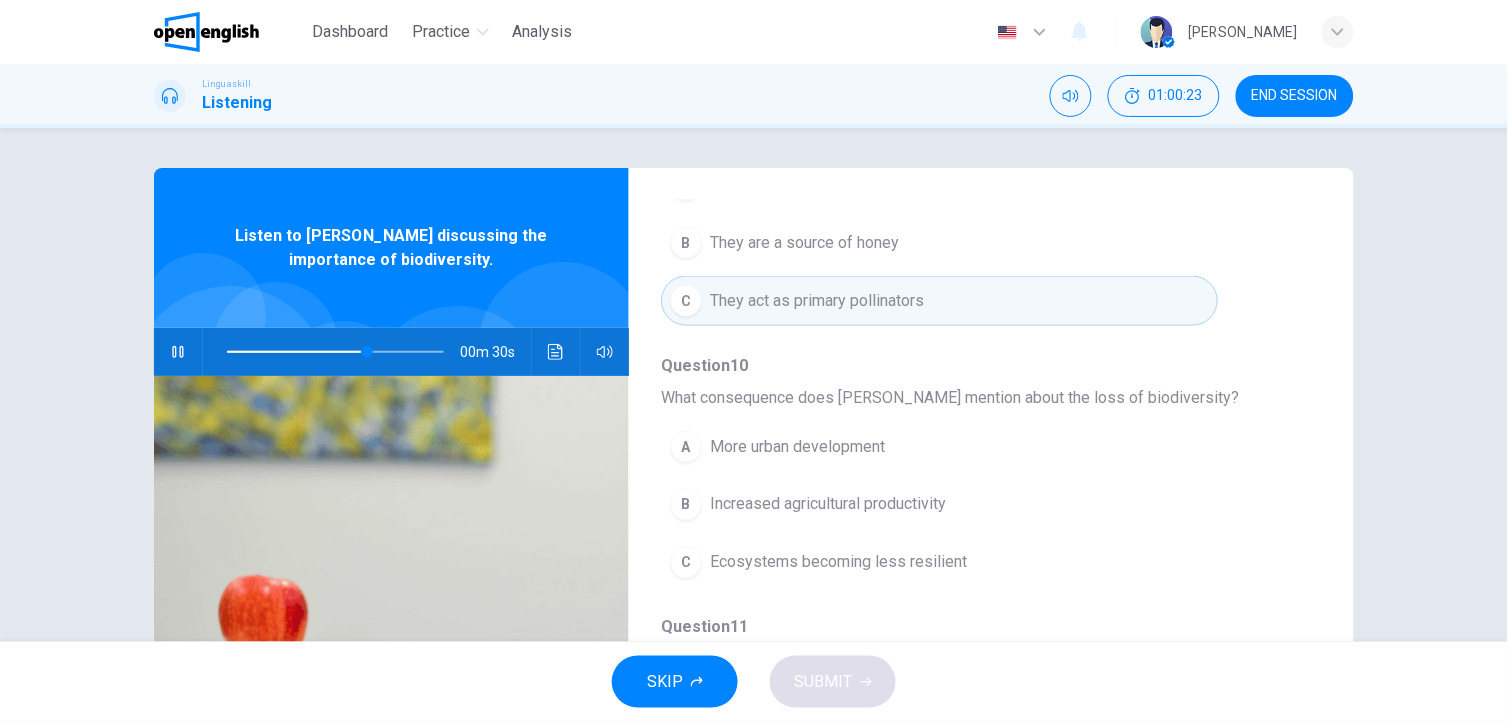 scroll, scrollTop: 615, scrollLeft: 0, axis: vertical 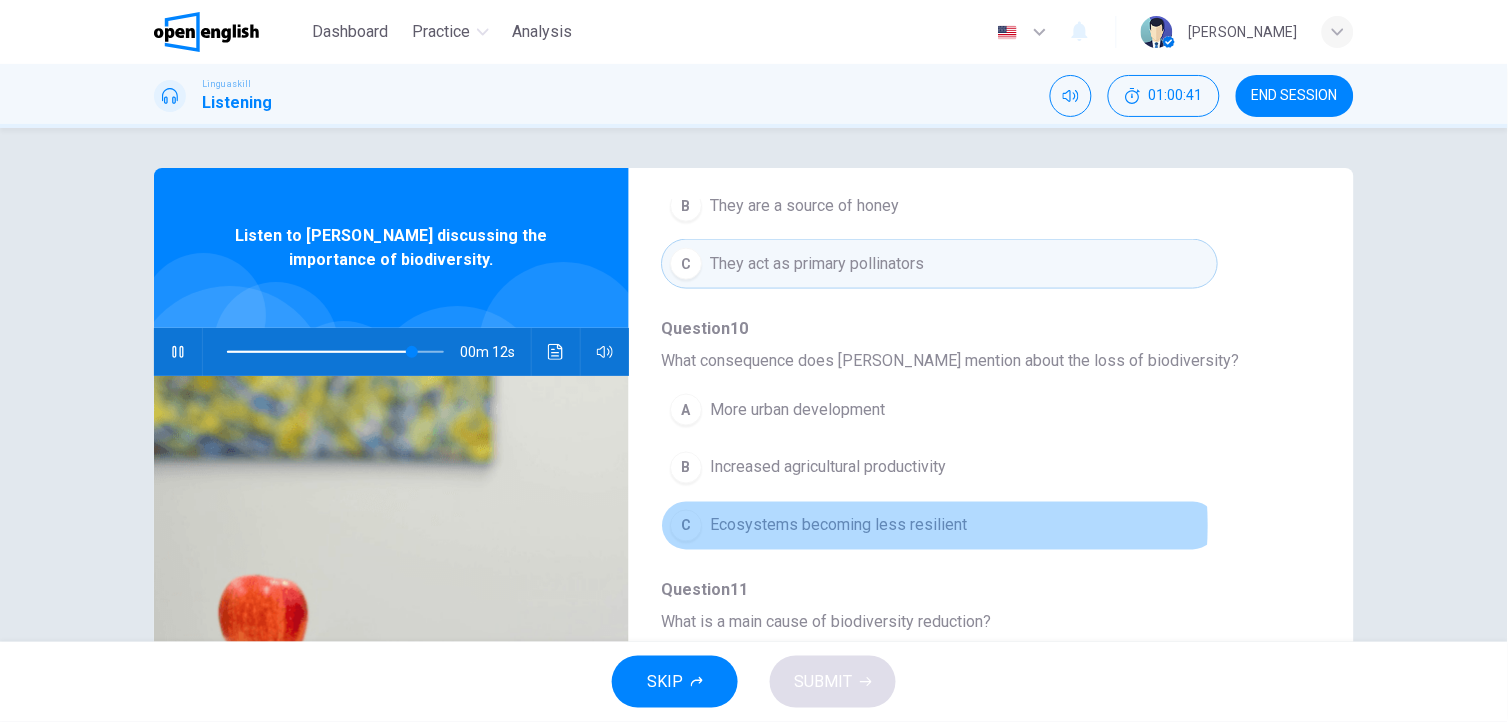 click on "Ecosystems becoming less resilient" at bounding box center [838, 526] 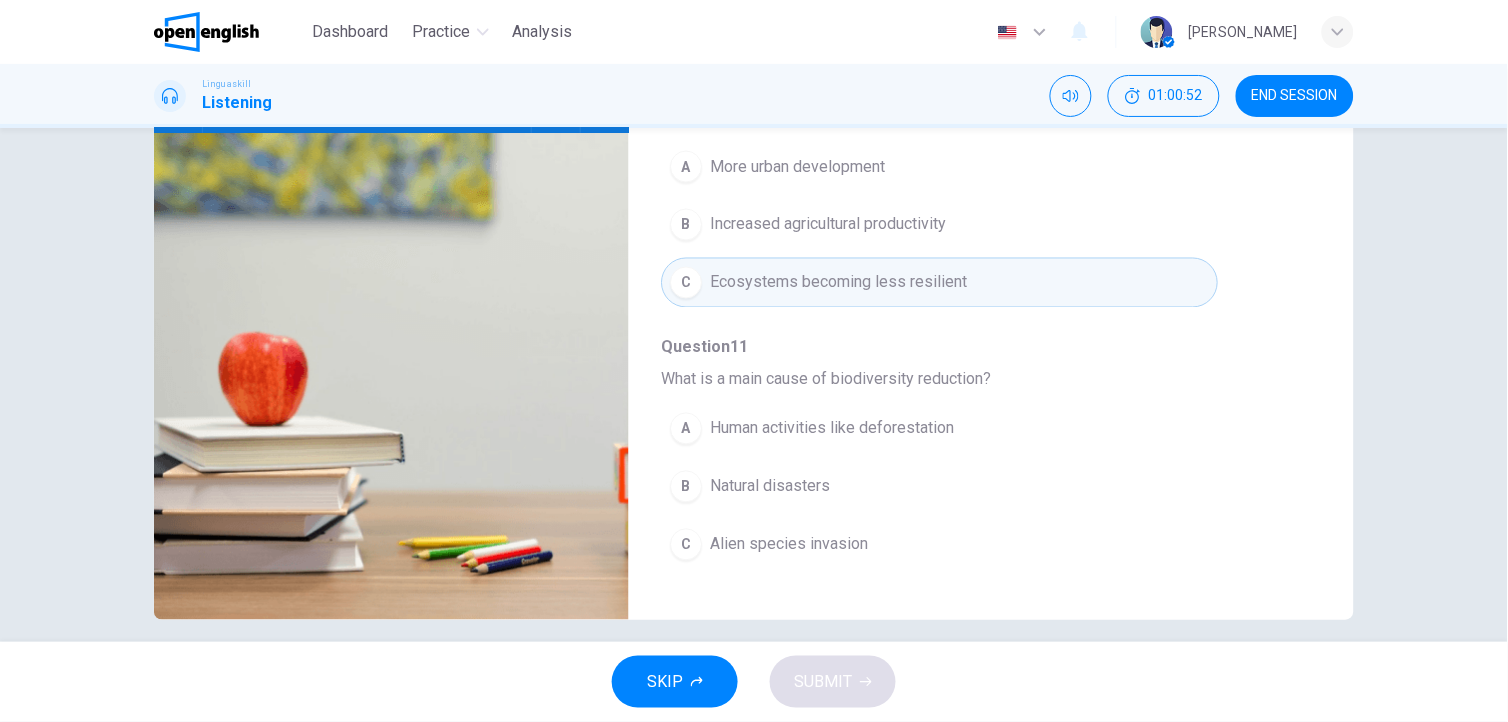 scroll, scrollTop: 261, scrollLeft: 0, axis: vertical 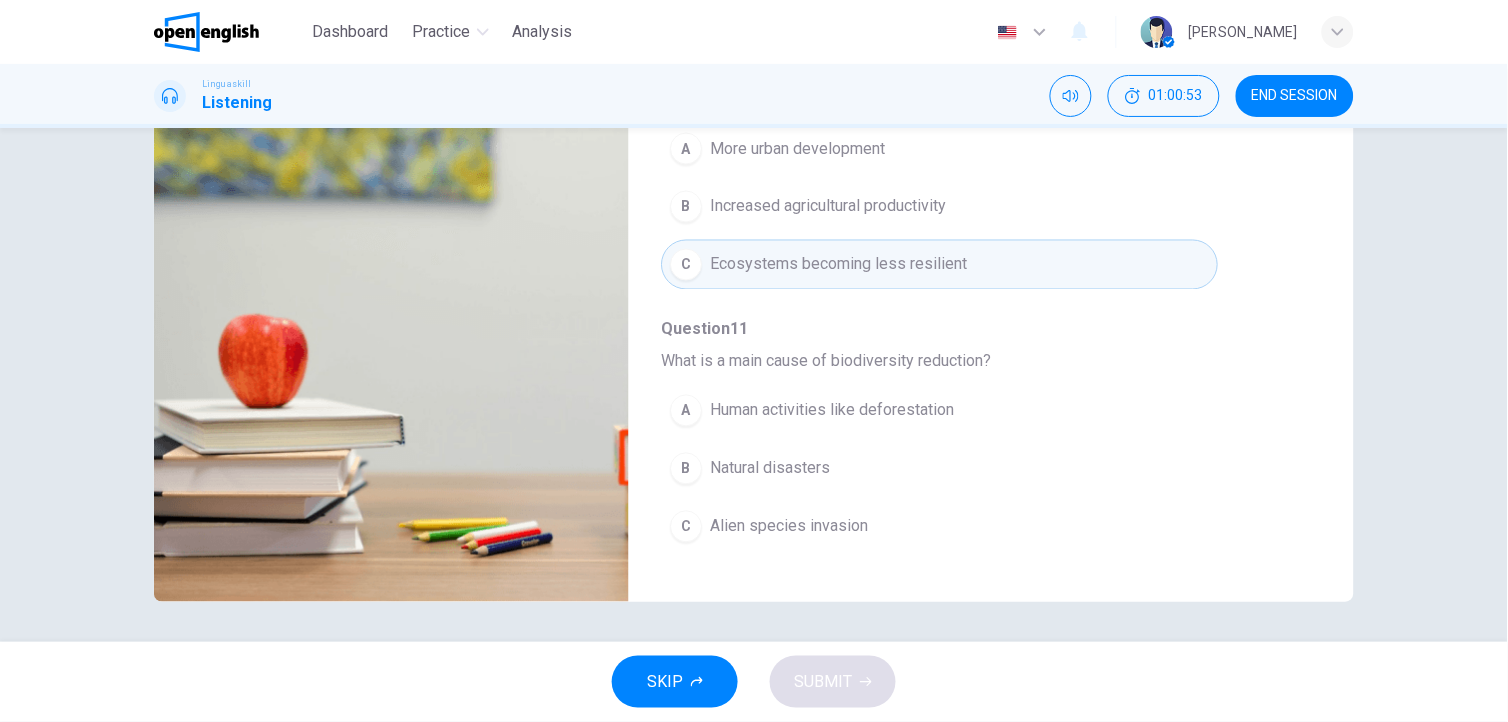 type on "*" 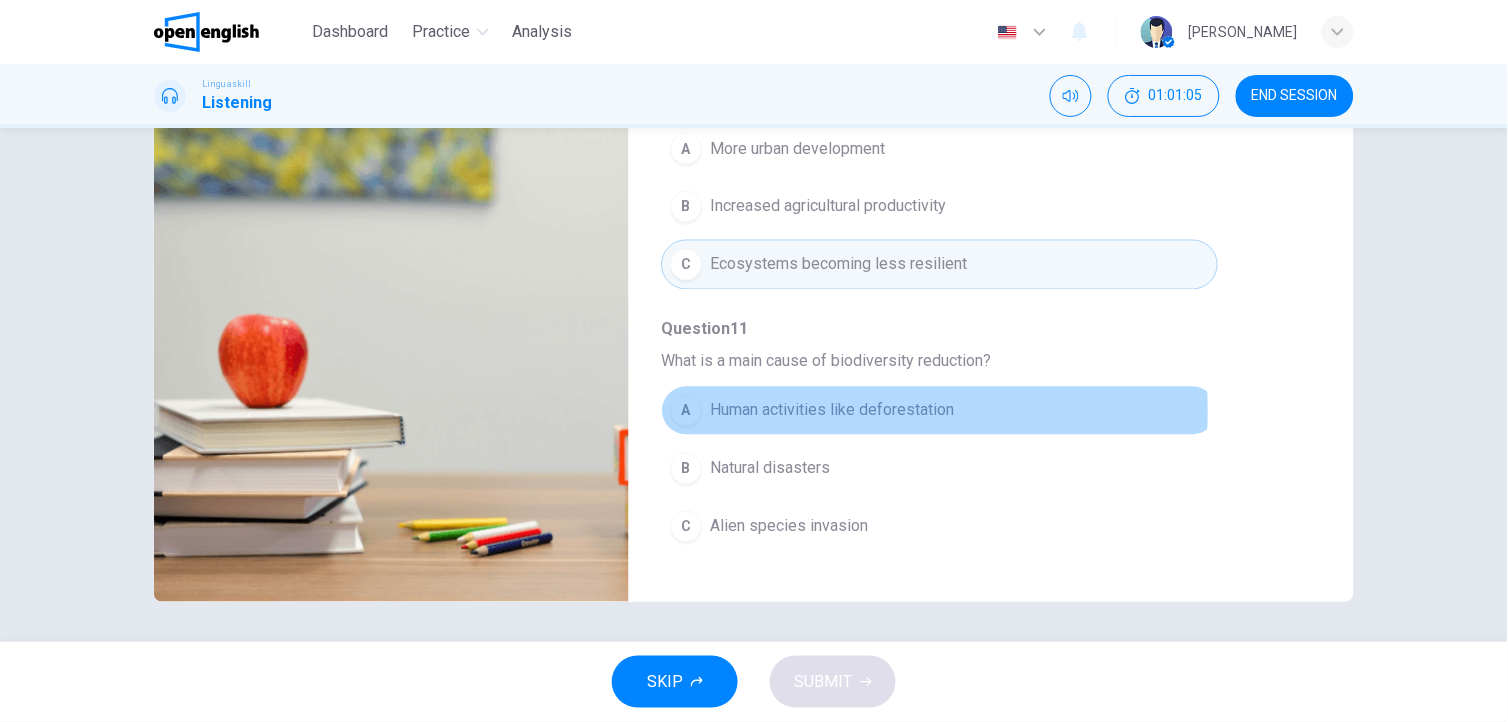 click on "Human activities like deforestation" at bounding box center [832, 411] 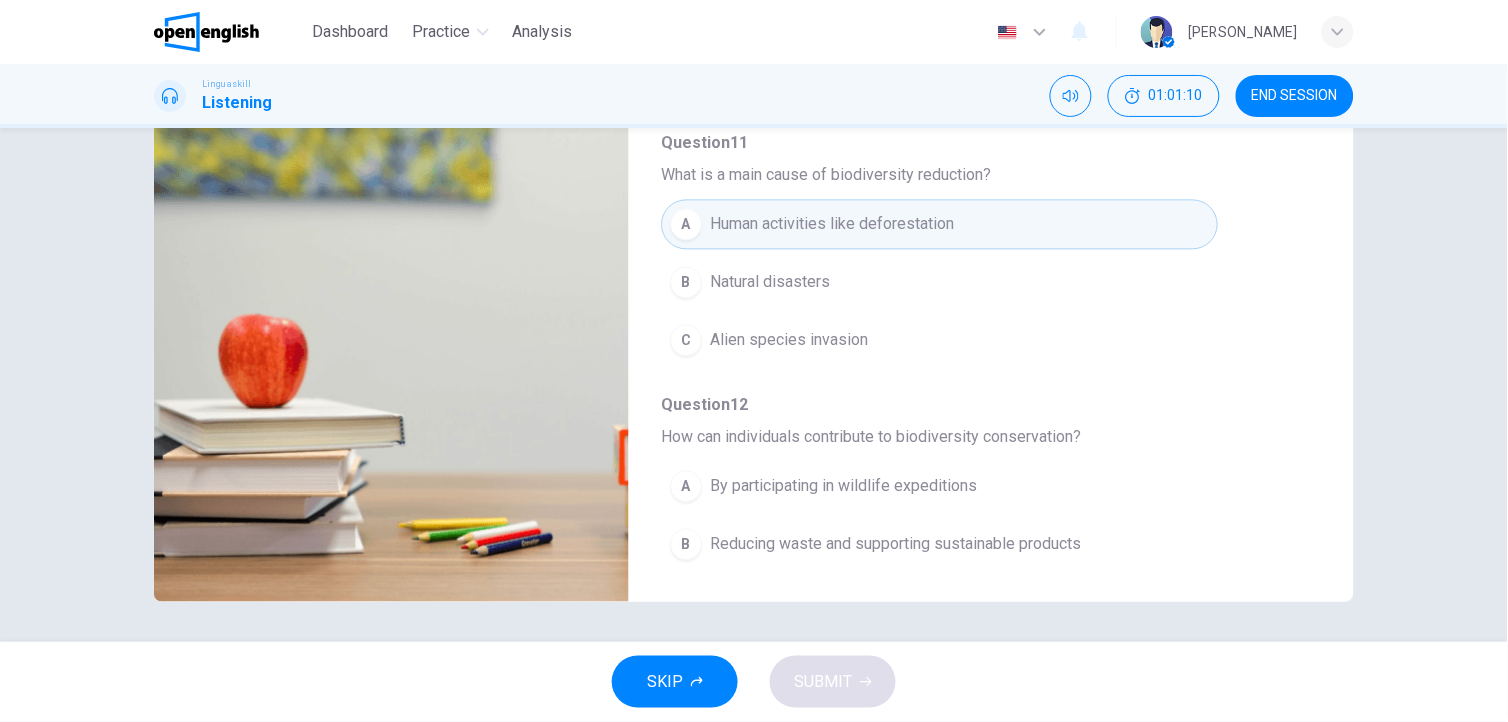 scroll, scrollTop: 865, scrollLeft: 0, axis: vertical 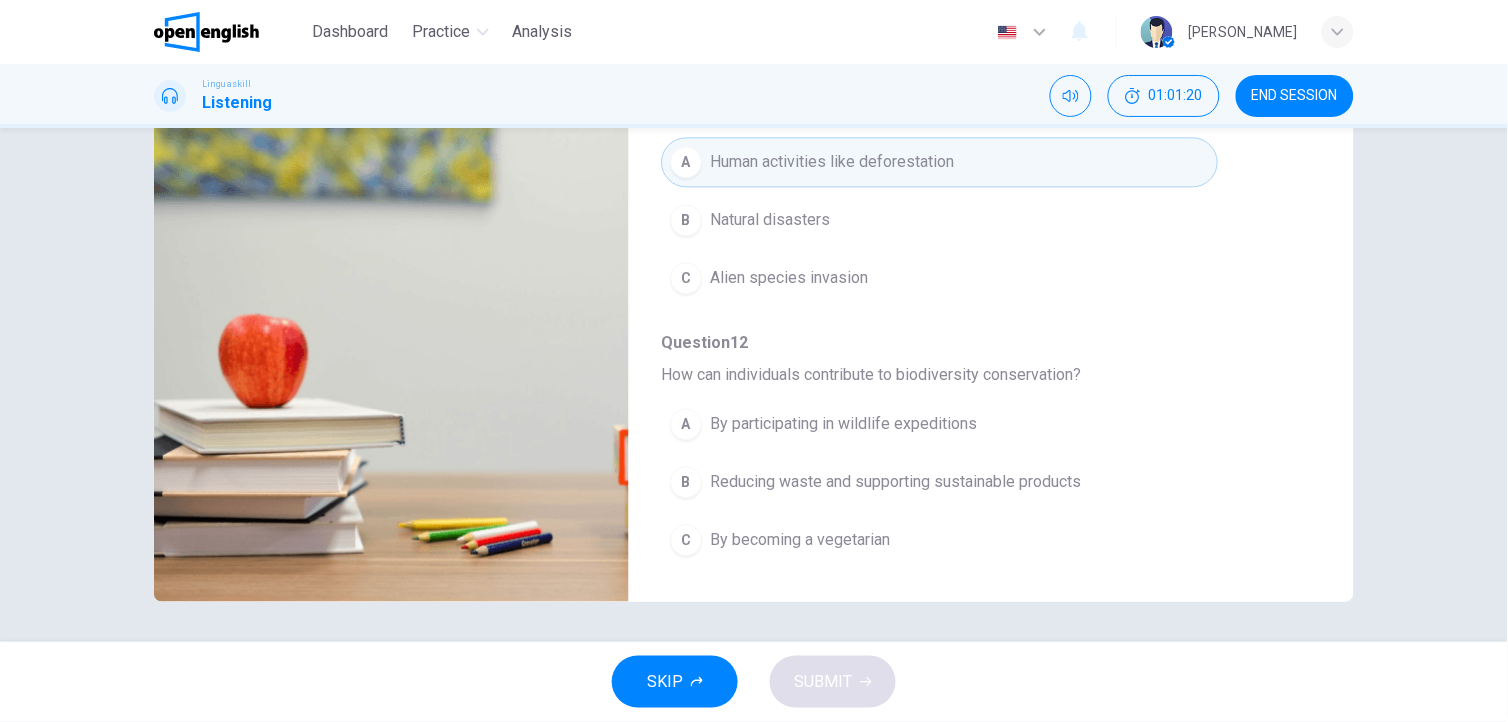 click on "Reducing waste and supporting sustainable products" at bounding box center (895, 483) 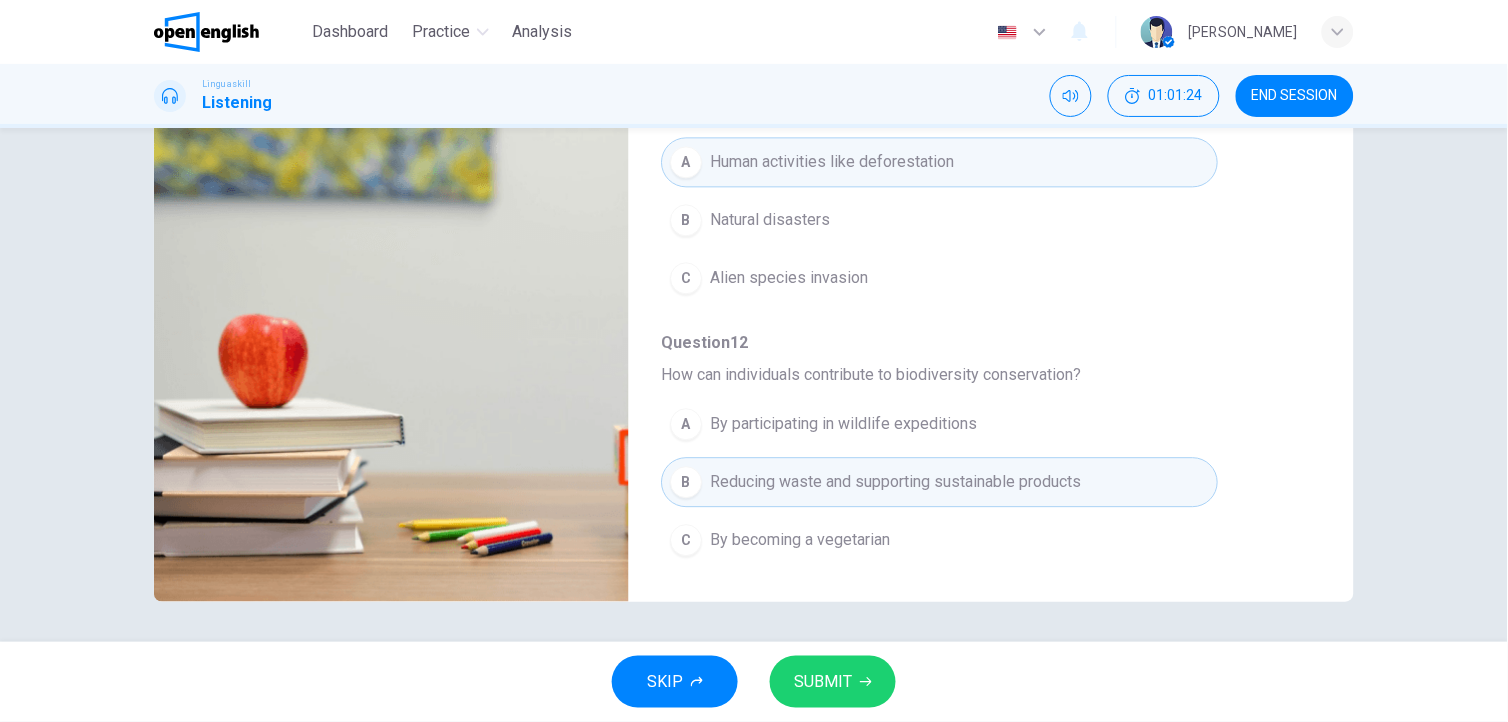 click on "SUBMIT" at bounding box center (823, 682) 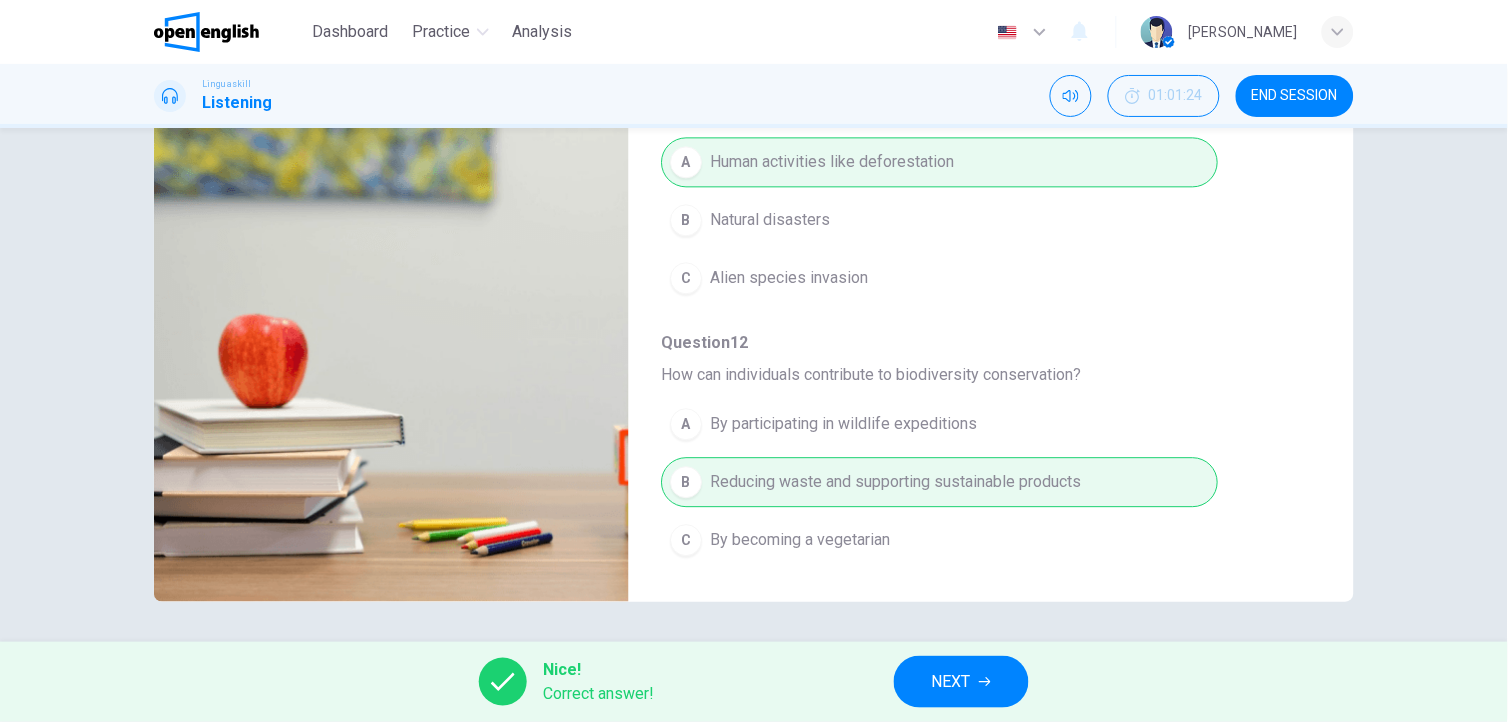 click on "NEXT" at bounding box center [951, 682] 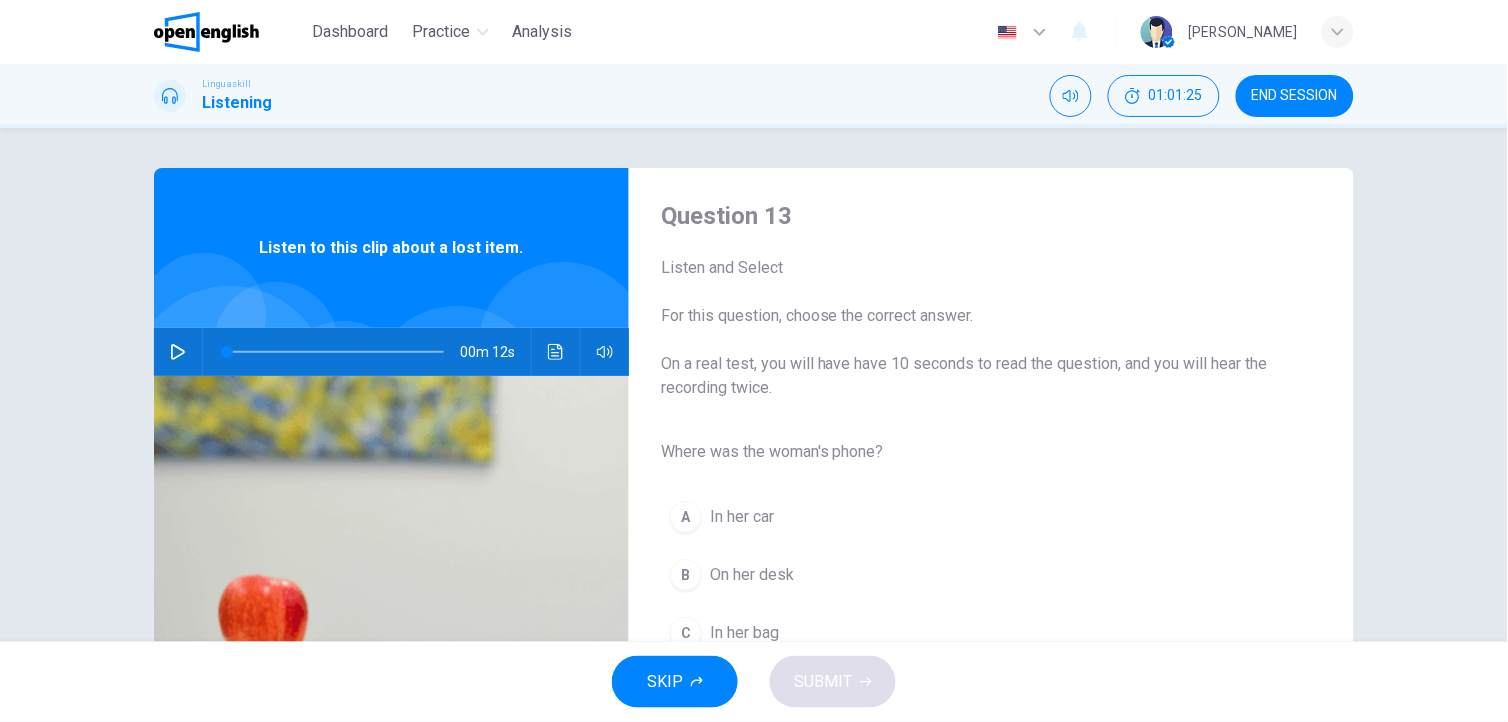 click 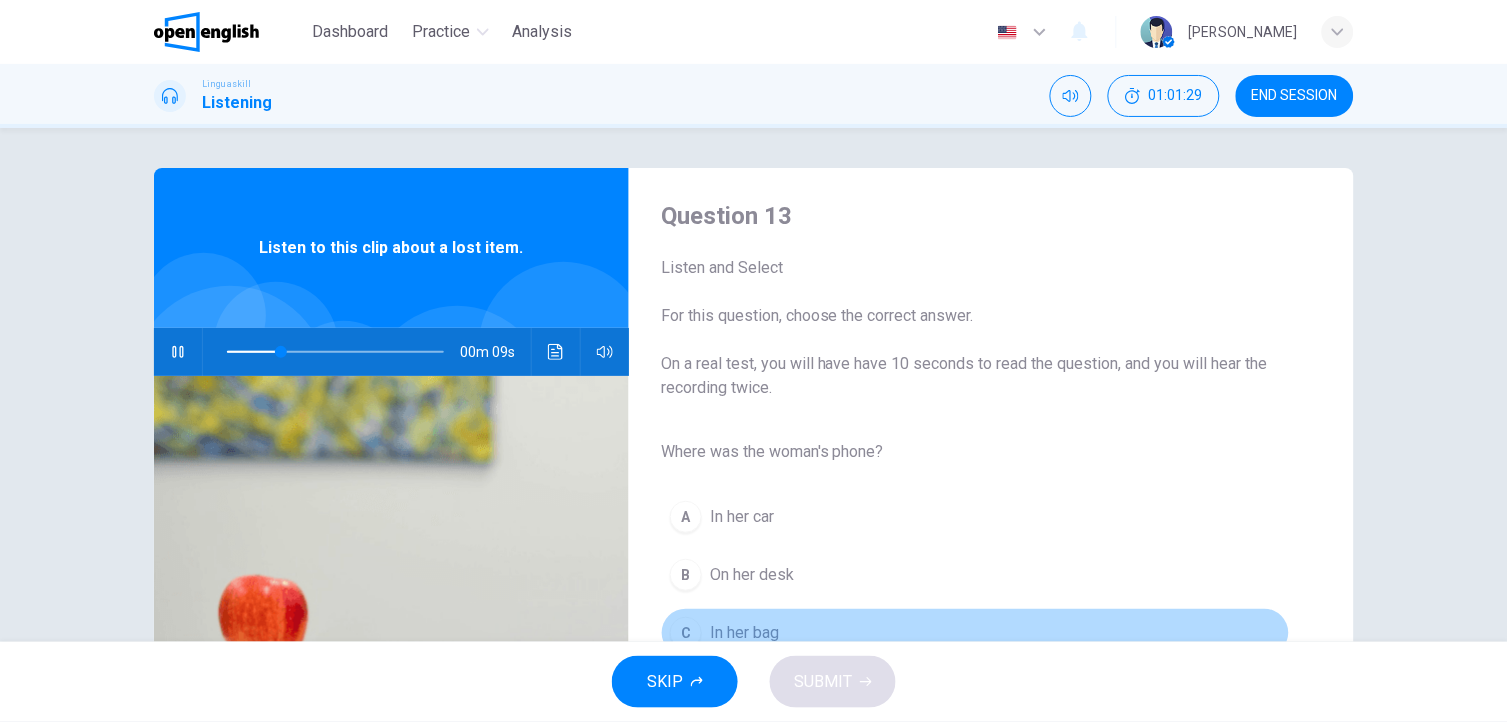 click on "In her bag" at bounding box center [744, 633] 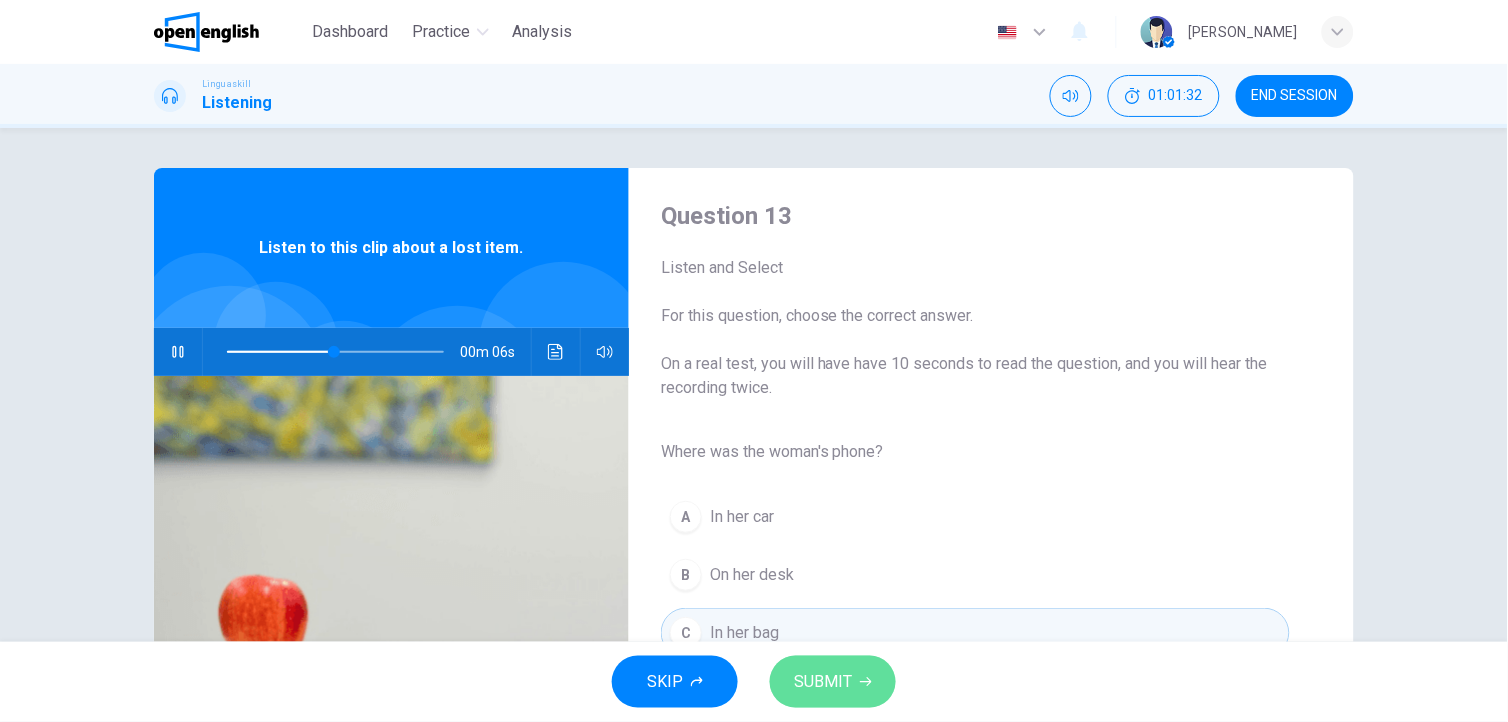 click on "SUBMIT" at bounding box center (823, 682) 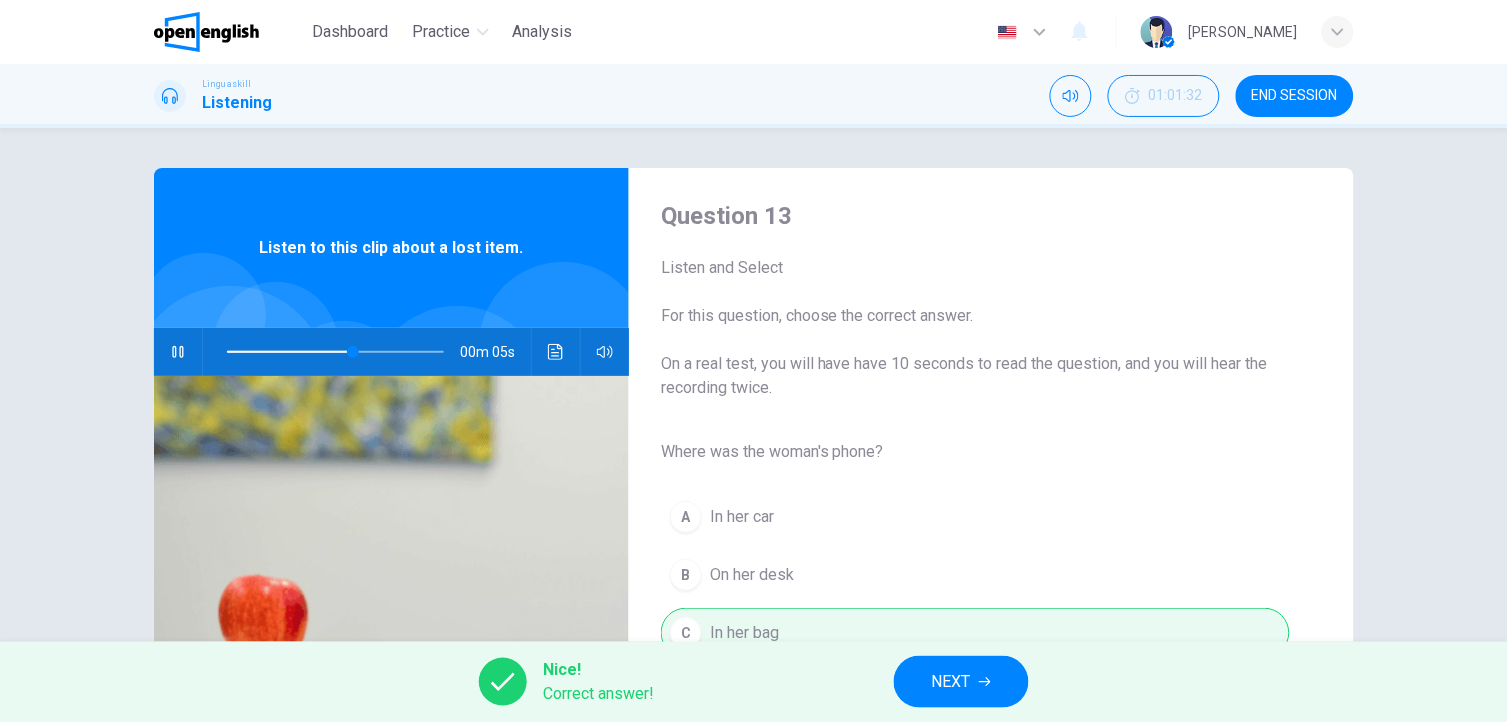 type on "**" 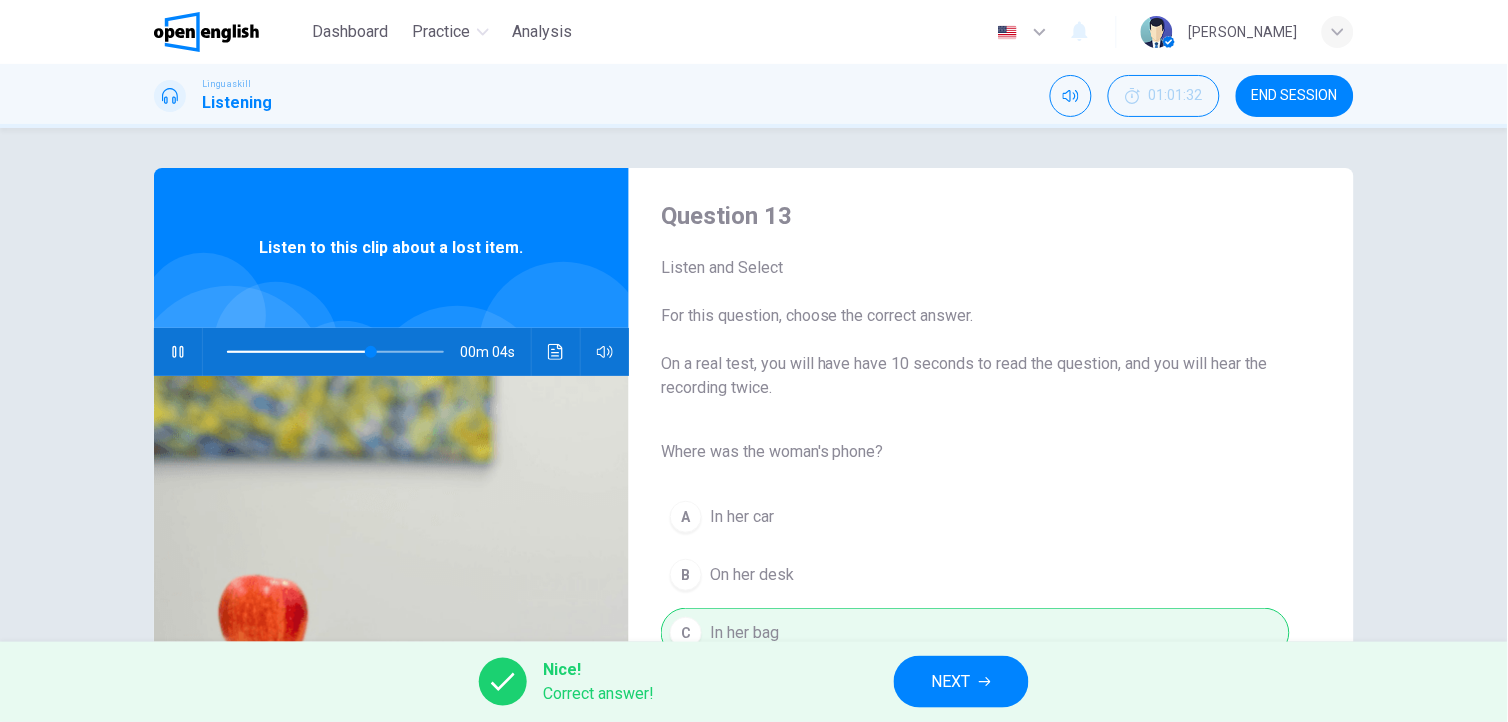 click on "NEXT" at bounding box center (961, 682) 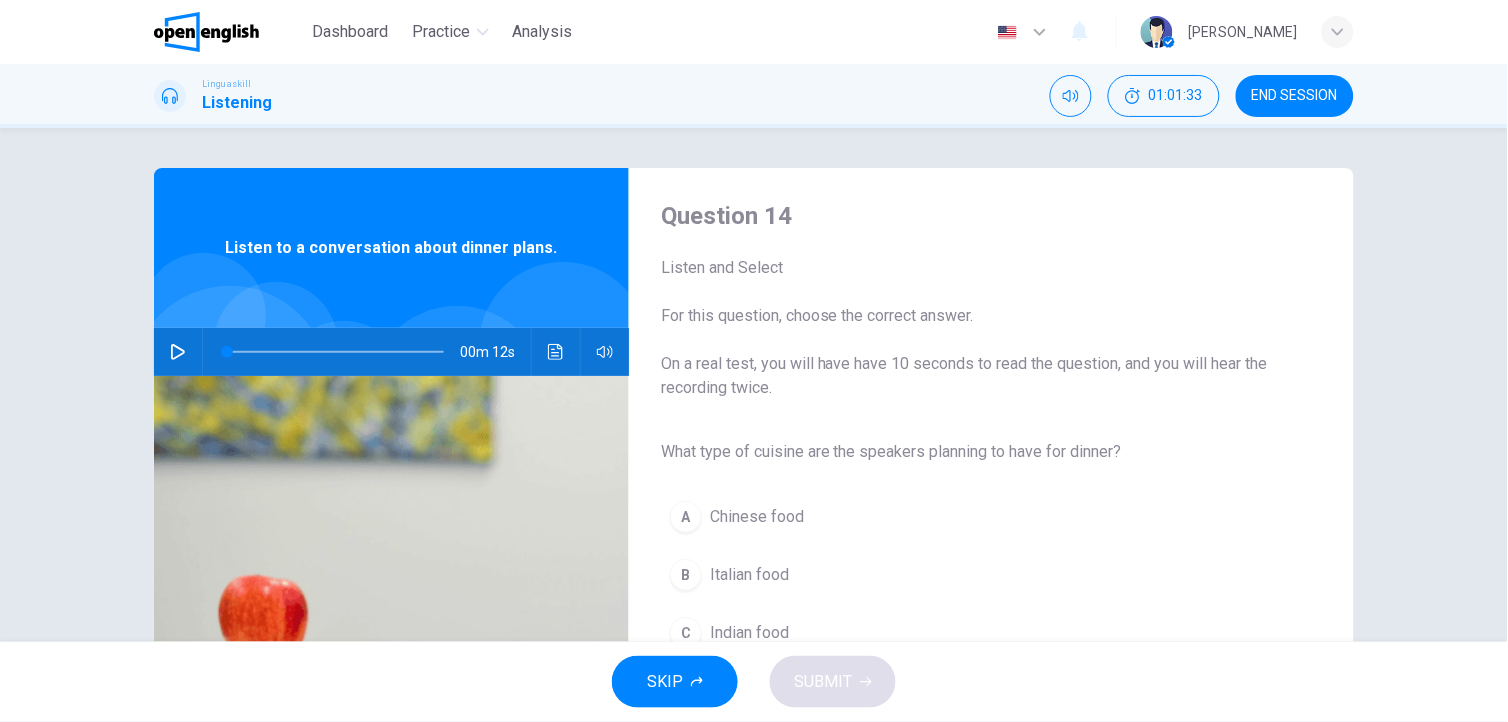 click at bounding box center [178, 352] 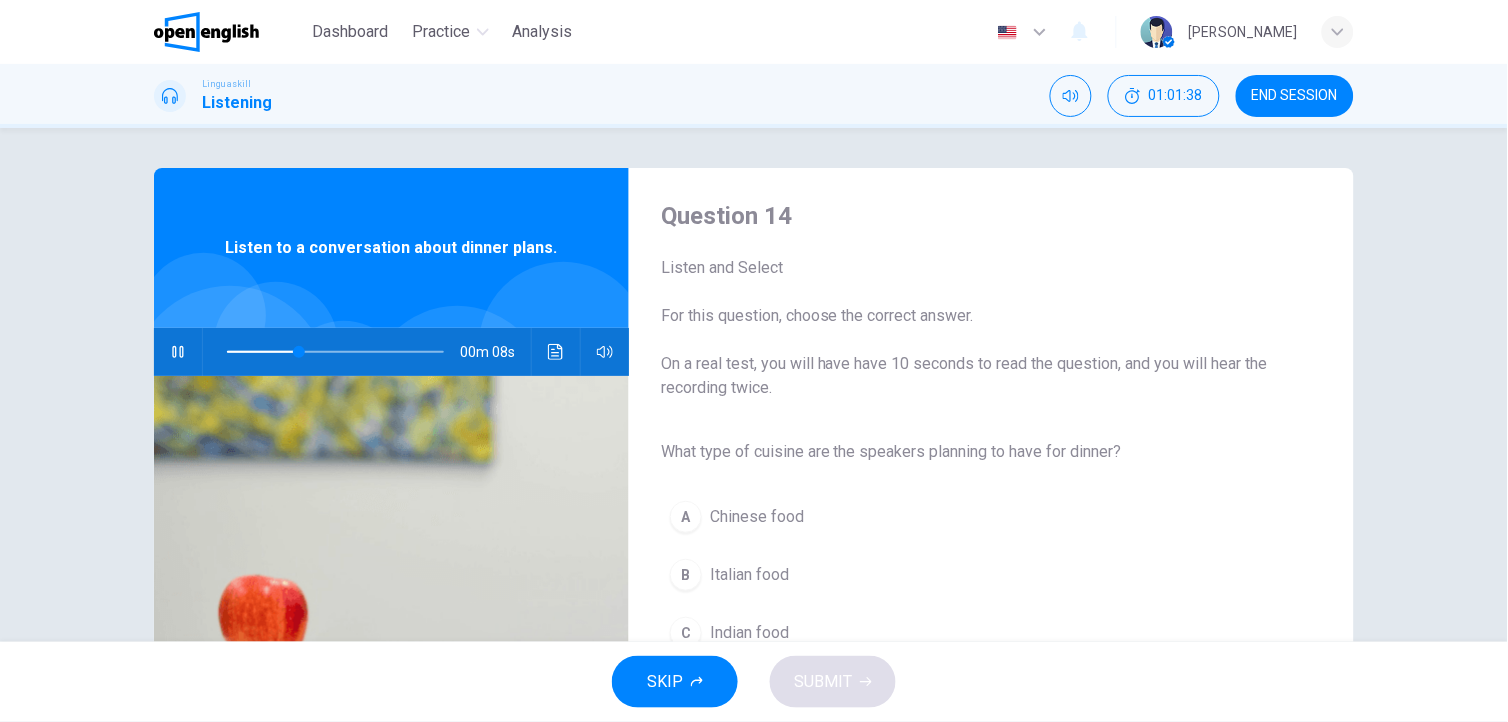 click on "Italian food" at bounding box center [749, 575] 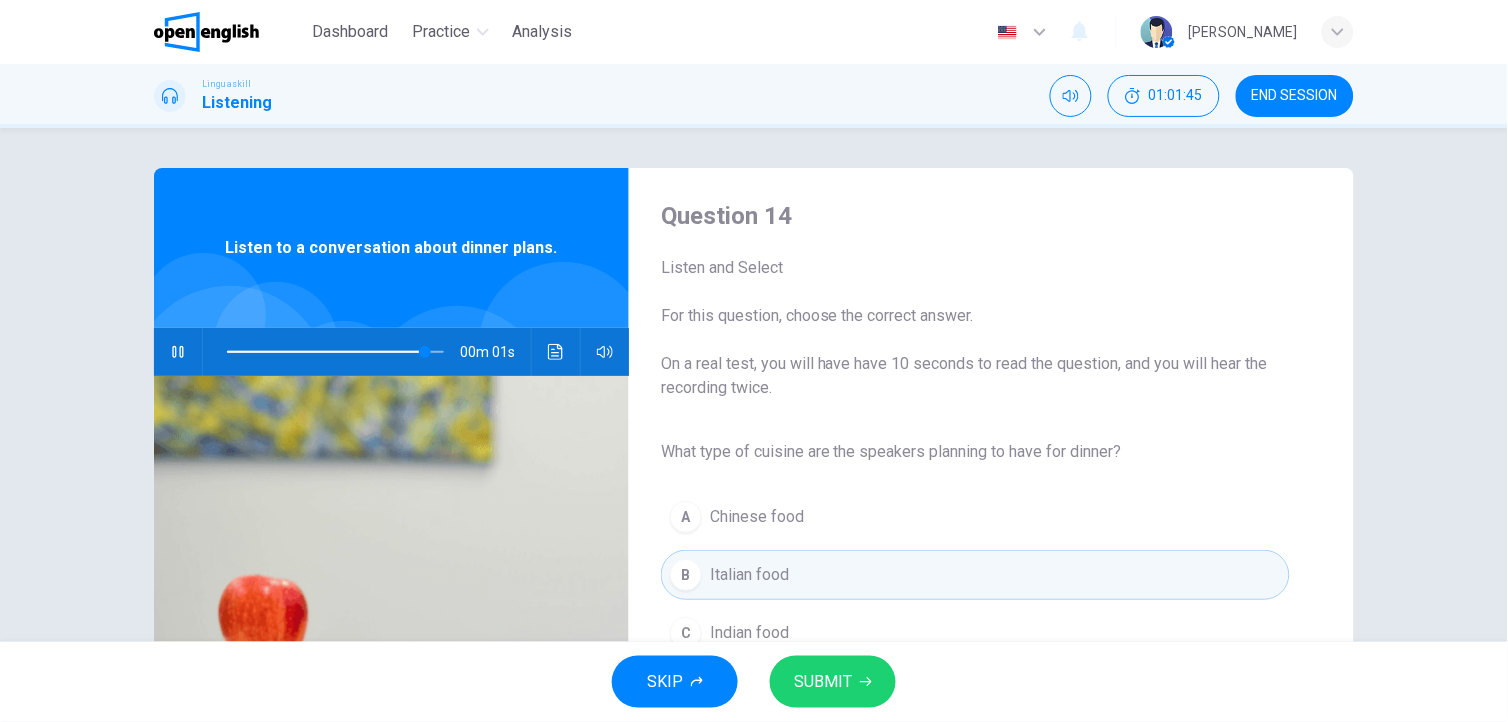 type on "*" 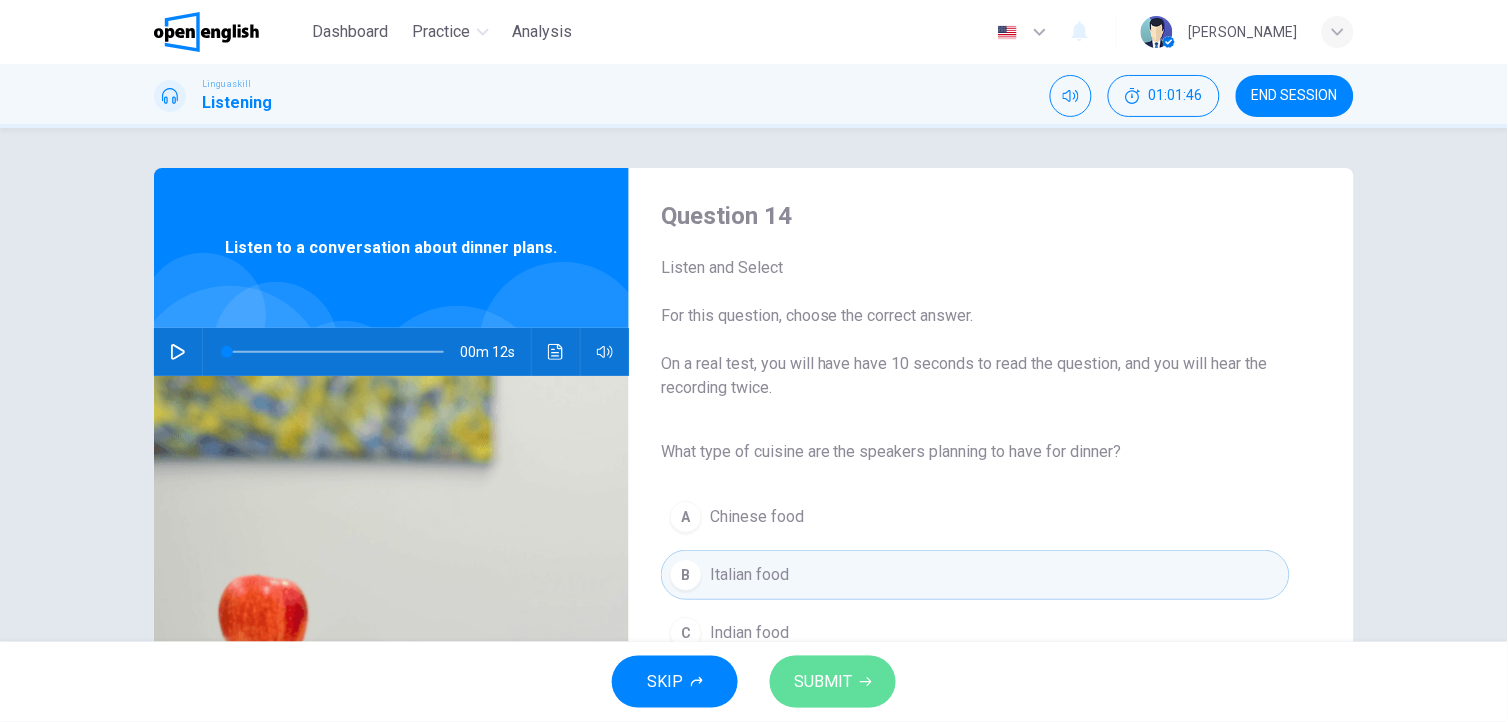 click on "SUBMIT" at bounding box center (823, 682) 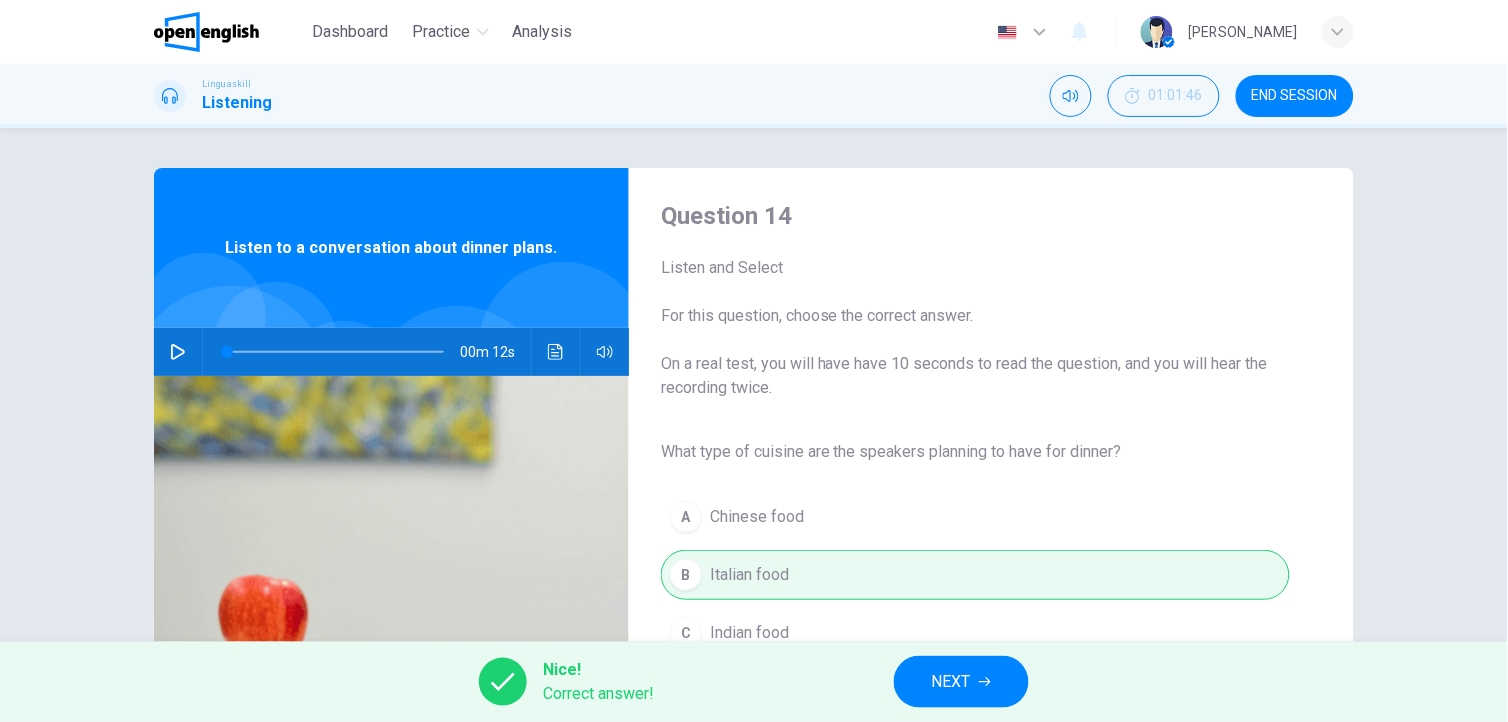 click on "NEXT" at bounding box center [961, 682] 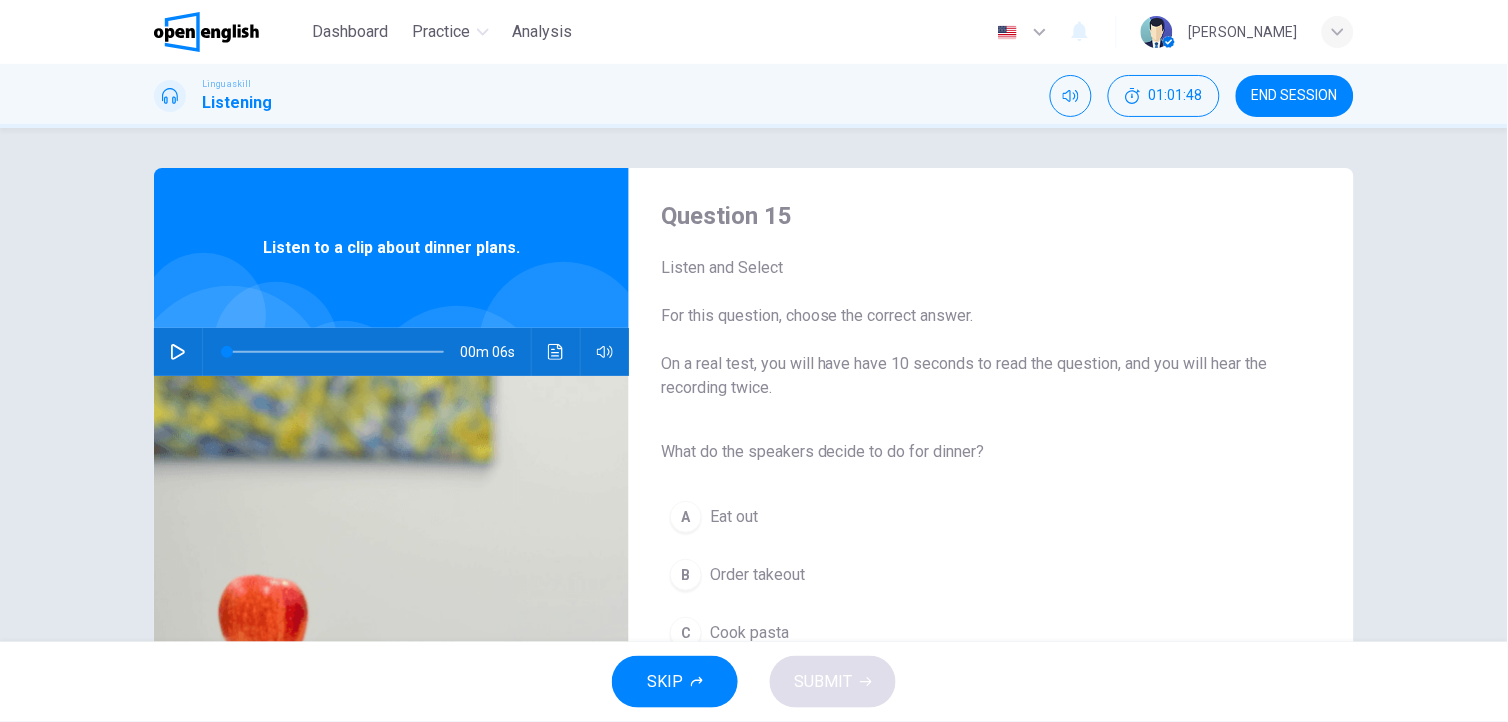 click 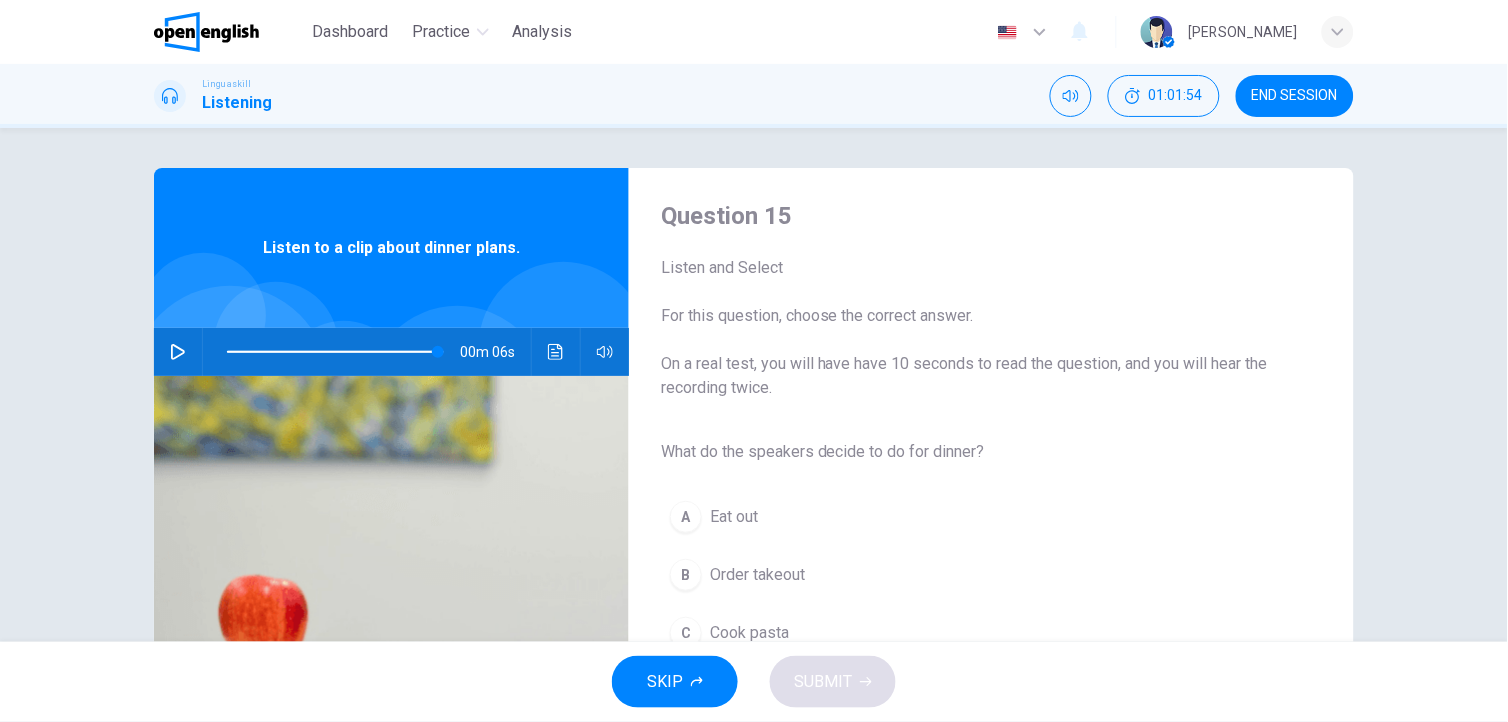 type on "*" 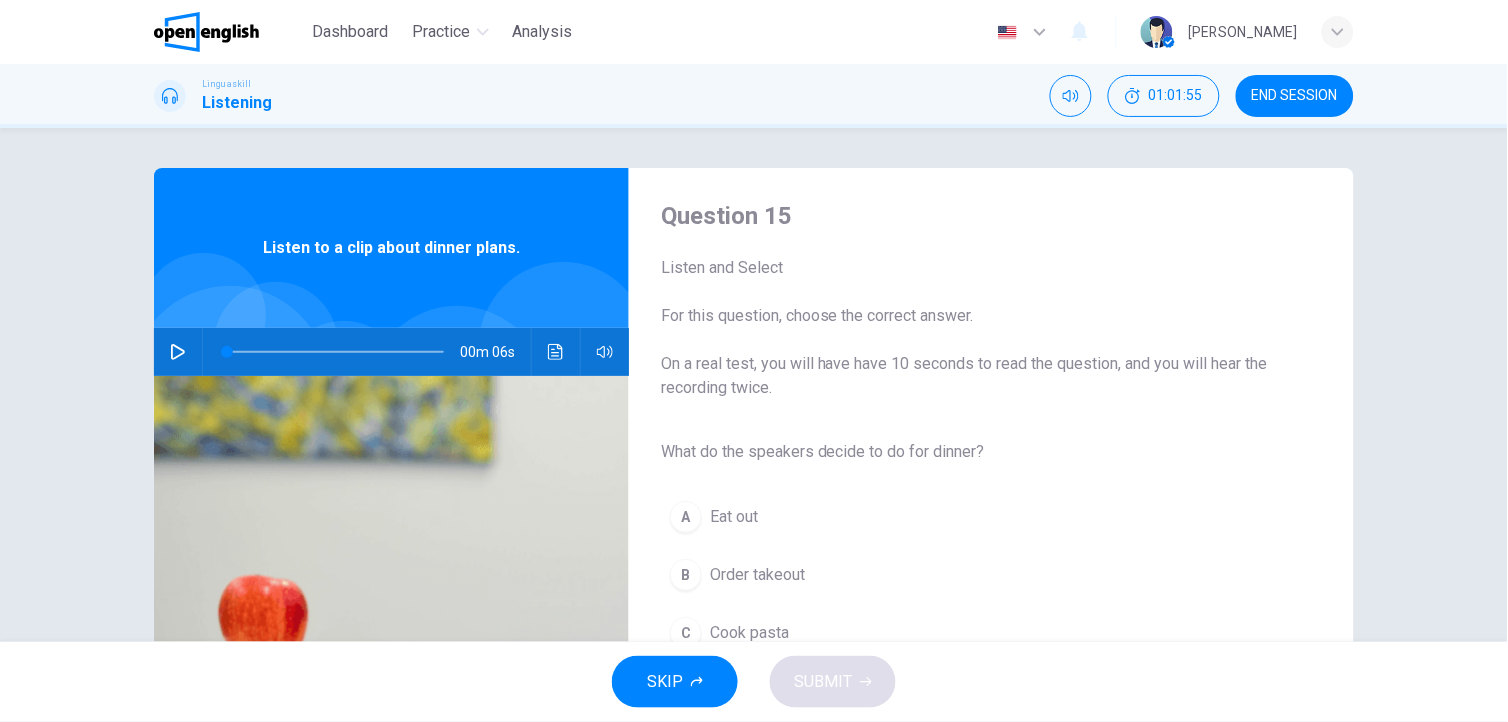 click on "Cook pasta" at bounding box center (749, 633) 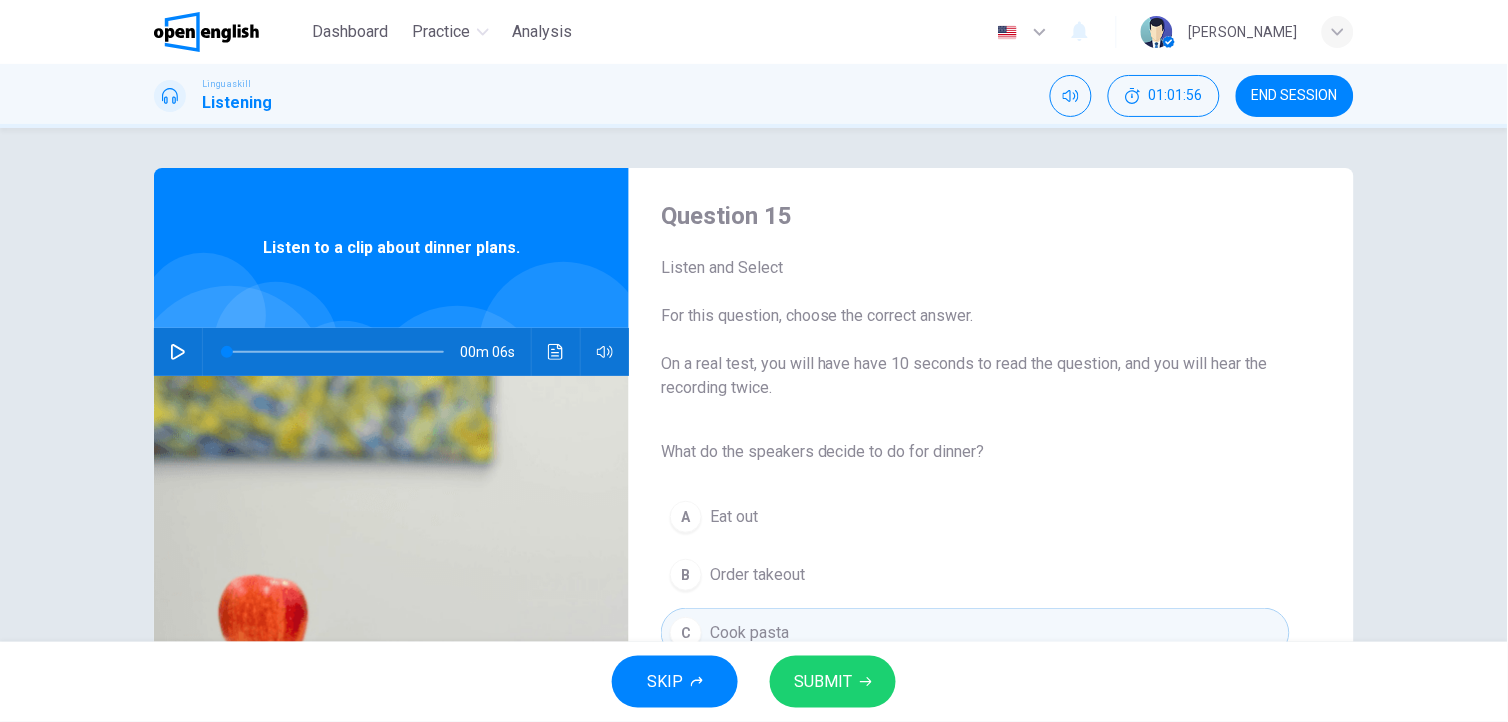 click on "SUBMIT" at bounding box center (833, 682) 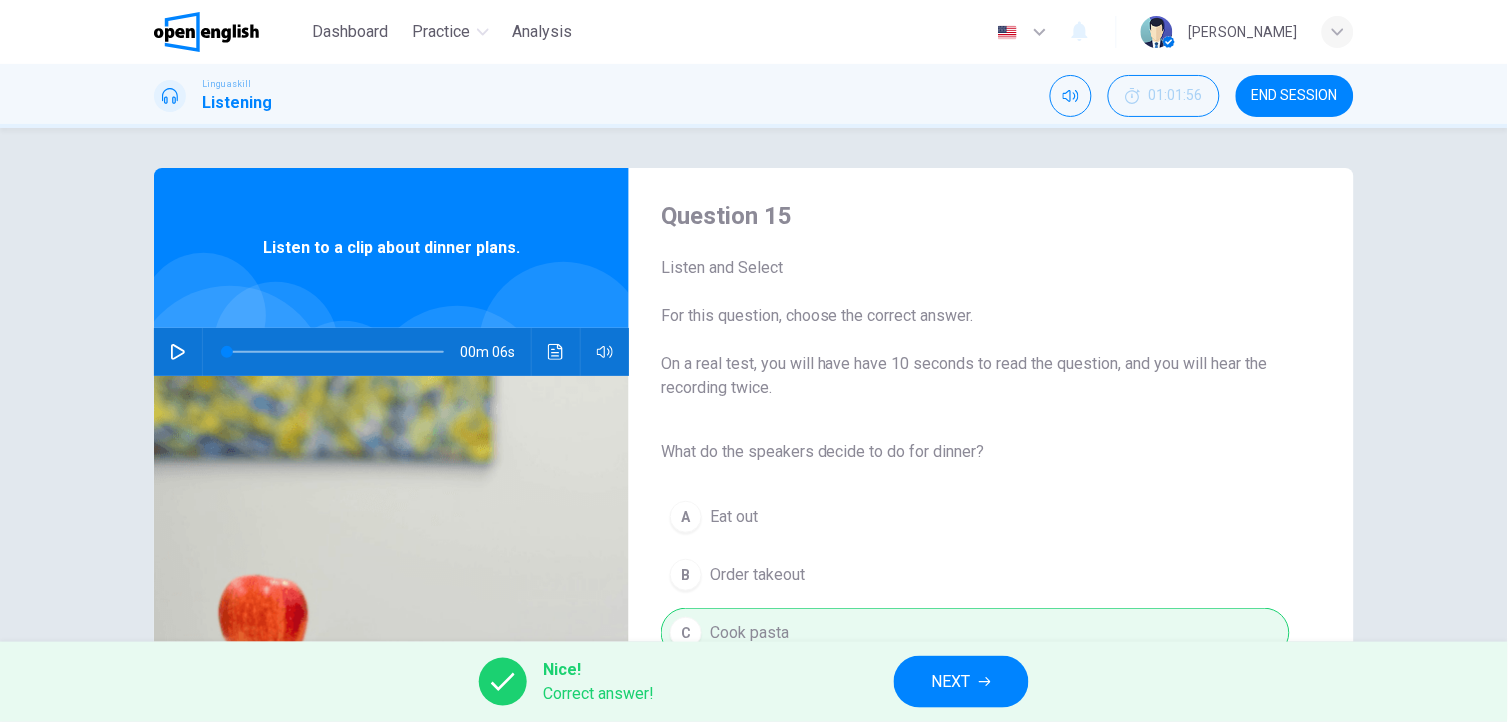 click on "NEXT" at bounding box center [961, 682] 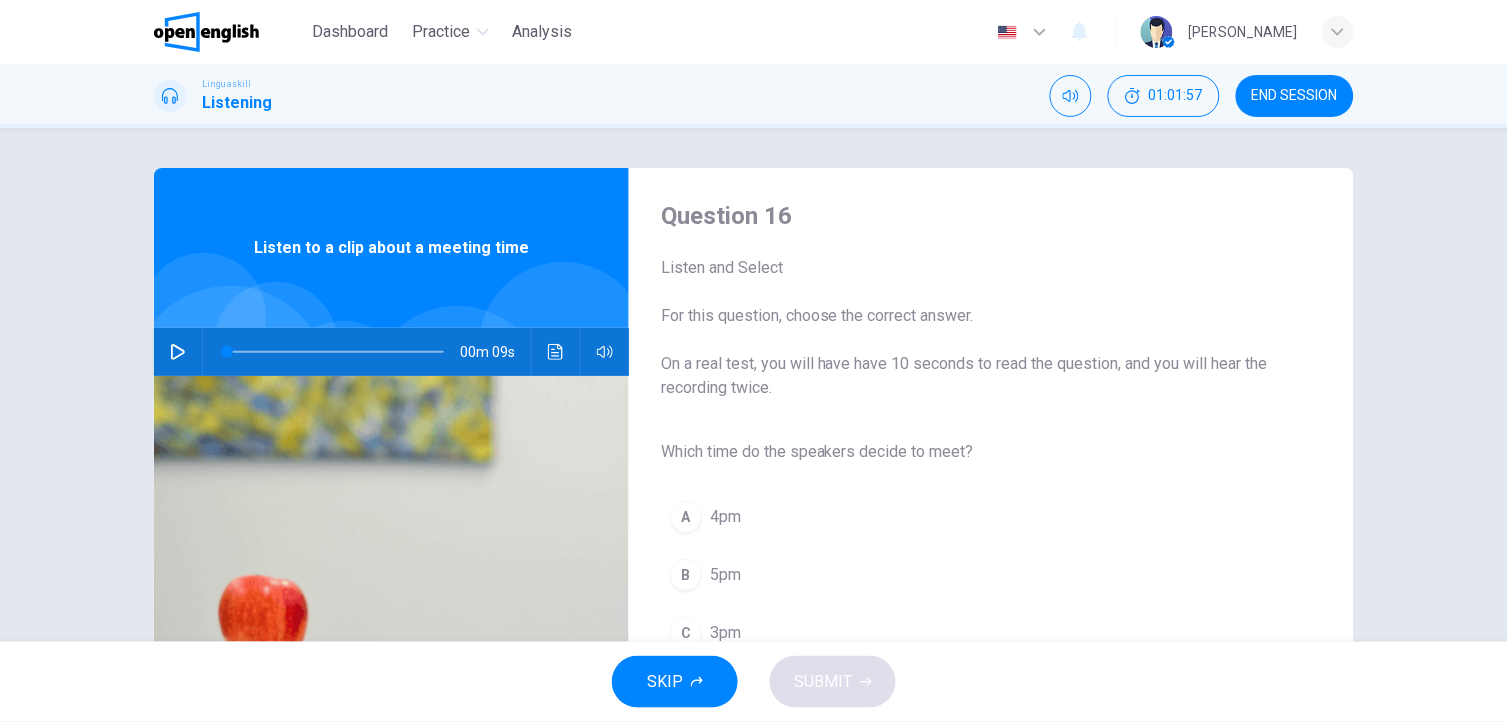 click at bounding box center [178, 352] 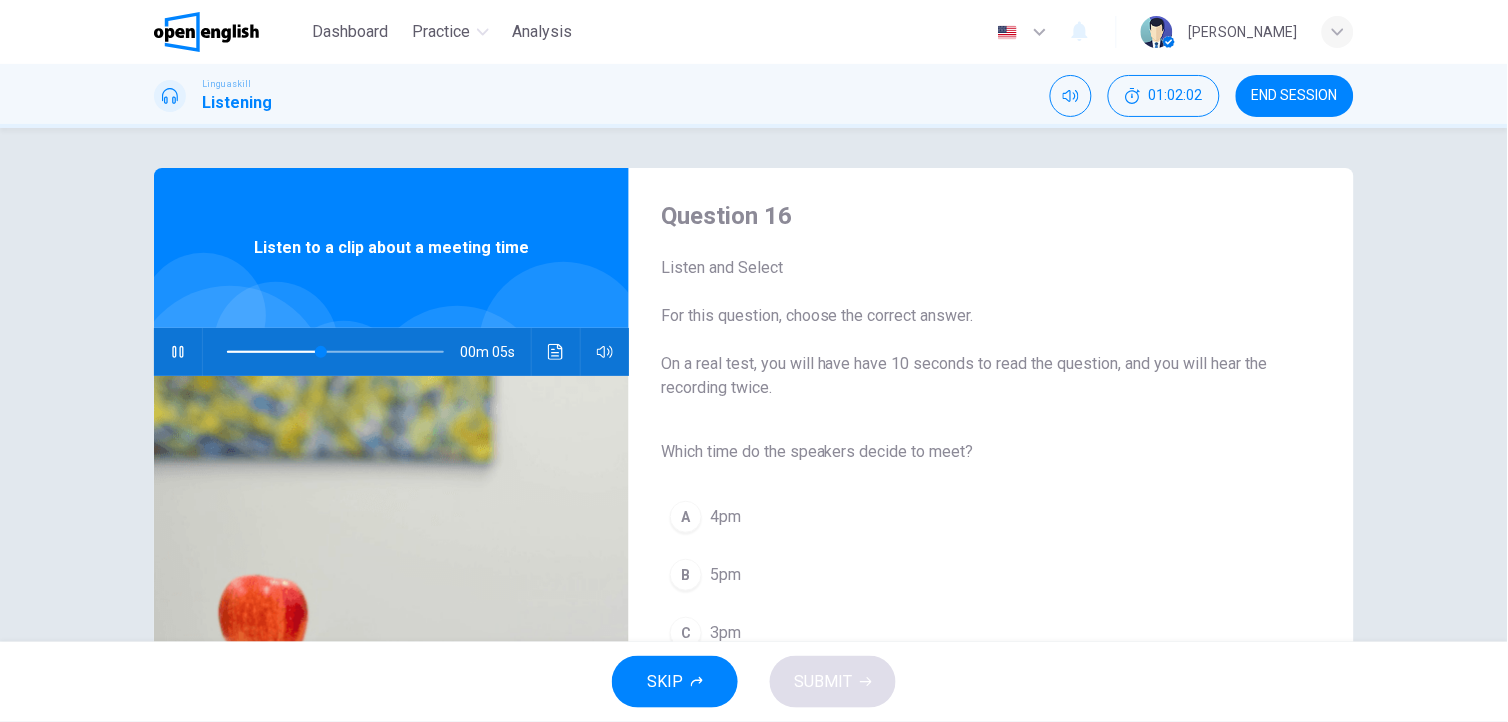 click on "3pm" at bounding box center [725, 633] 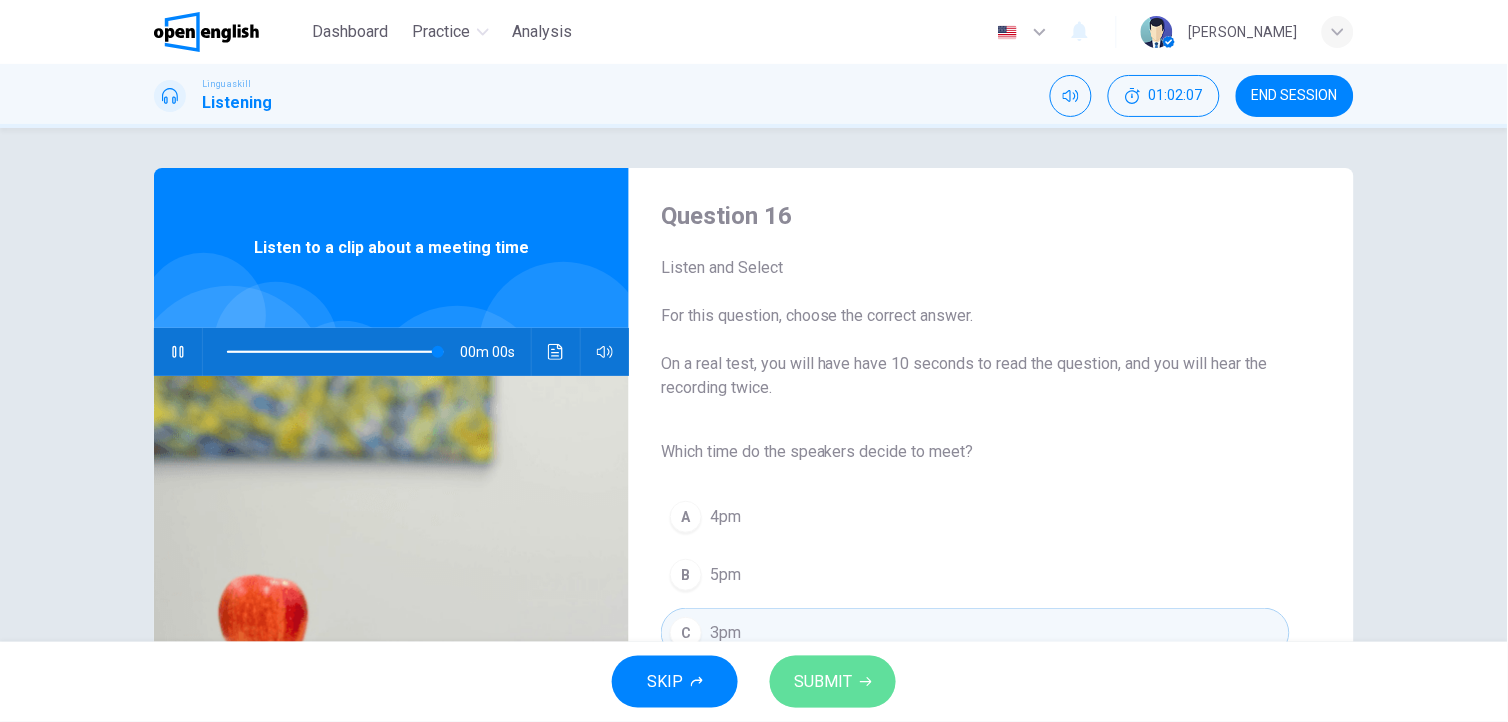 click on "SUBMIT" at bounding box center (823, 682) 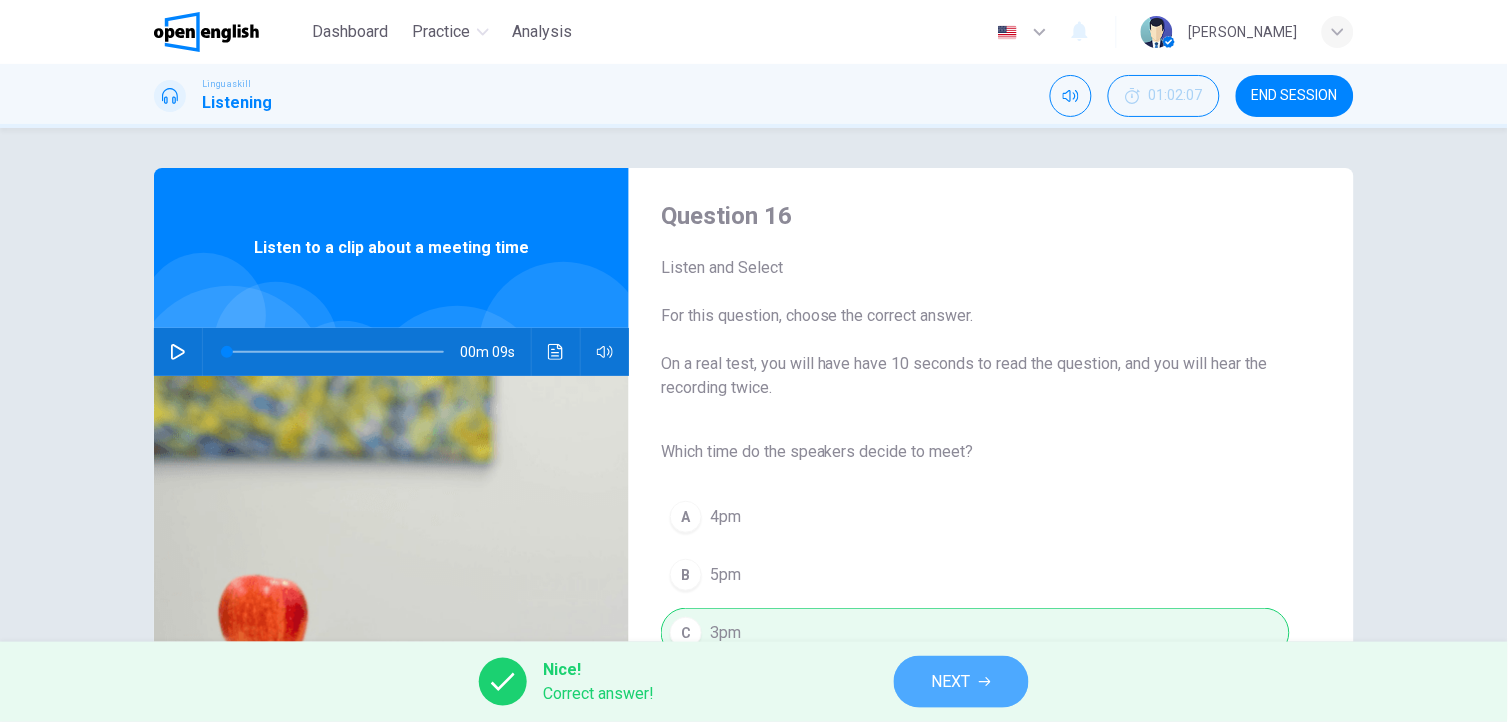 click on "NEXT" at bounding box center (961, 682) 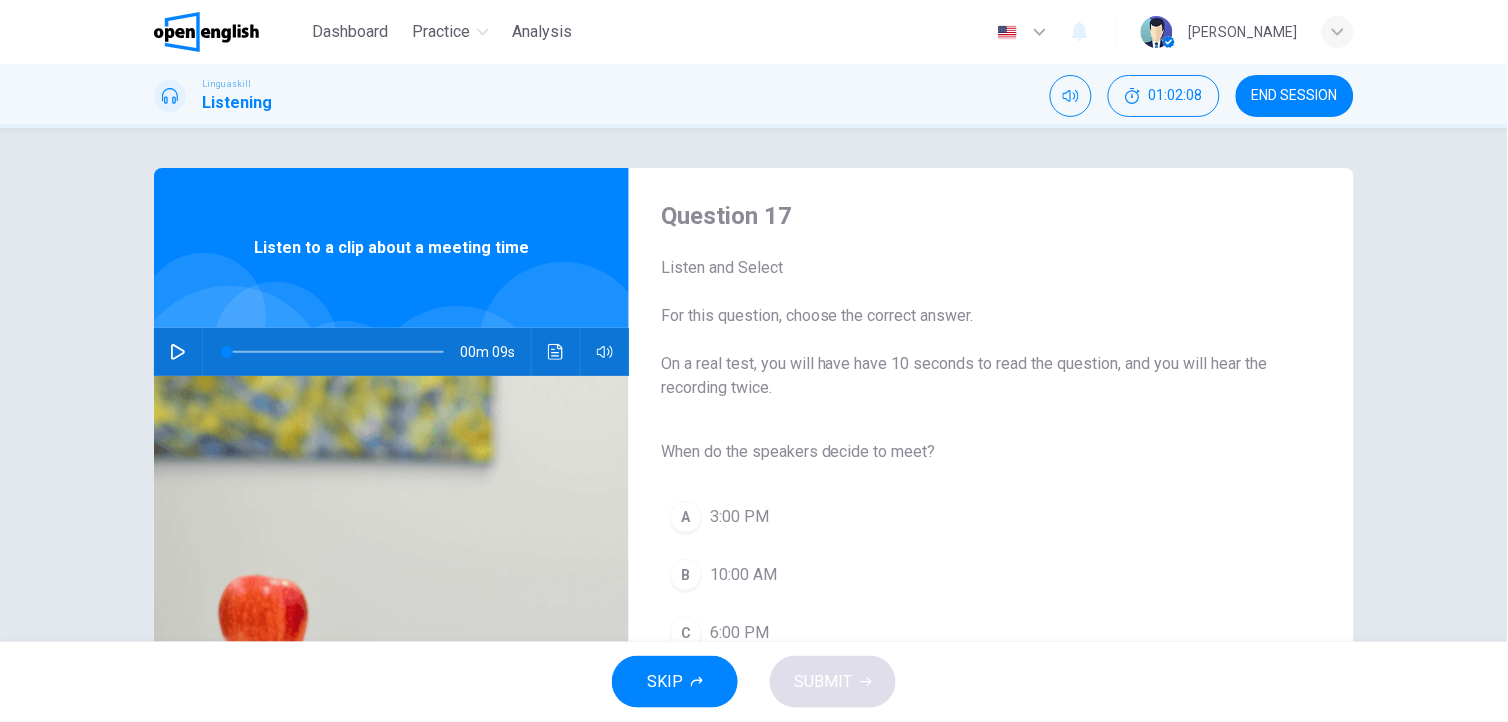 click 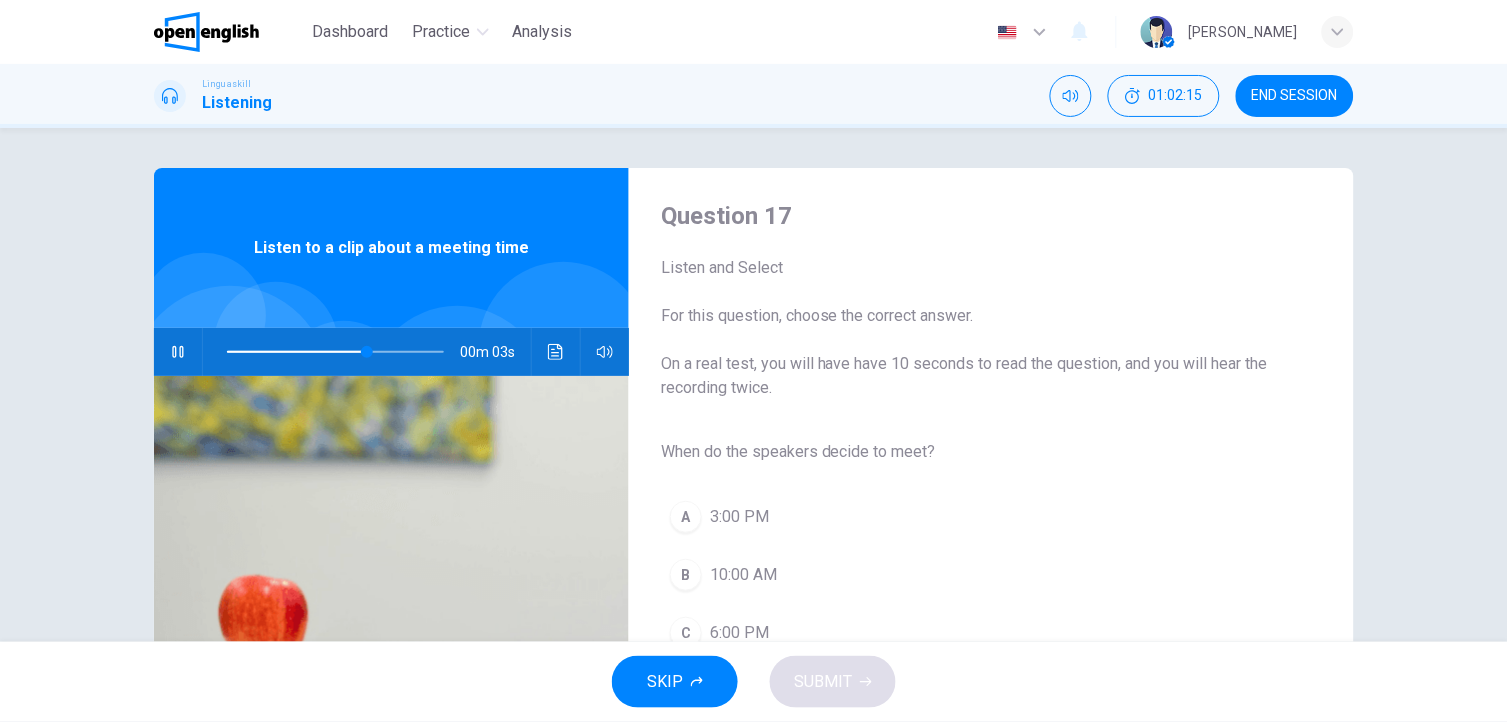 click on "A 3:00 PM" at bounding box center [975, 517] 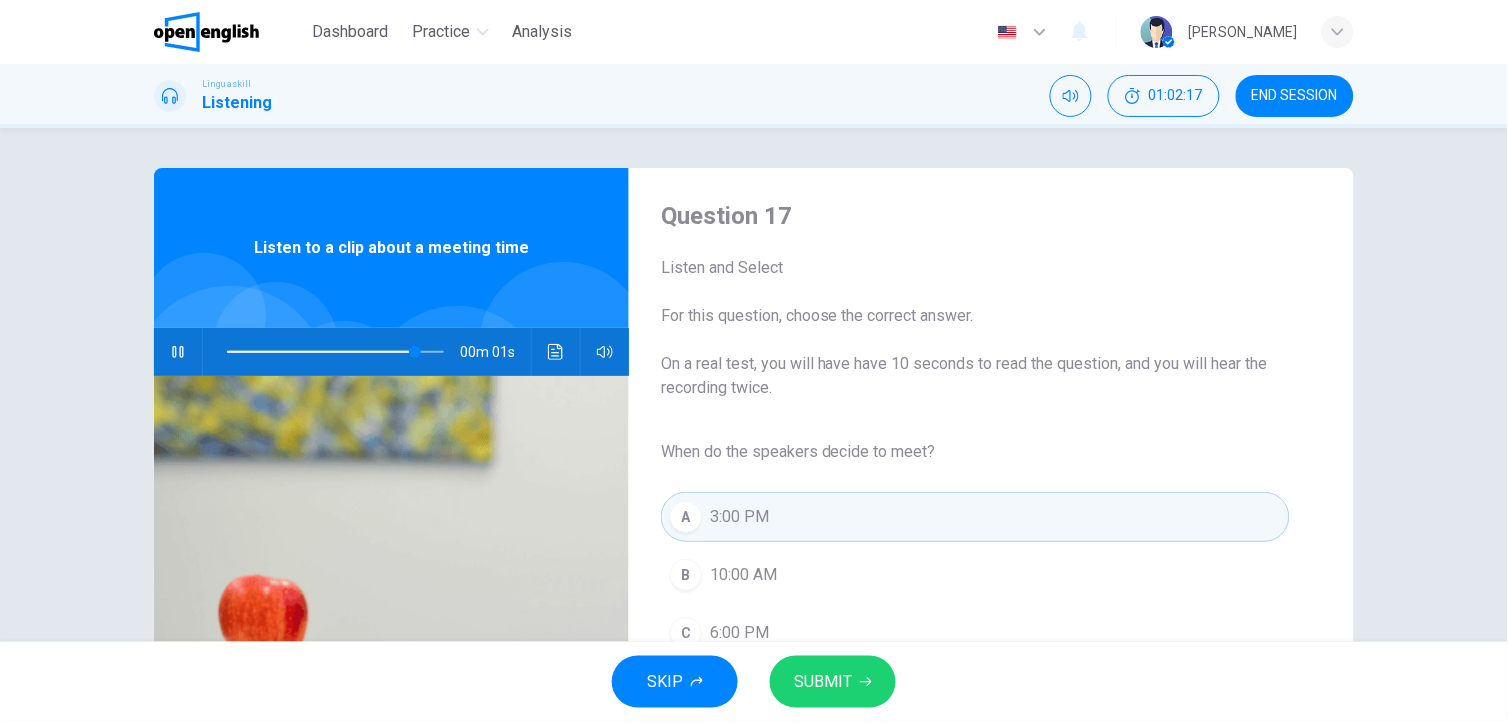 click on "SUBMIT" at bounding box center [833, 682] 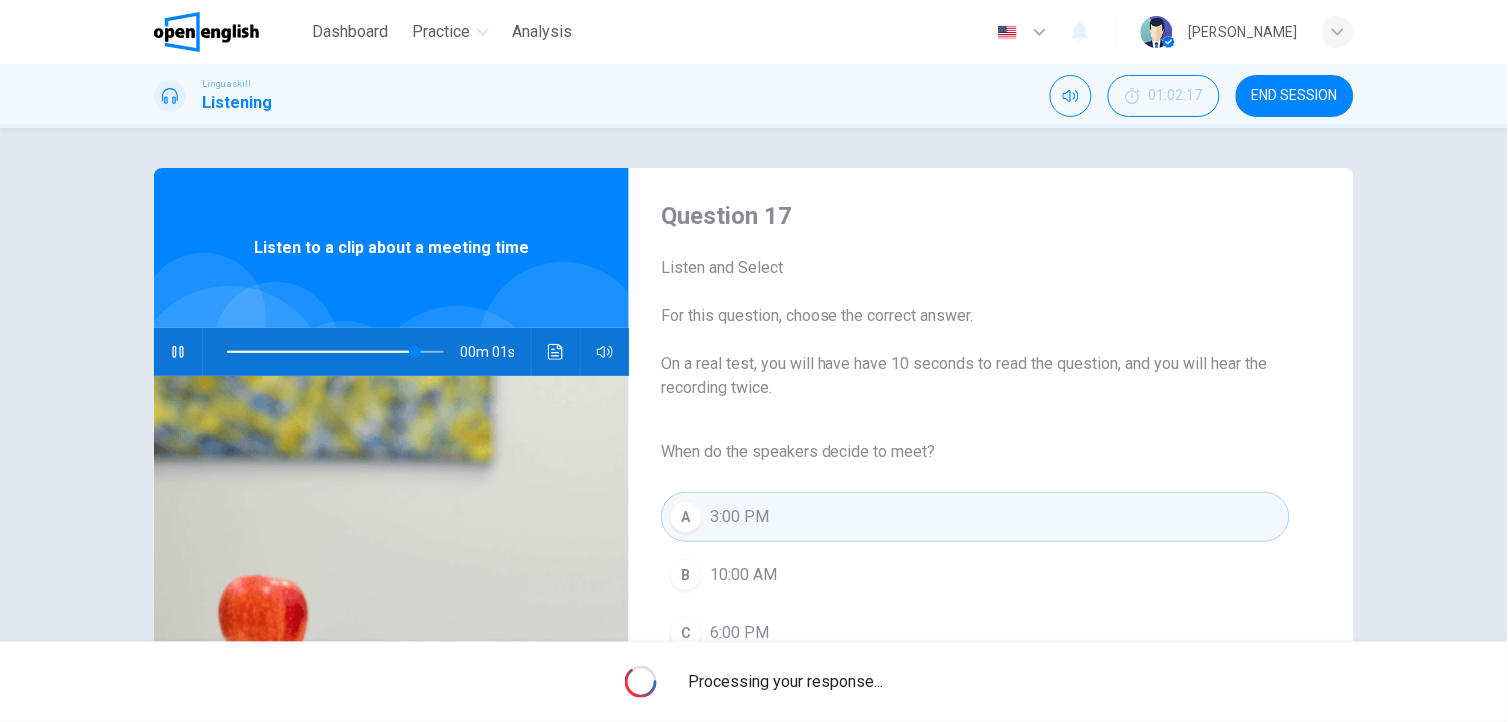 click on "Processing your response..." at bounding box center [754, 682] 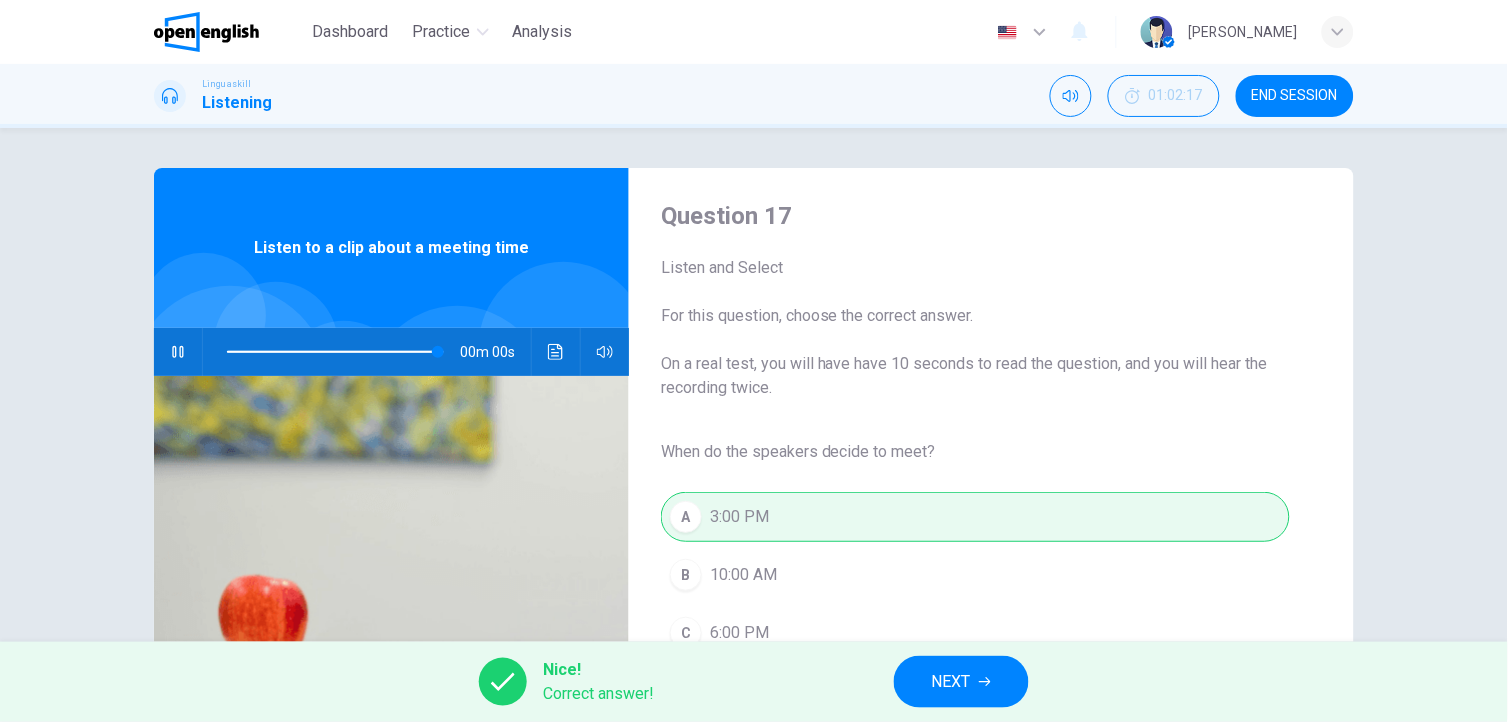 type on "*" 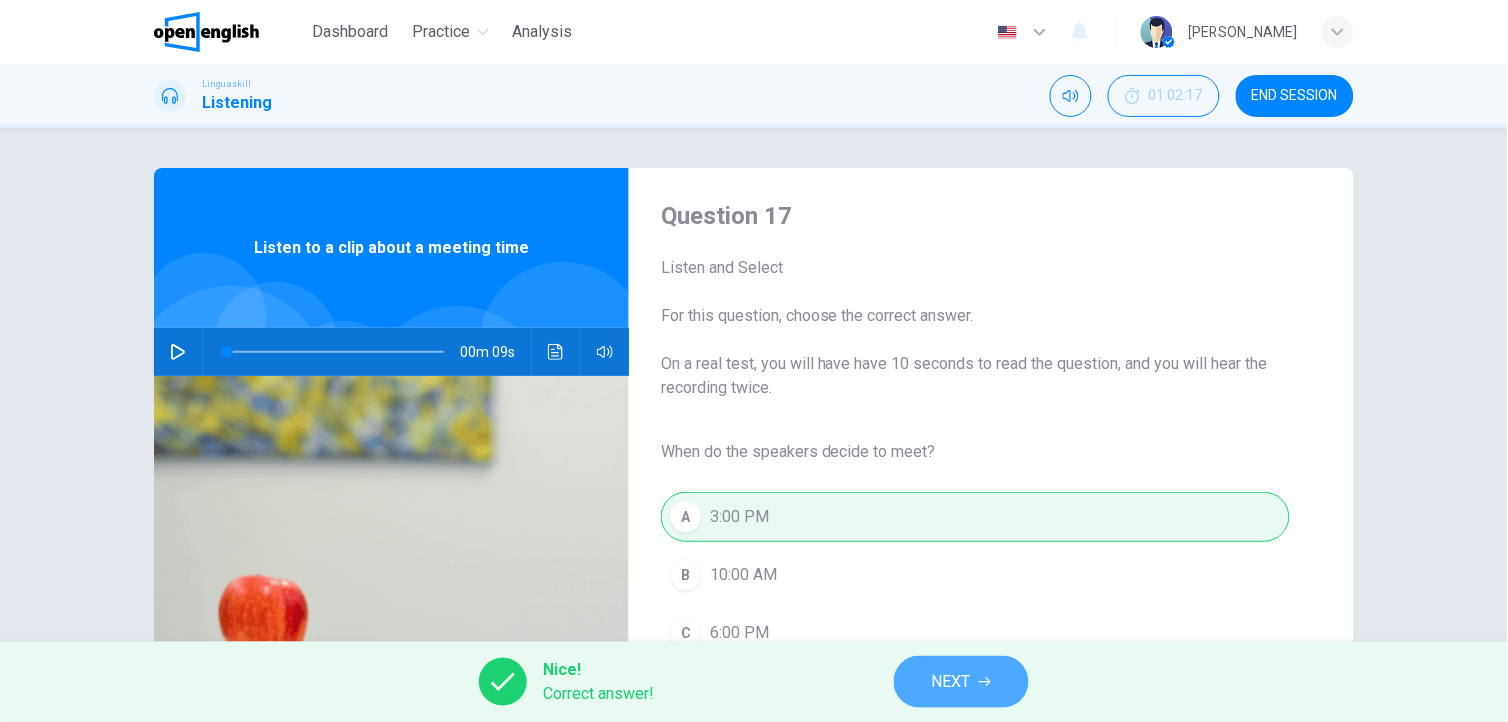 click on "NEXT" at bounding box center [961, 682] 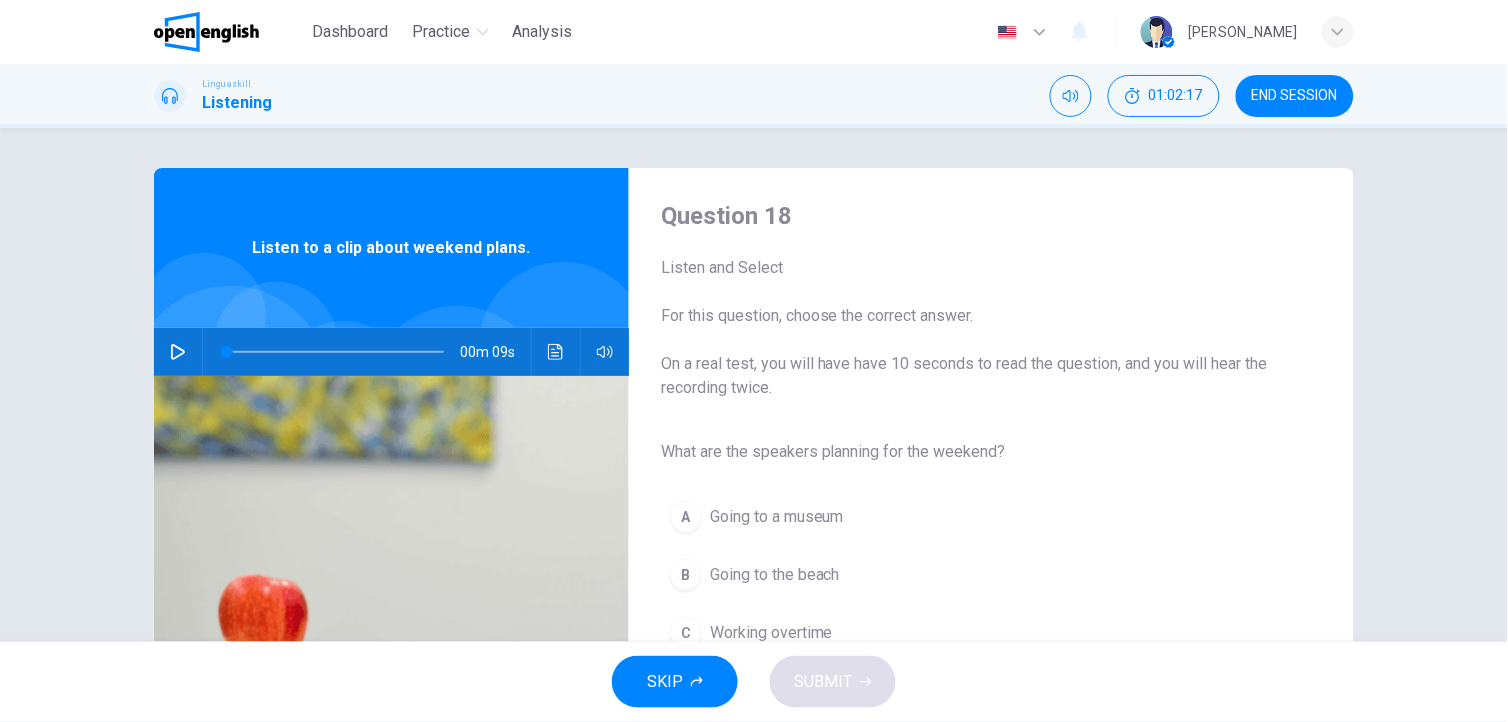 click at bounding box center [178, 352] 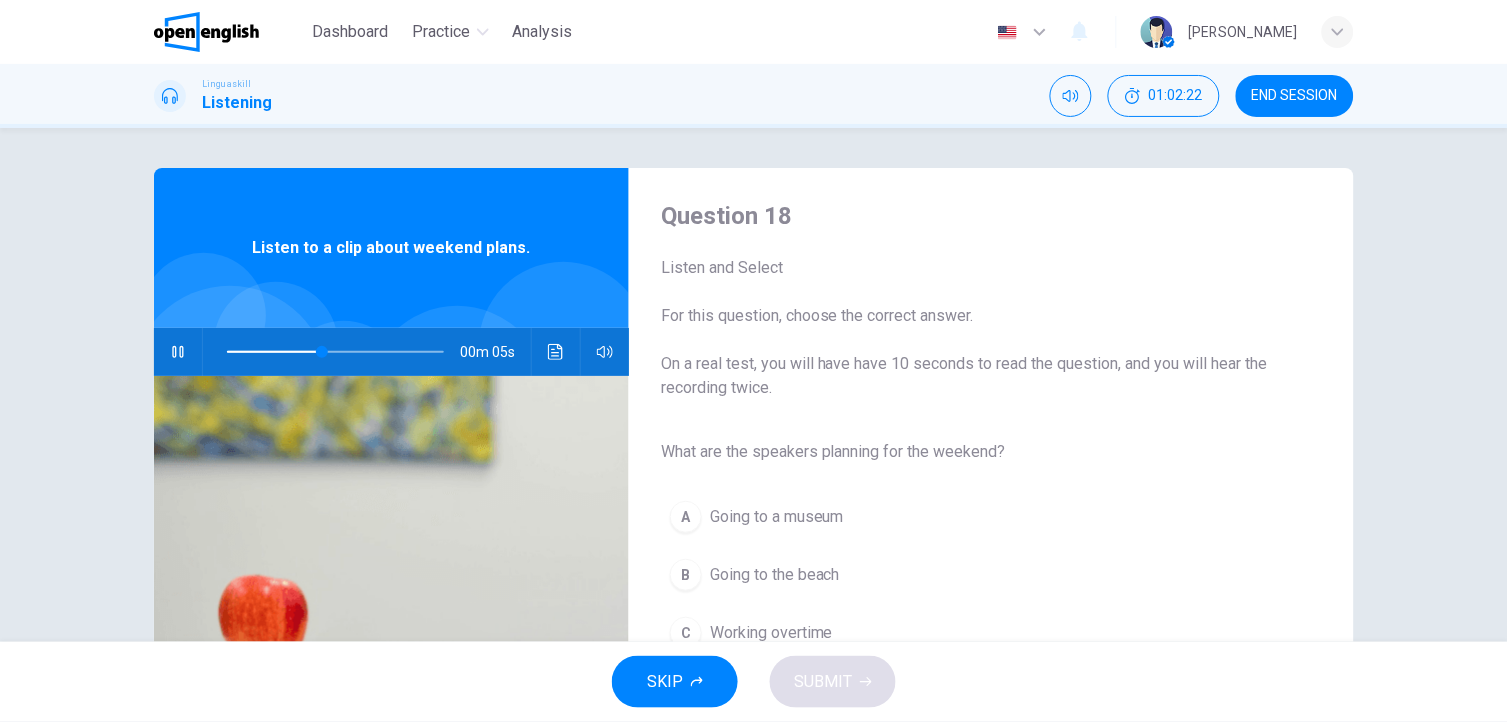 click on "B Going to the beach" at bounding box center [975, 575] 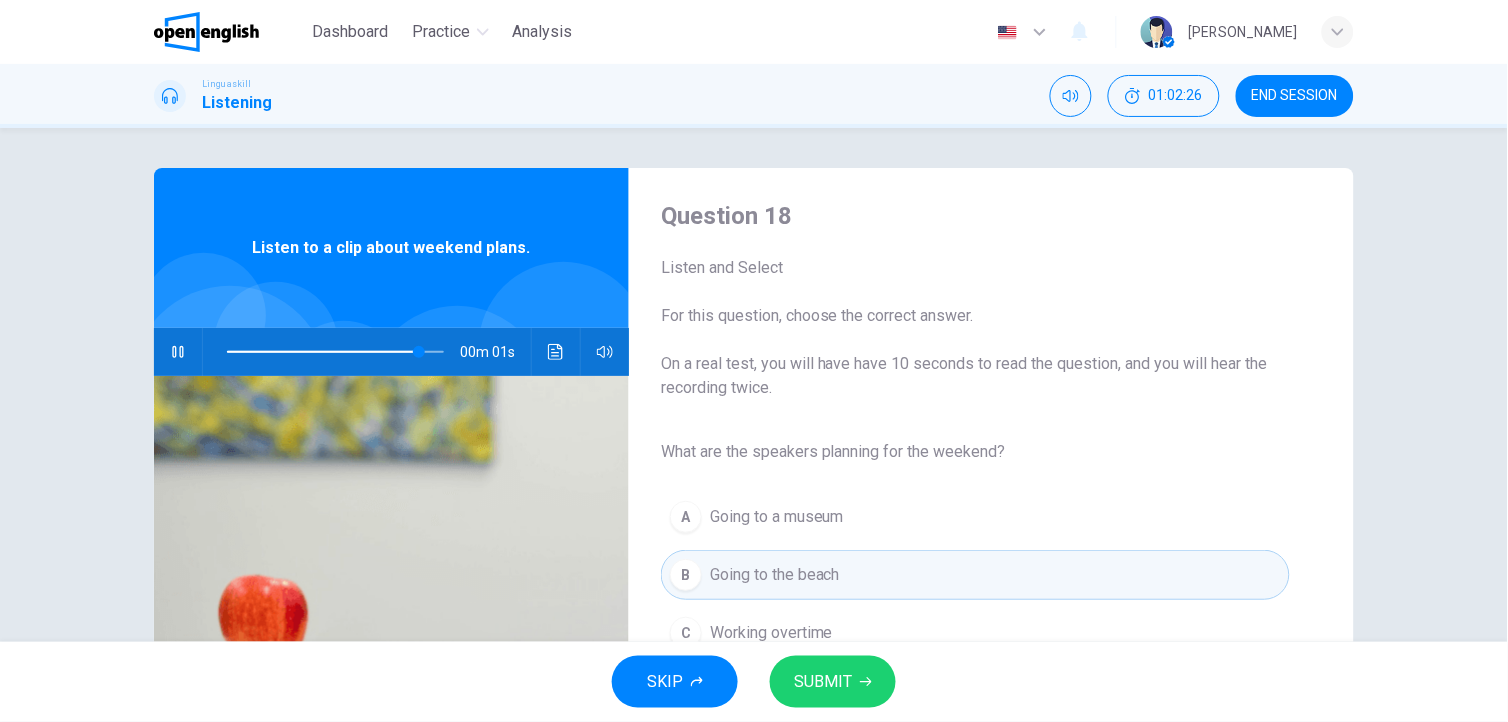 type on "*" 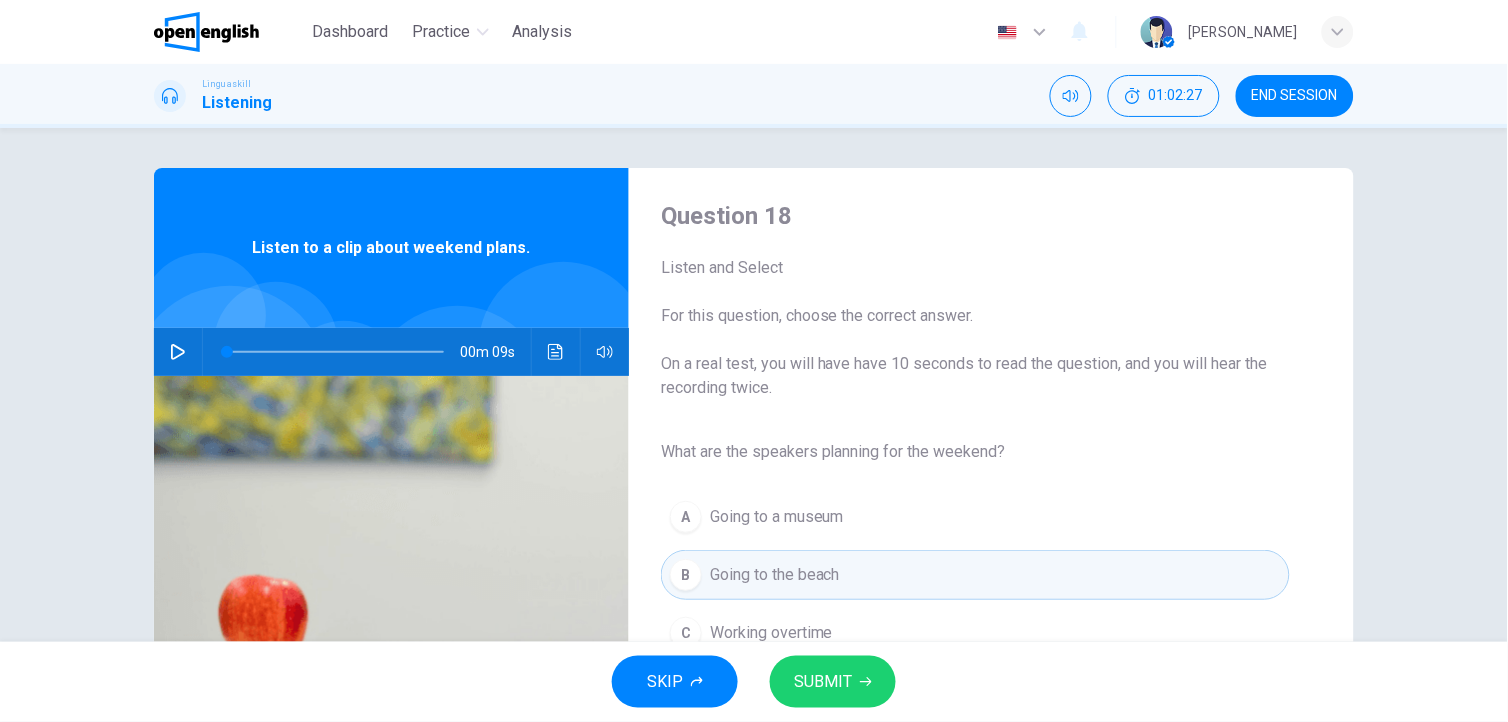 click on "SUBMIT" at bounding box center (823, 682) 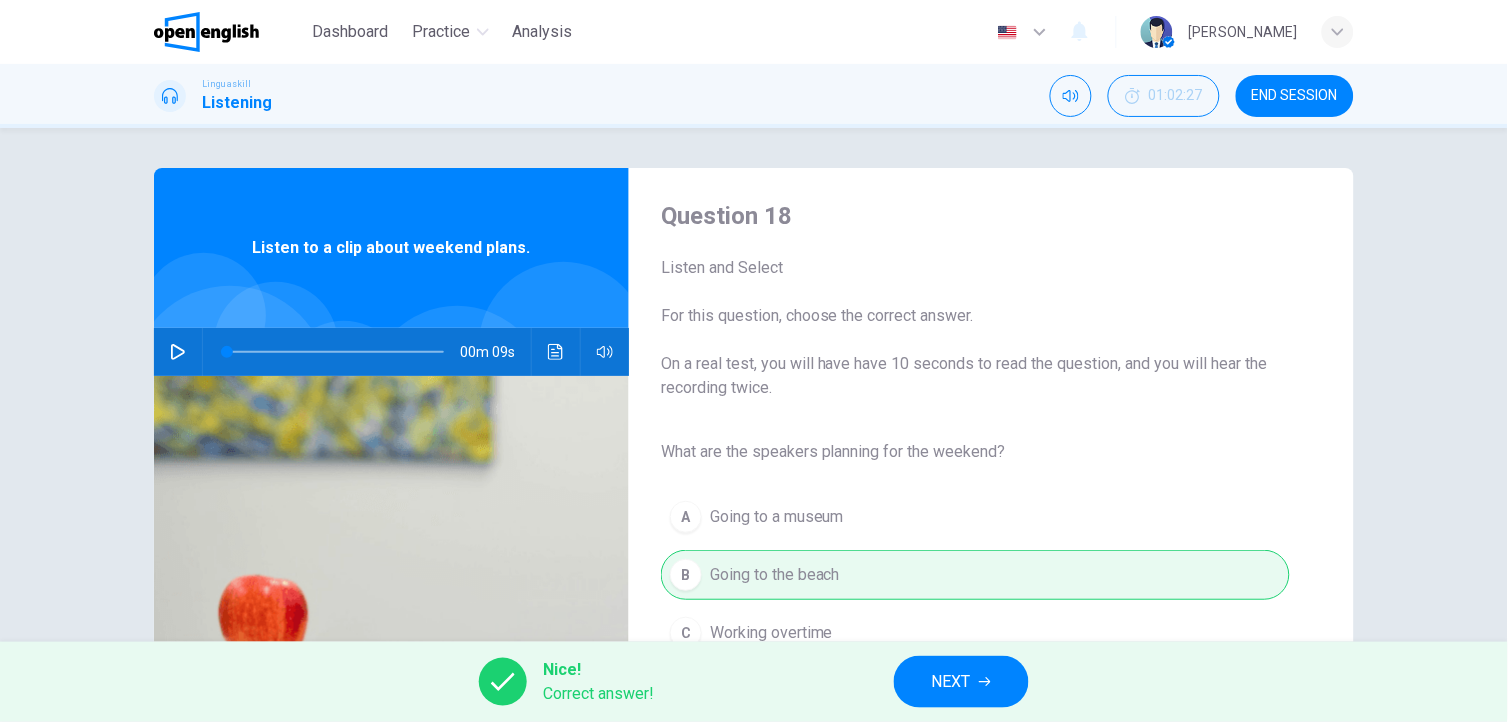 click on "NEXT" at bounding box center [951, 682] 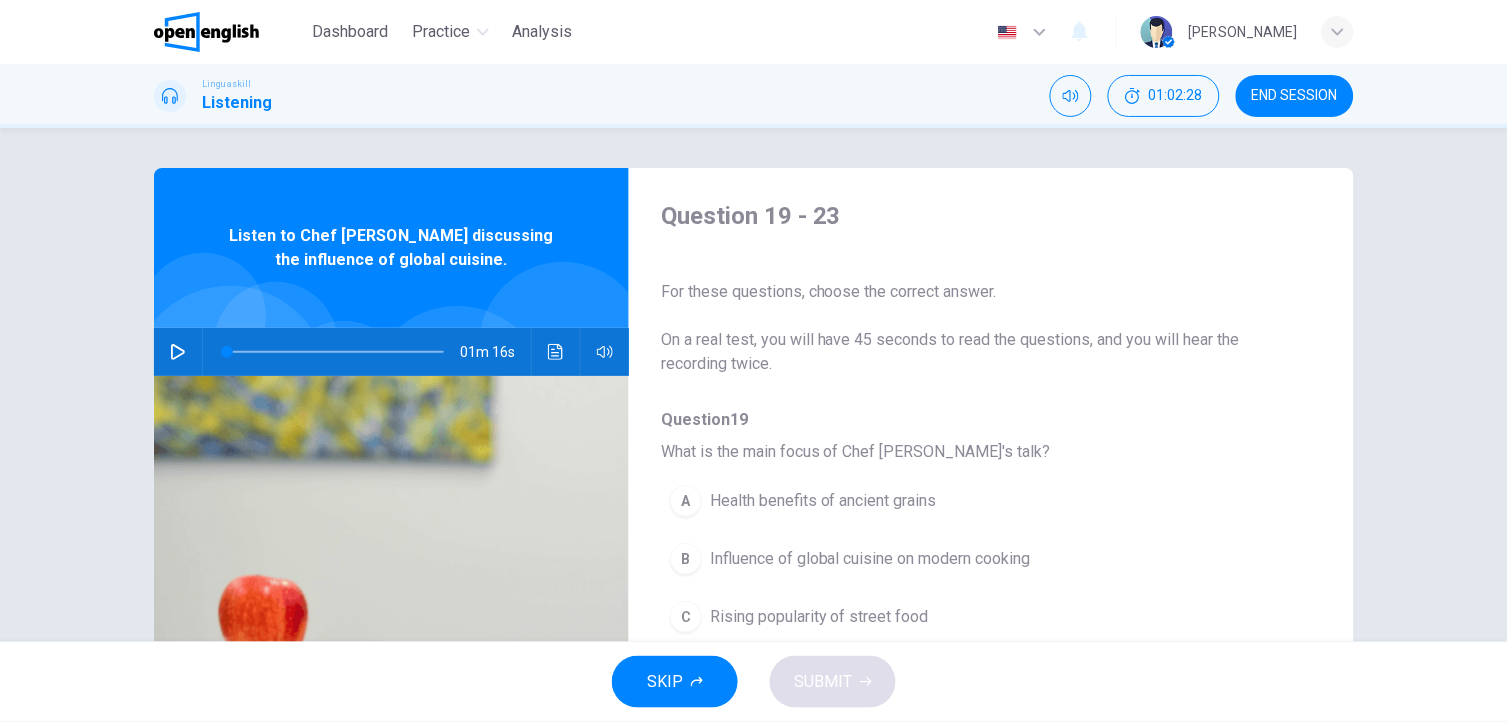 click 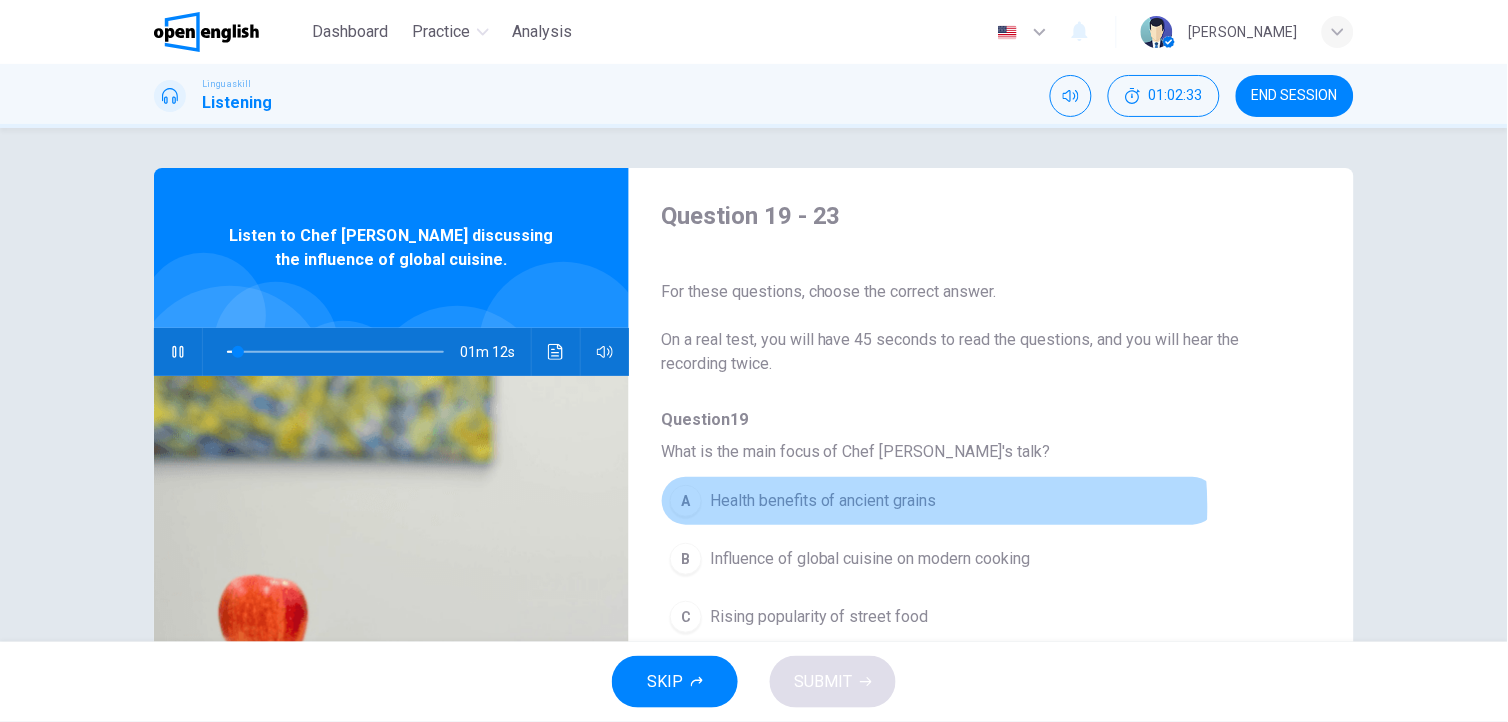 click on "Health benefits of ancient grains" at bounding box center (823, 501) 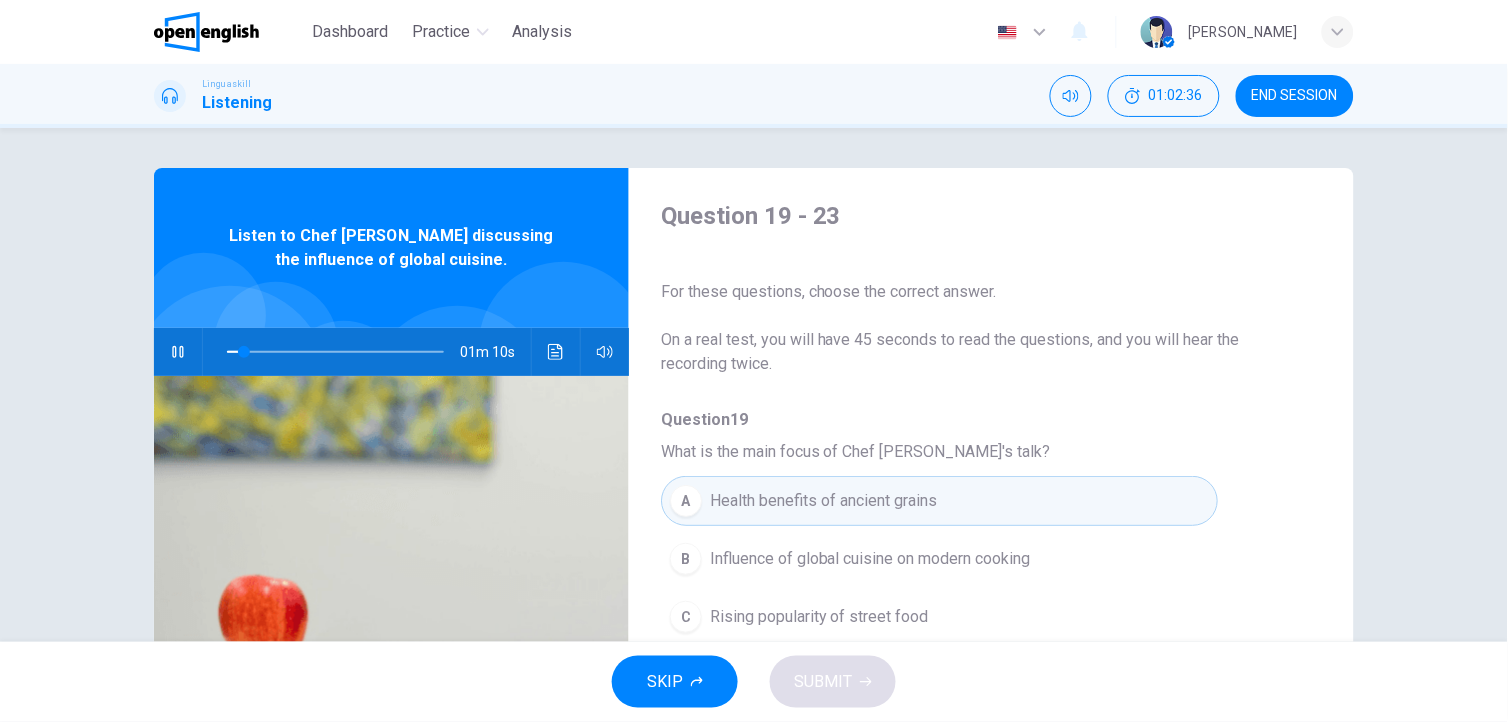 scroll, scrollTop: 22, scrollLeft: 0, axis: vertical 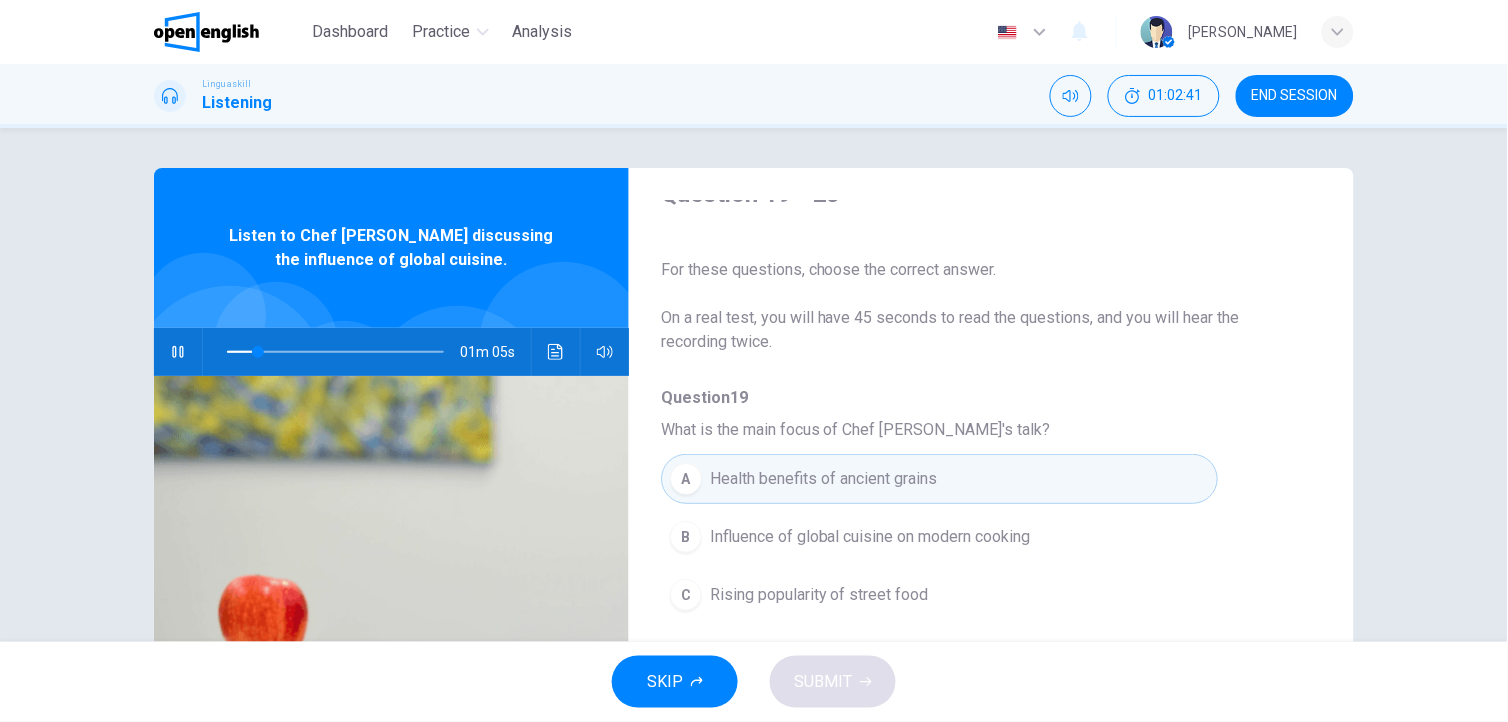 click on "Influence of global cuisine on modern cooking" at bounding box center (870, 537) 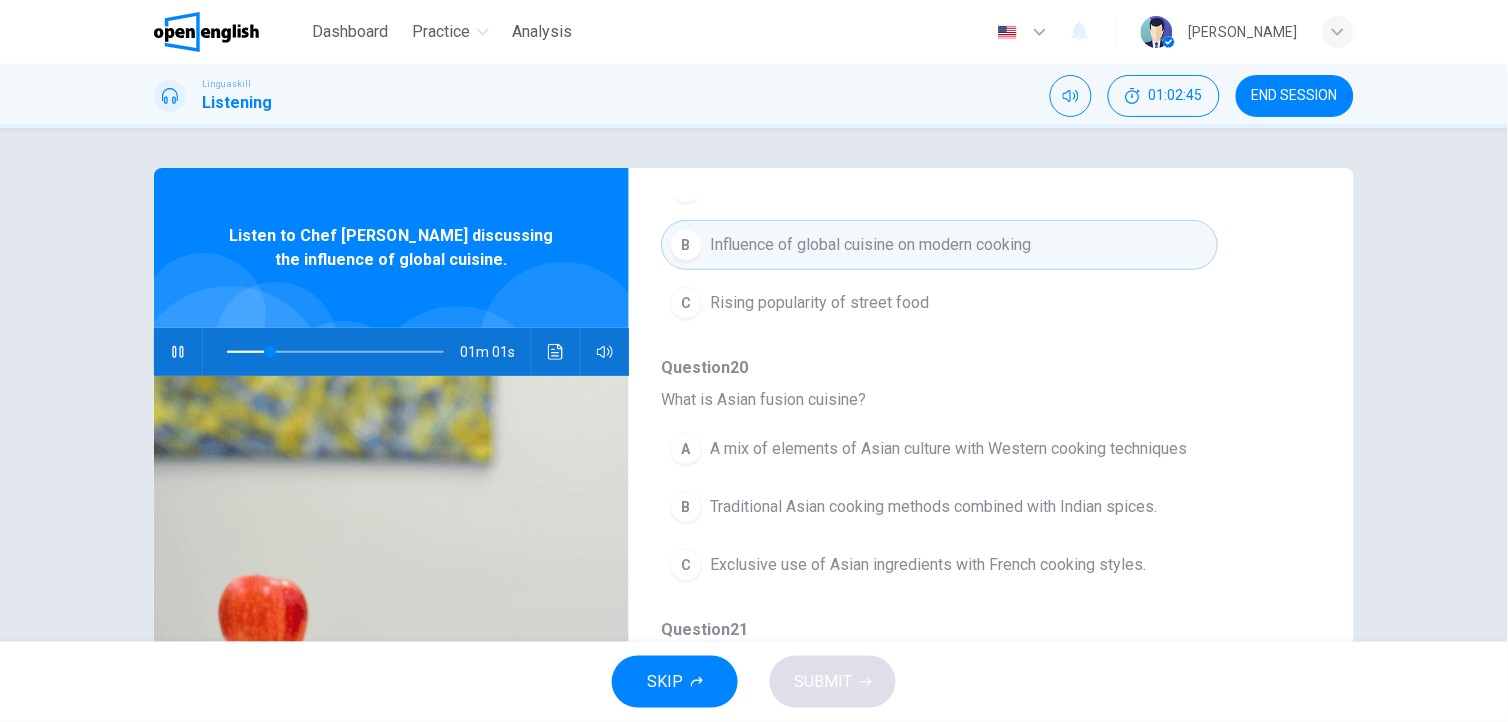scroll, scrollTop: 334, scrollLeft: 0, axis: vertical 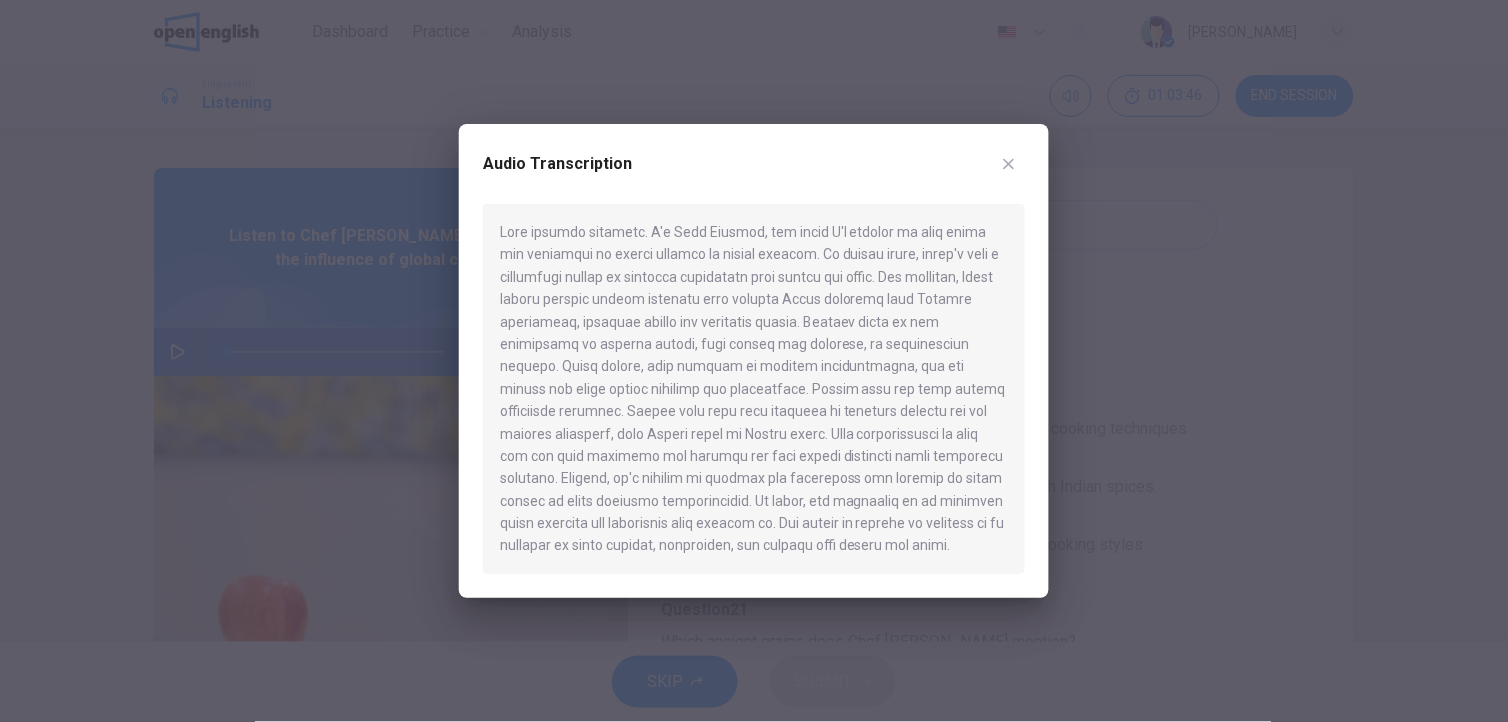 click 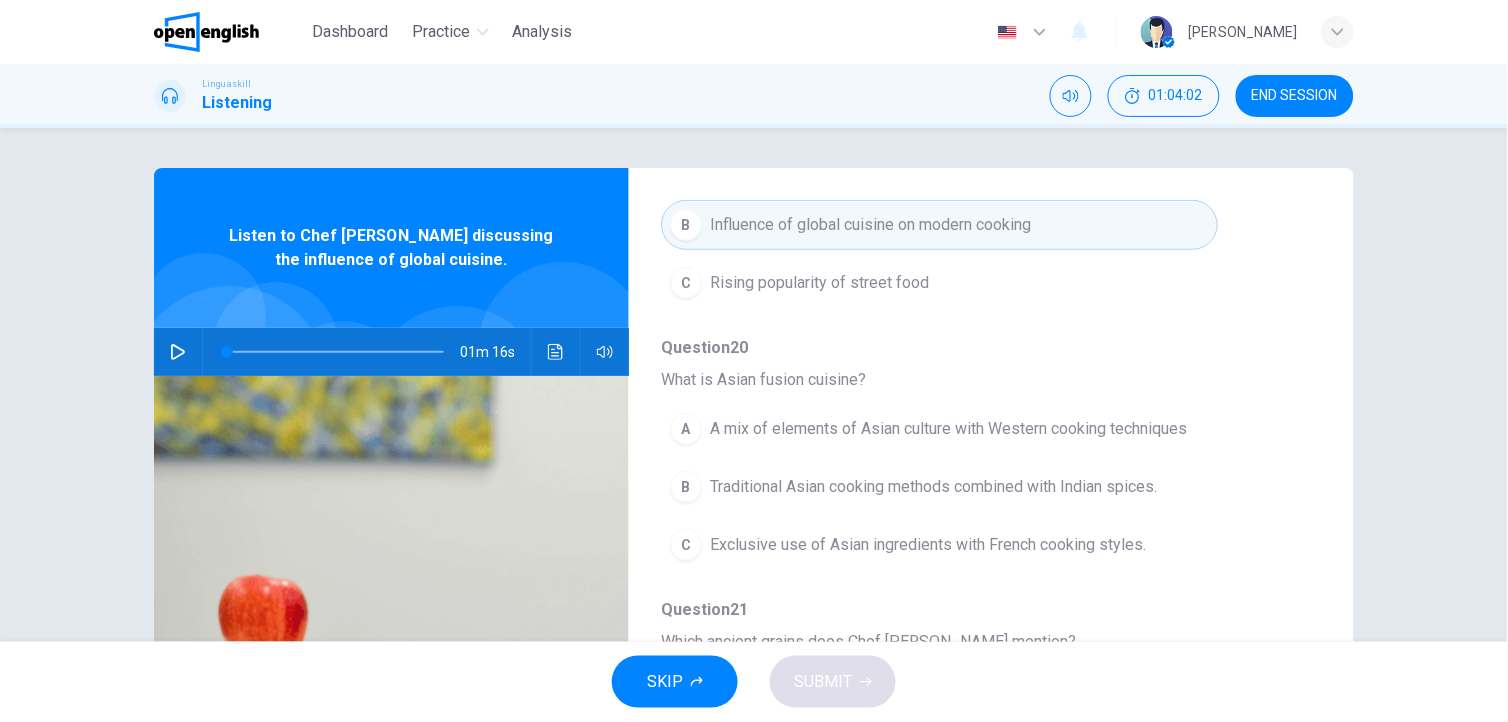 click on "A mix of elements of Asian culture with Western cooking techniques" at bounding box center [948, 429] 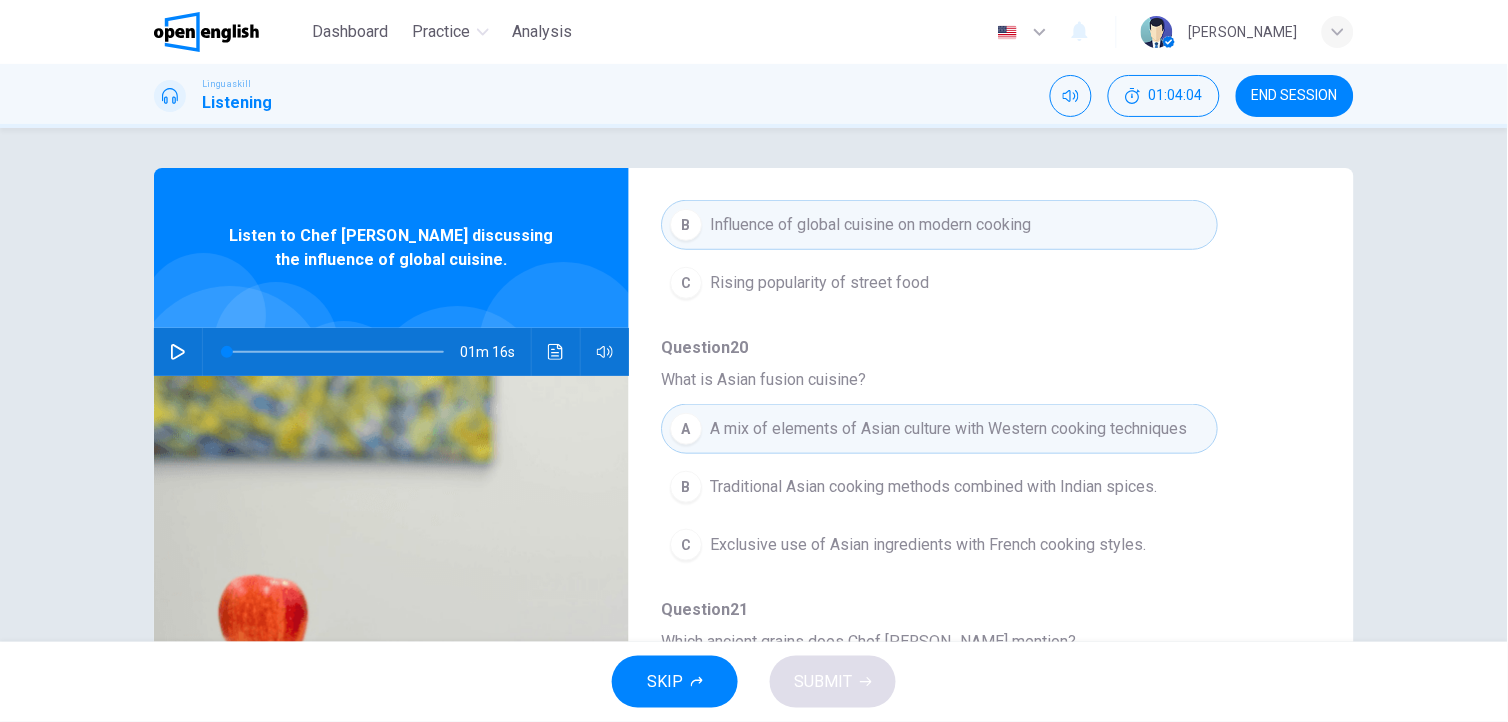 click on "B Traditional Asian cooking methods combined with Indian spices." at bounding box center (939, 487) 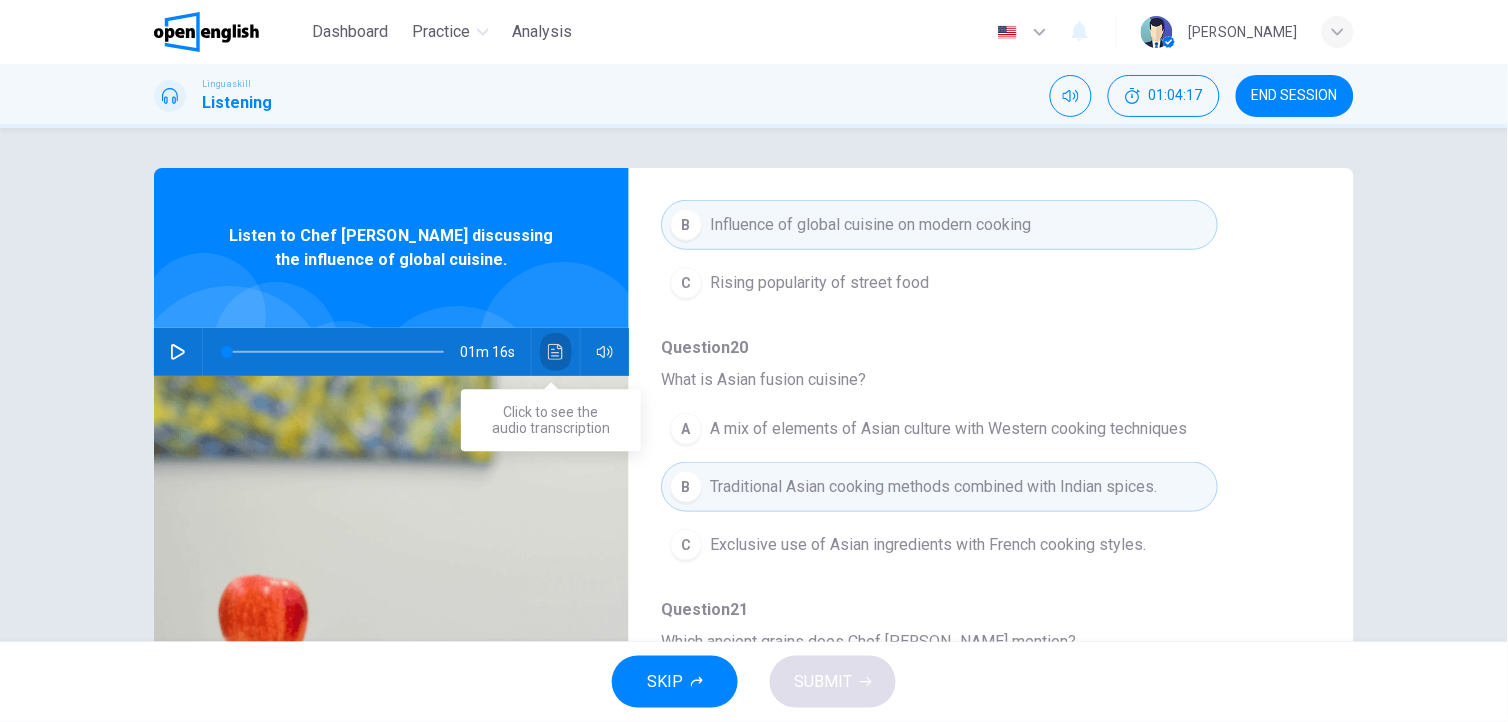 click 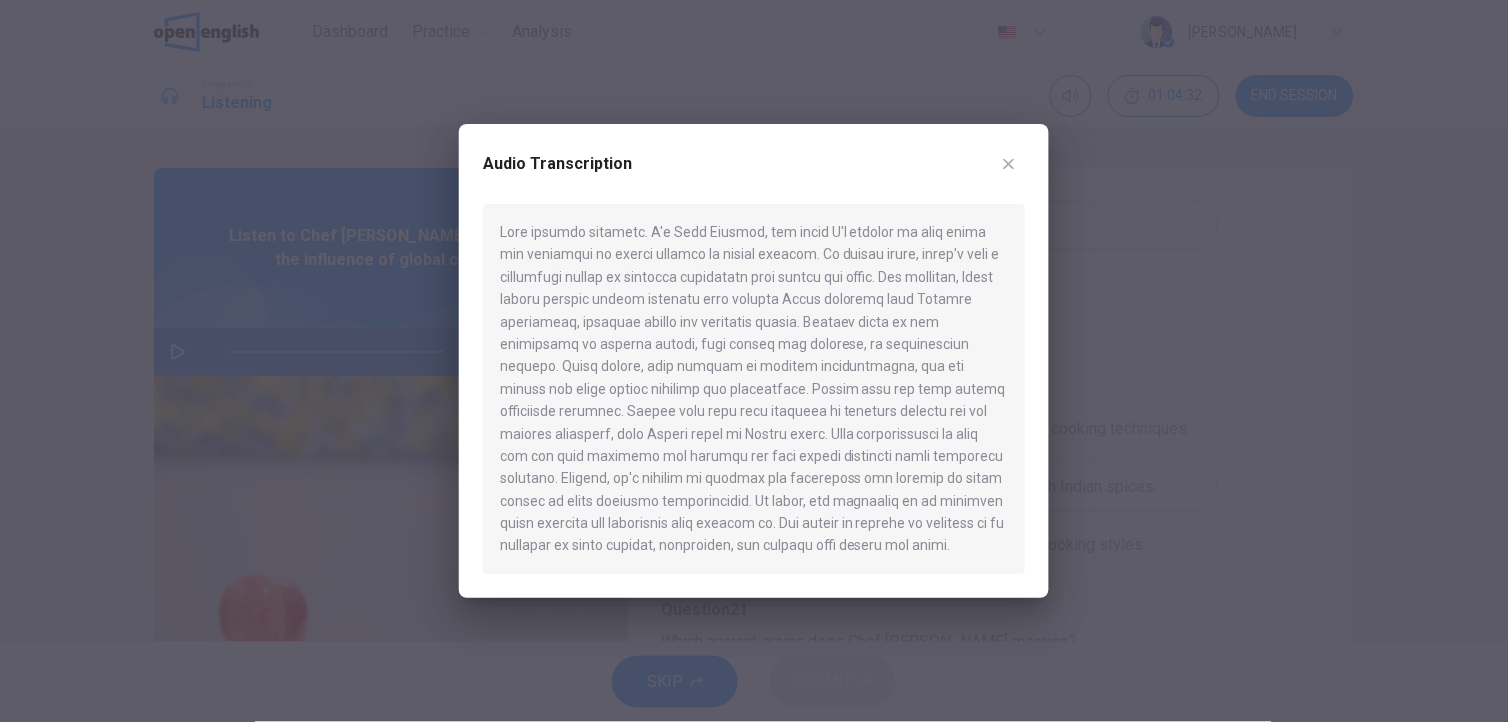click 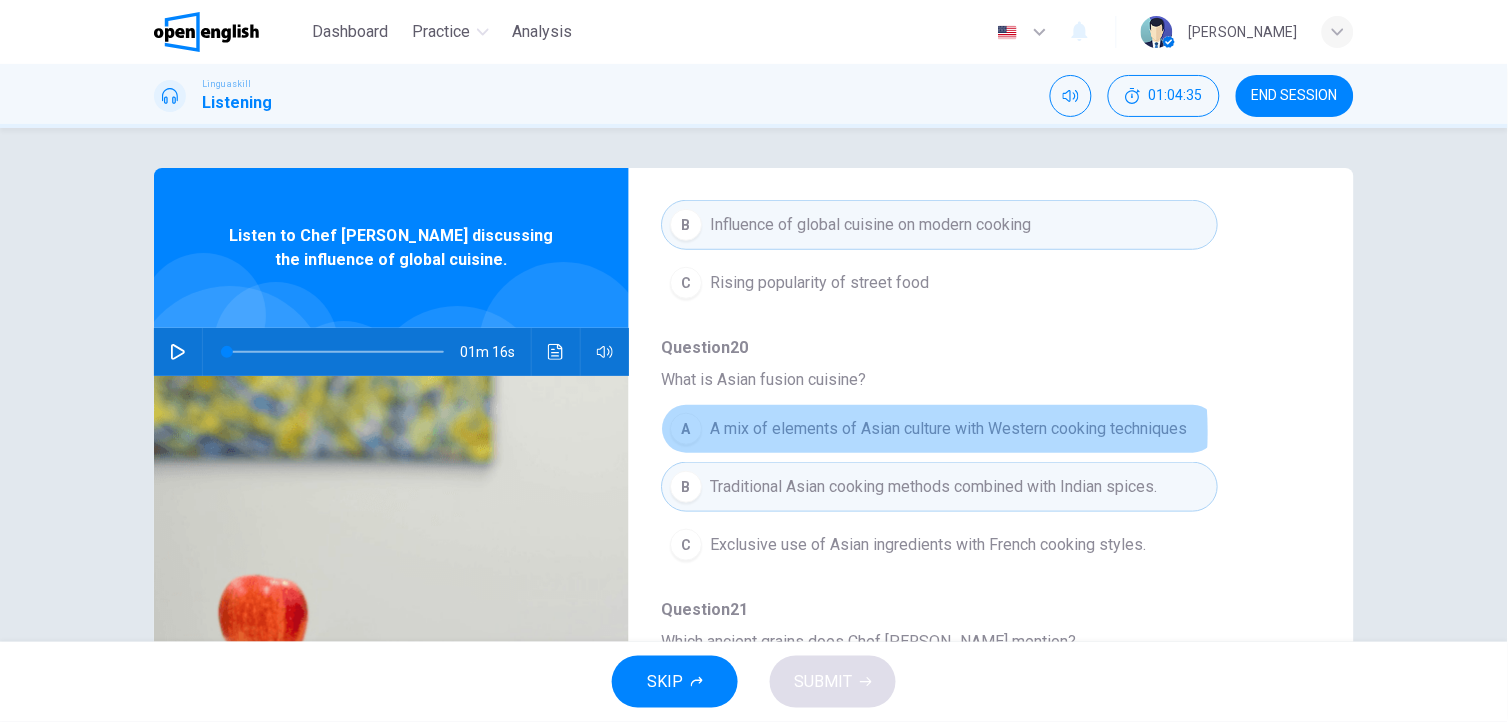 click on "A mix of elements of Asian culture with Western cooking techniques" at bounding box center [948, 429] 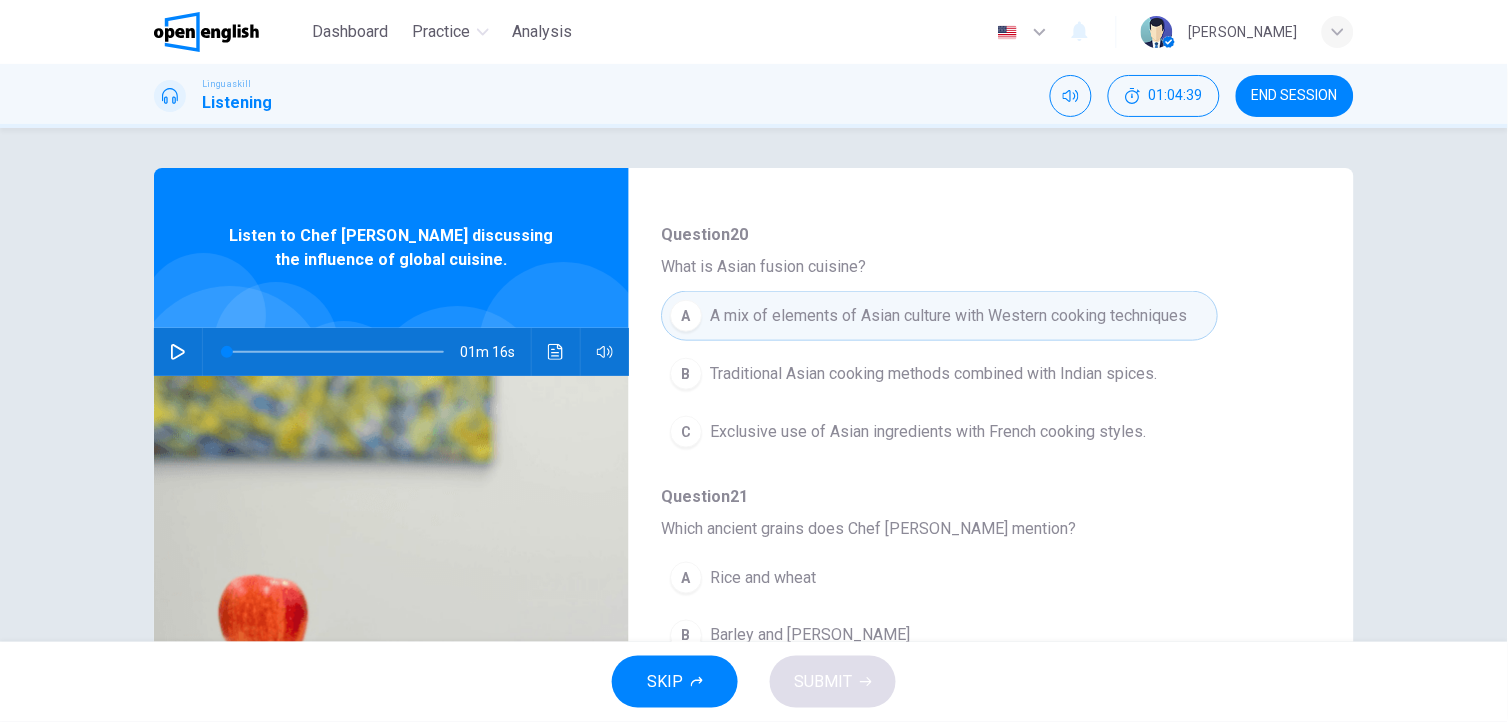 scroll, scrollTop: 470, scrollLeft: 0, axis: vertical 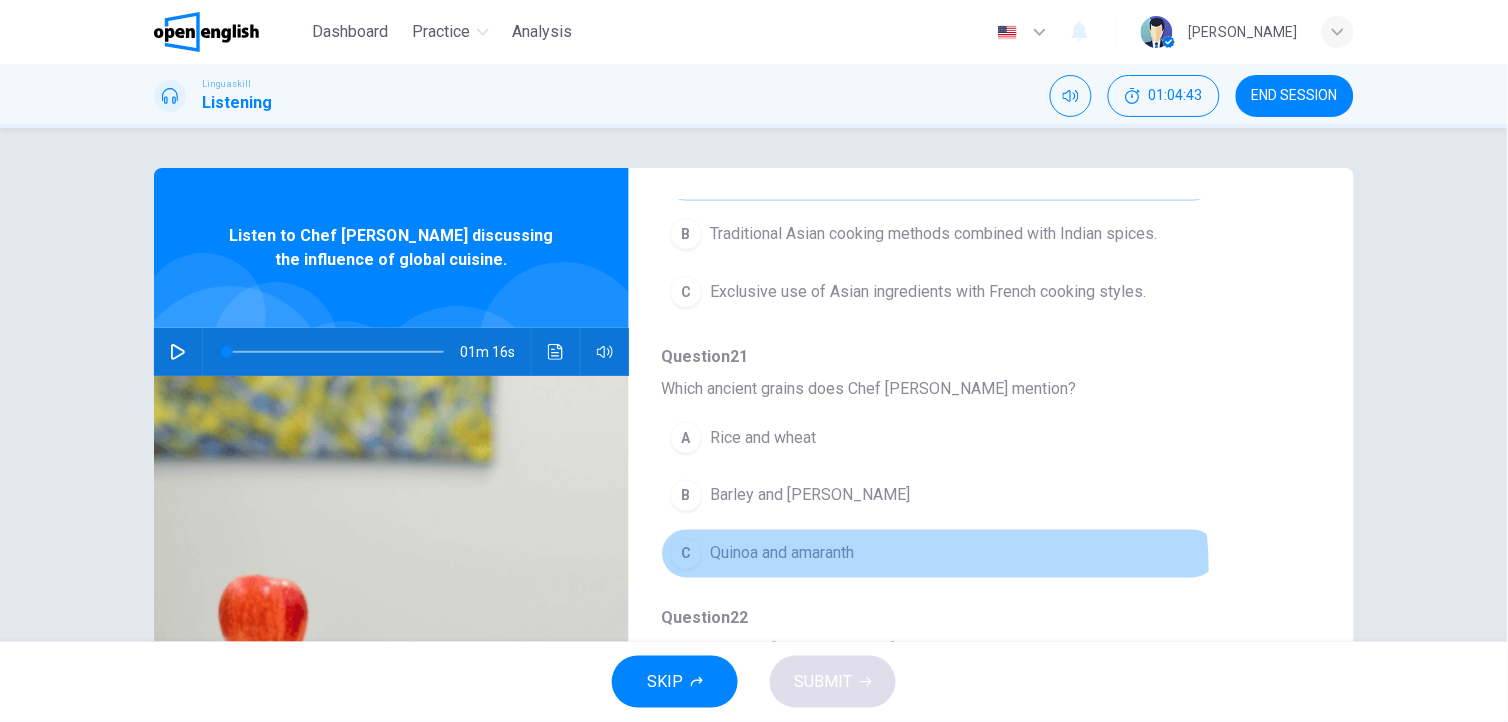 click on "C Quinoa and amaranth" at bounding box center [939, 554] 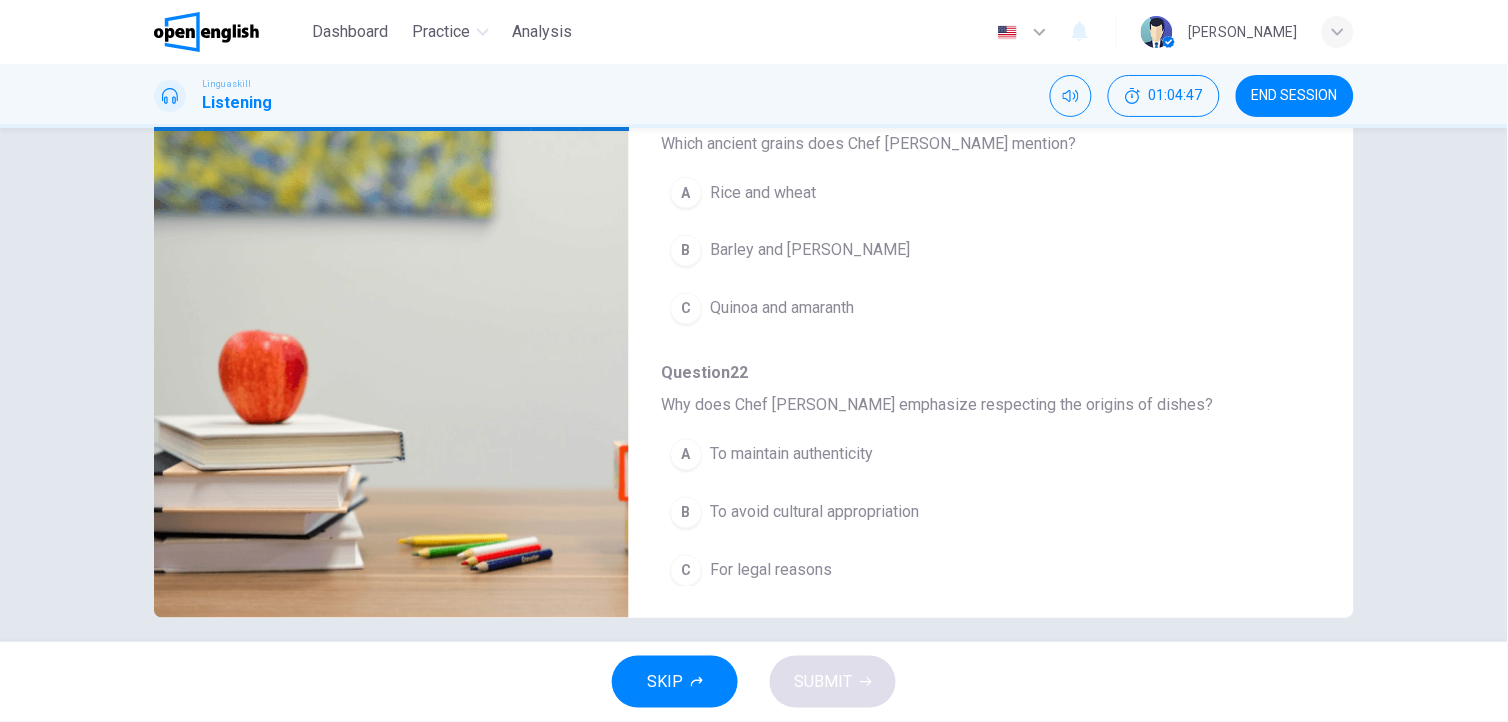scroll, scrollTop: 261, scrollLeft: 0, axis: vertical 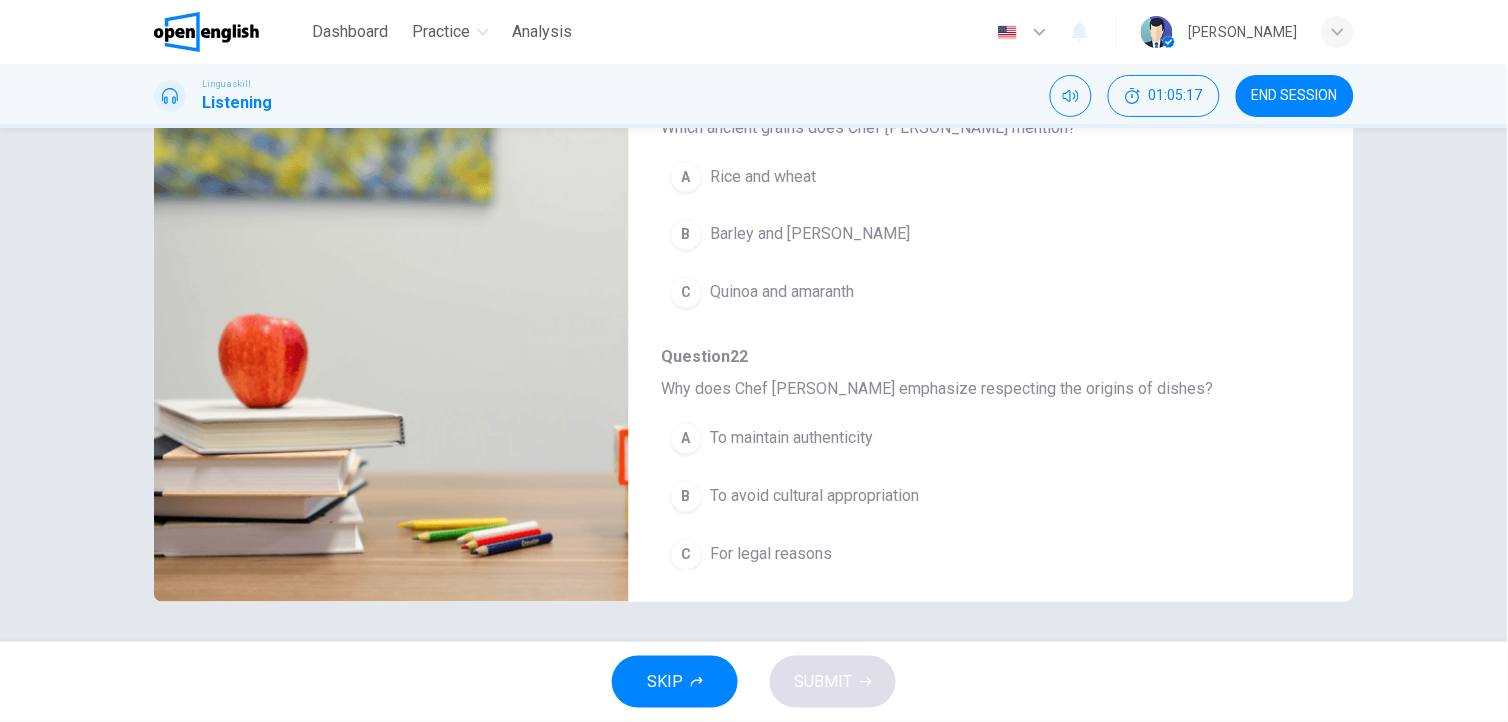 click on "To avoid cultural appropriation" at bounding box center [814, 497] 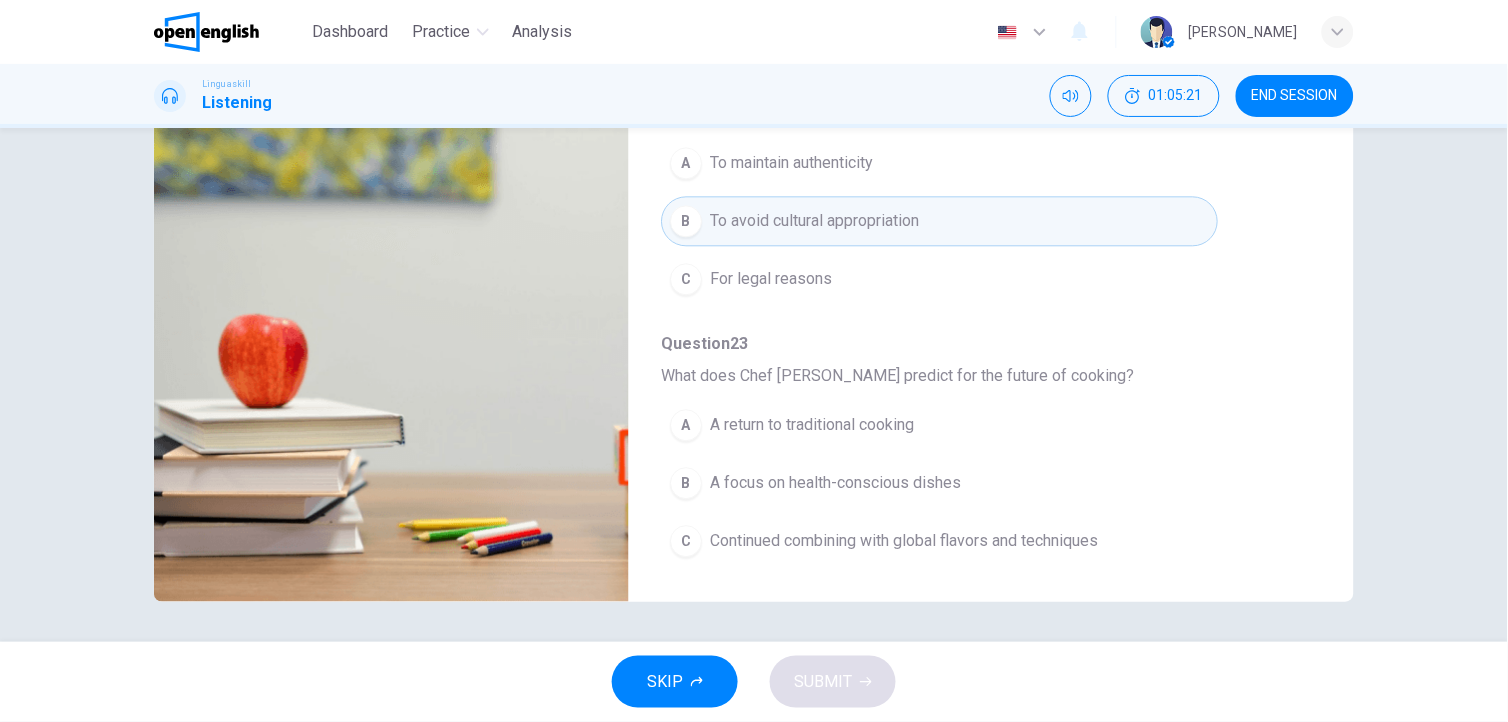 scroll, scrollTop: 865, scrollLeft: 0, axis: vertical 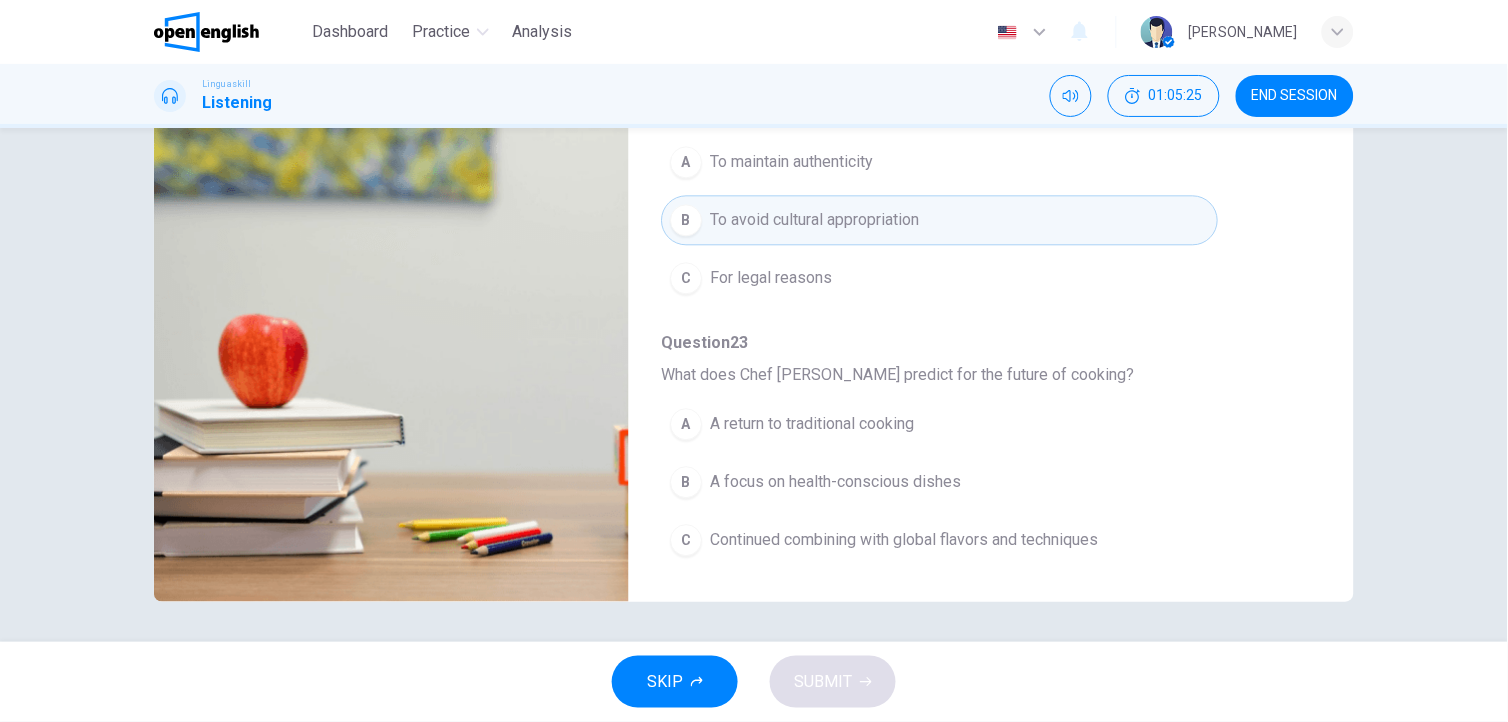click on "Continued combining with global flavors and techniques" at bounding box center [904, 541] 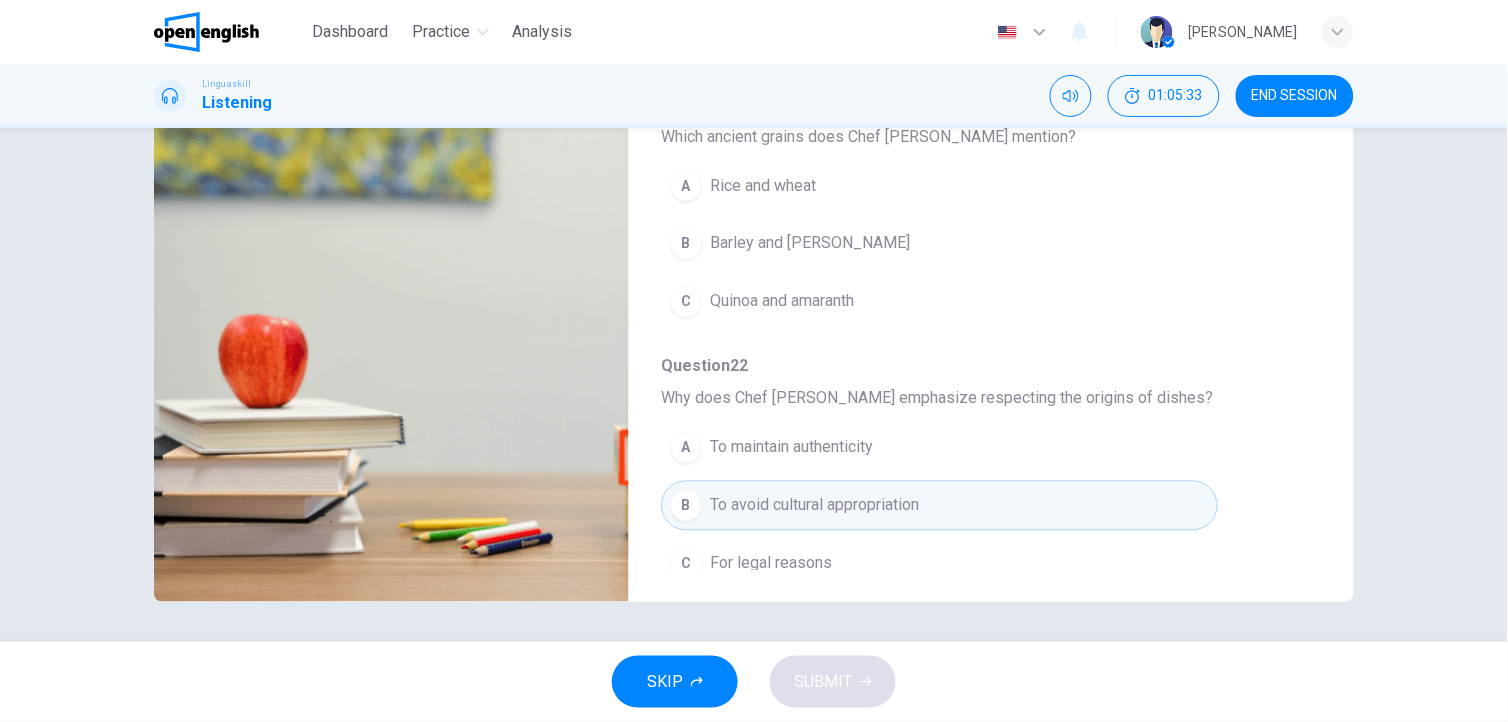 scroll, scrollTop: 564, scrollLeft: 0, axis: vertical 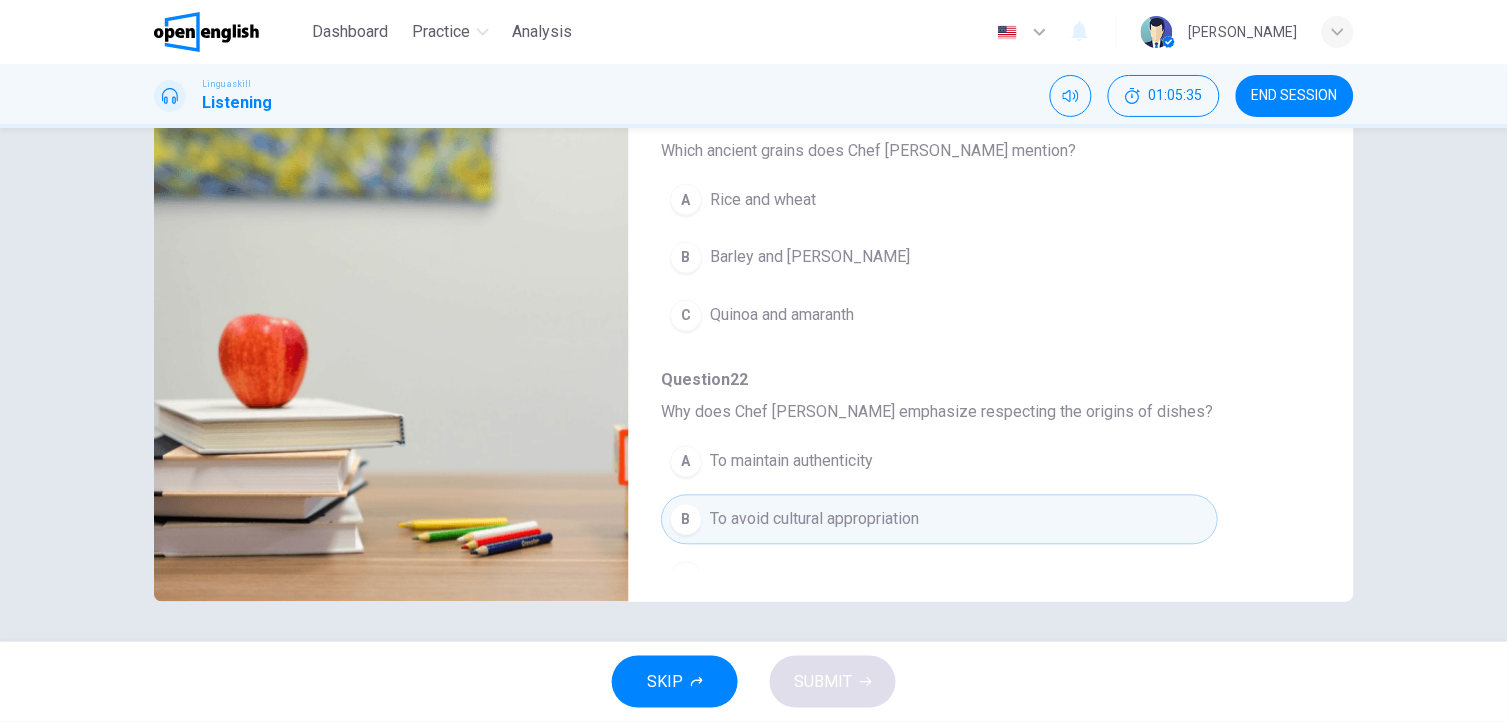 click on "Quinoa and amaranth" at bounding box center [782, 316] 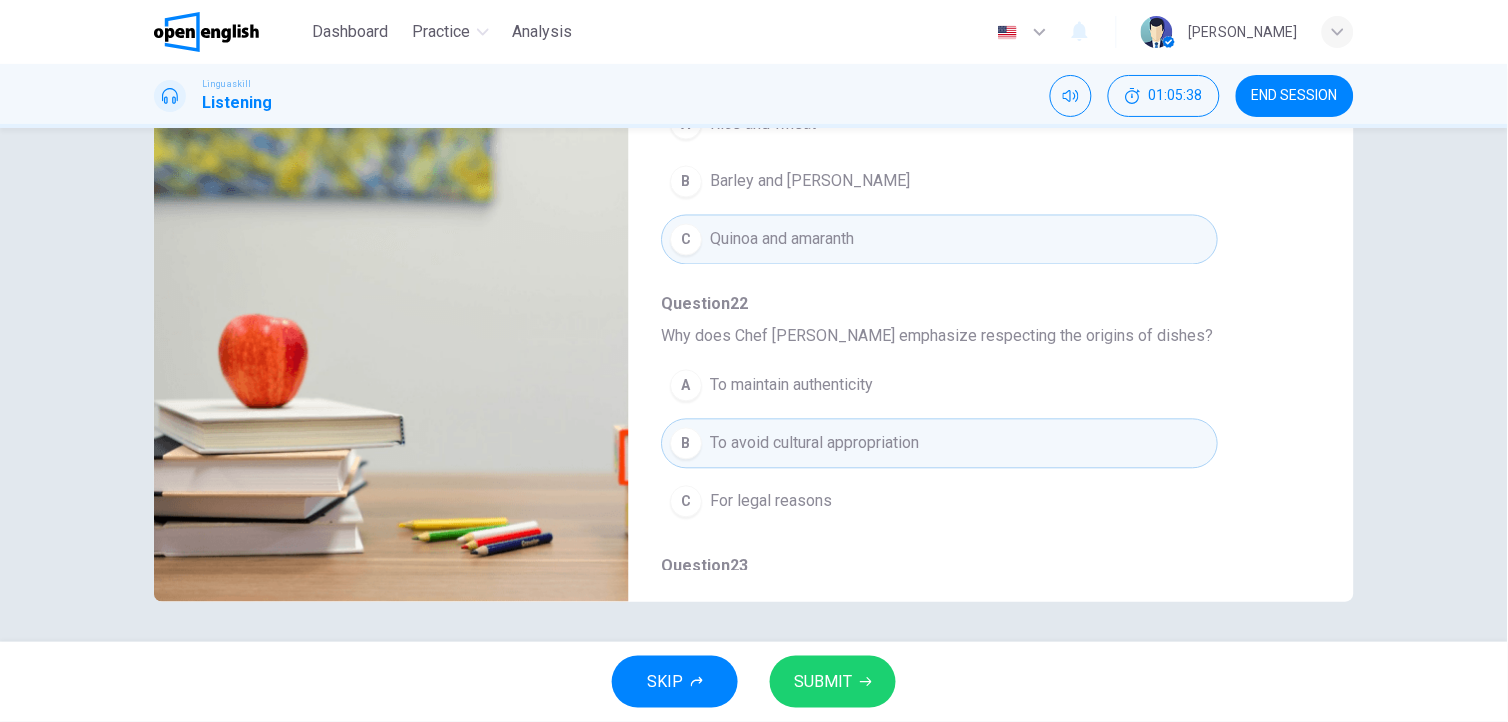 scroll, scrollTop: 865, scrollLeft: 0, axis: vertical 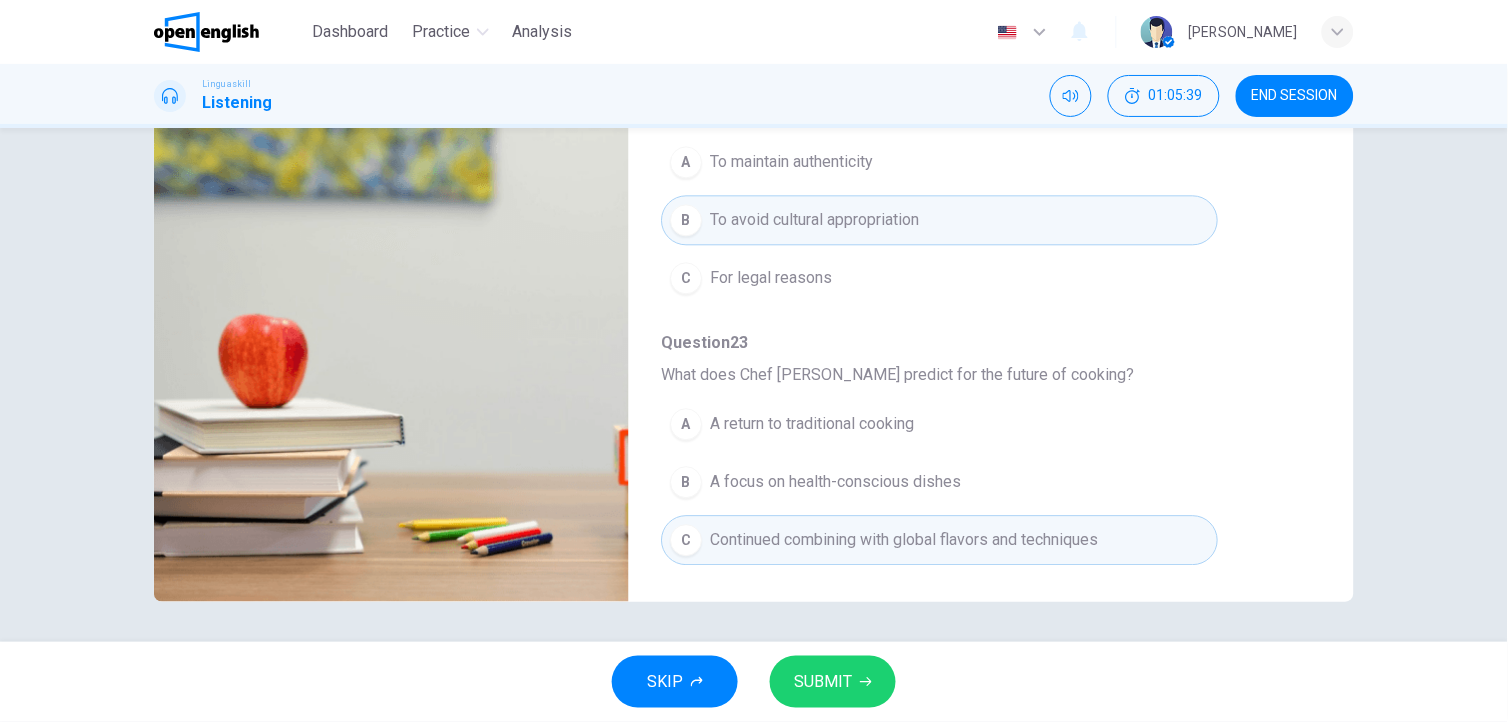 click on "SUBMIT" at bounding box center (833, 682) 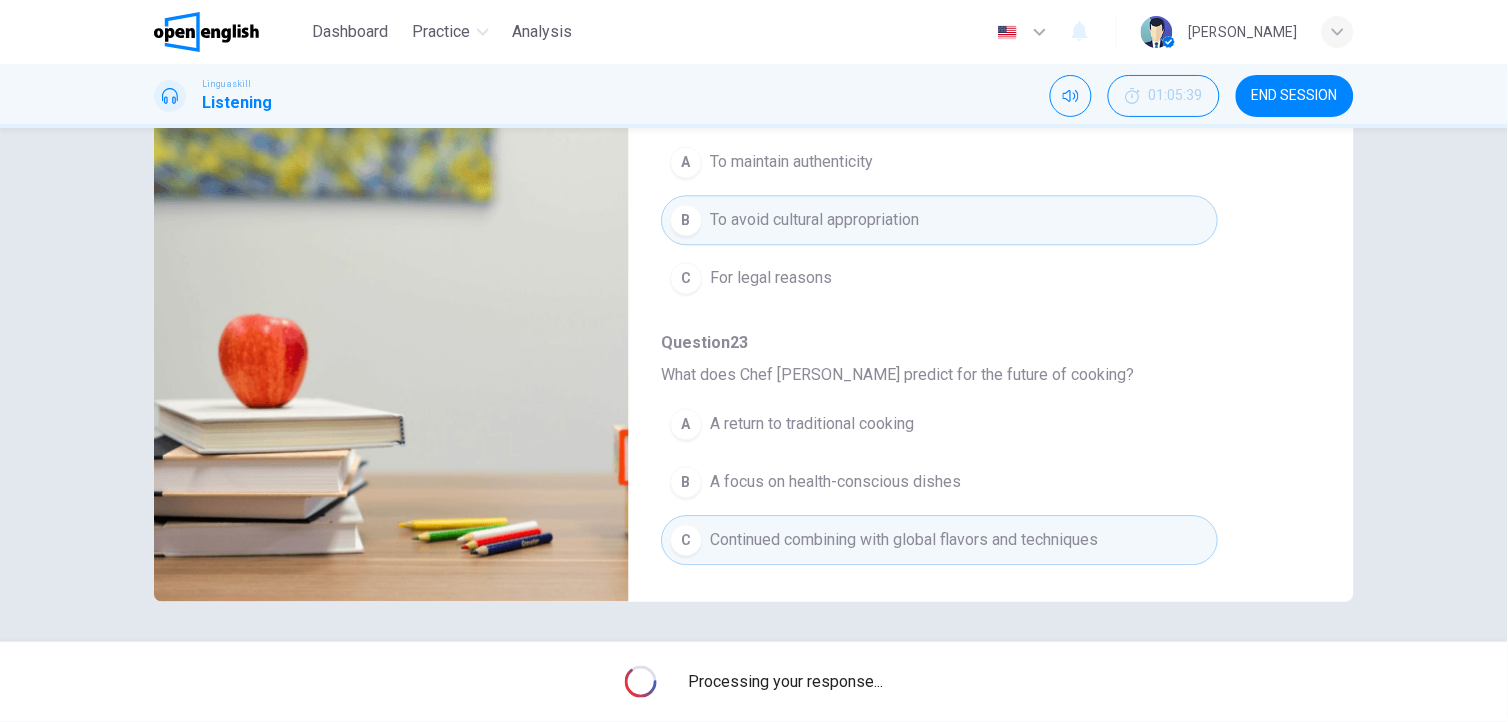 click on "Processing your response..." at bounding box center [754, 682] 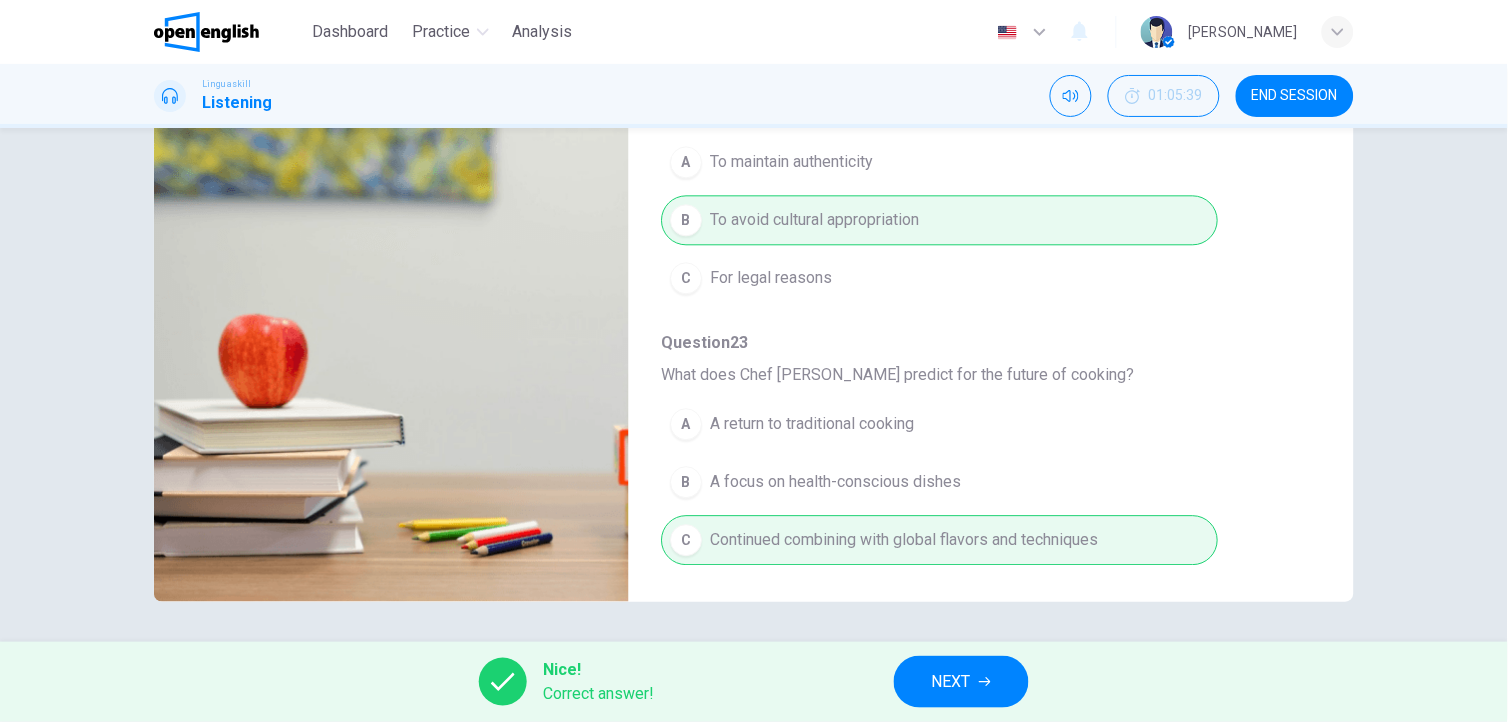 click on "NEXT" at bounding box center [951, 682] 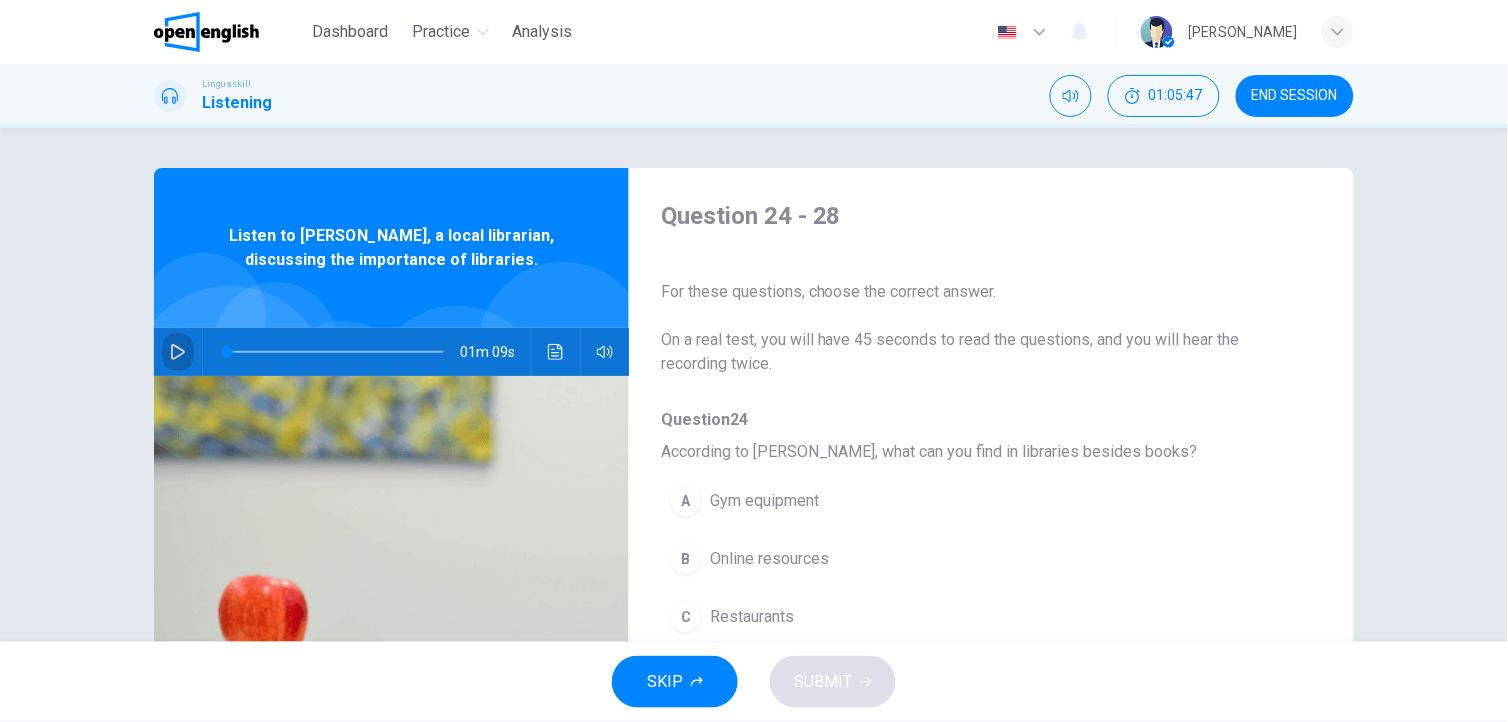 click at bounding box center [178, 352] 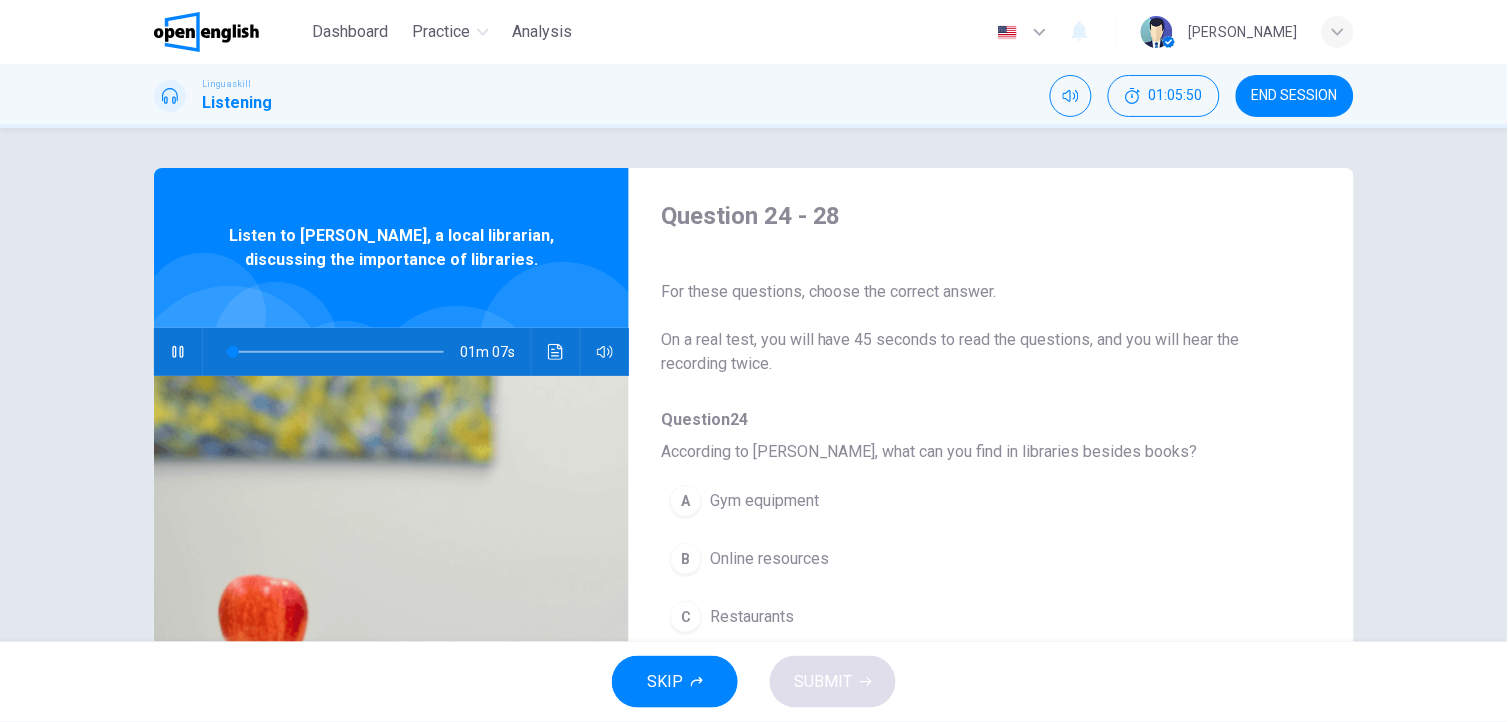 click on "Online resources" at bounding box center [769, 559] 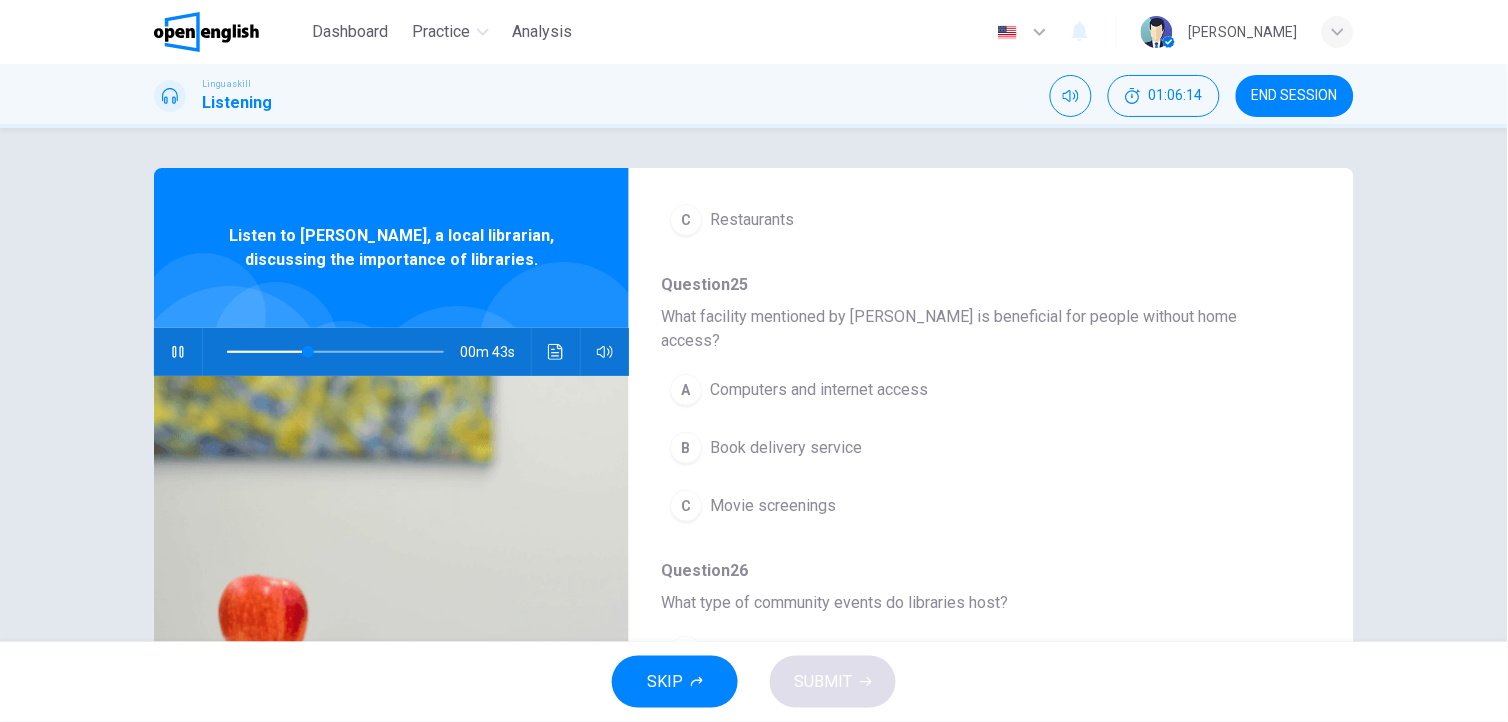 scroll, scrollTop: 0, scrollLeft: 0, axis: both 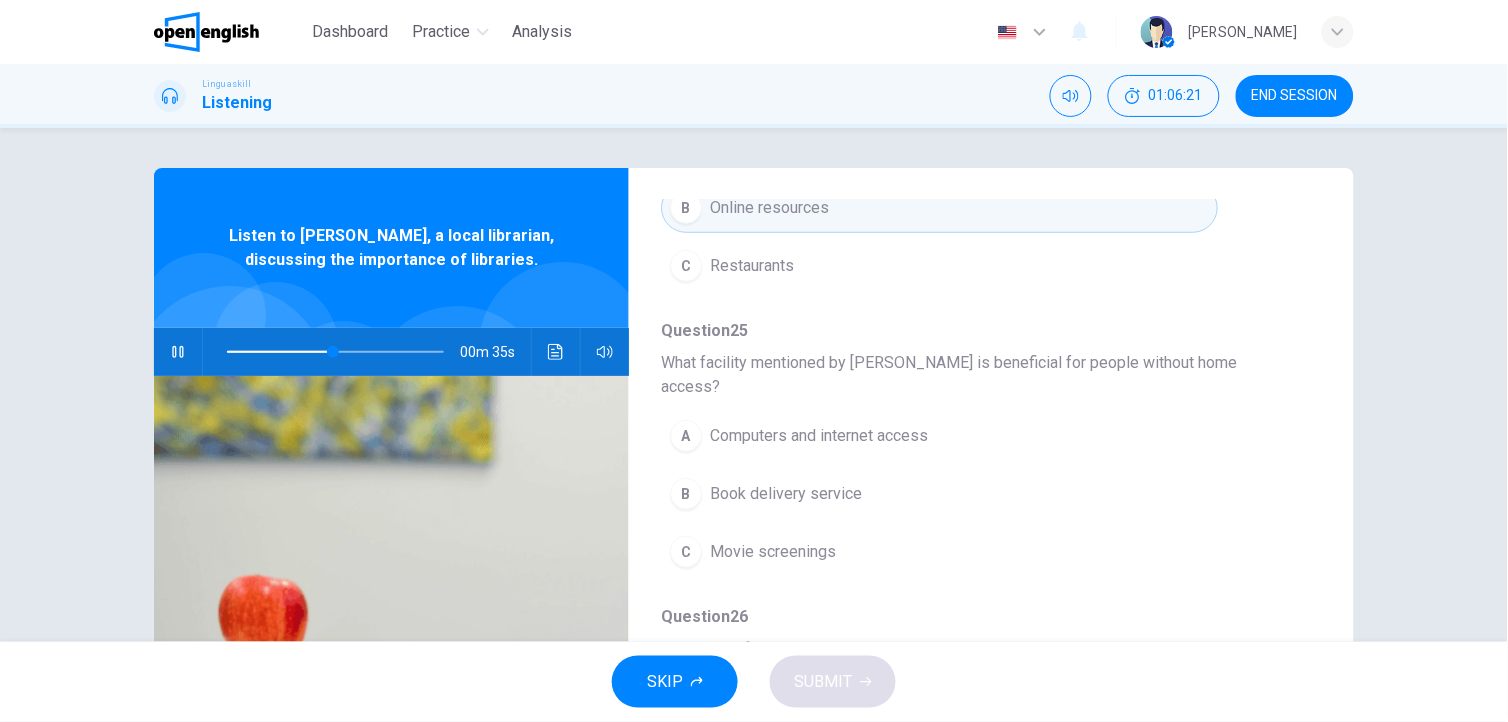 click on "Computers and internet access" at bounding box center (819, 436) 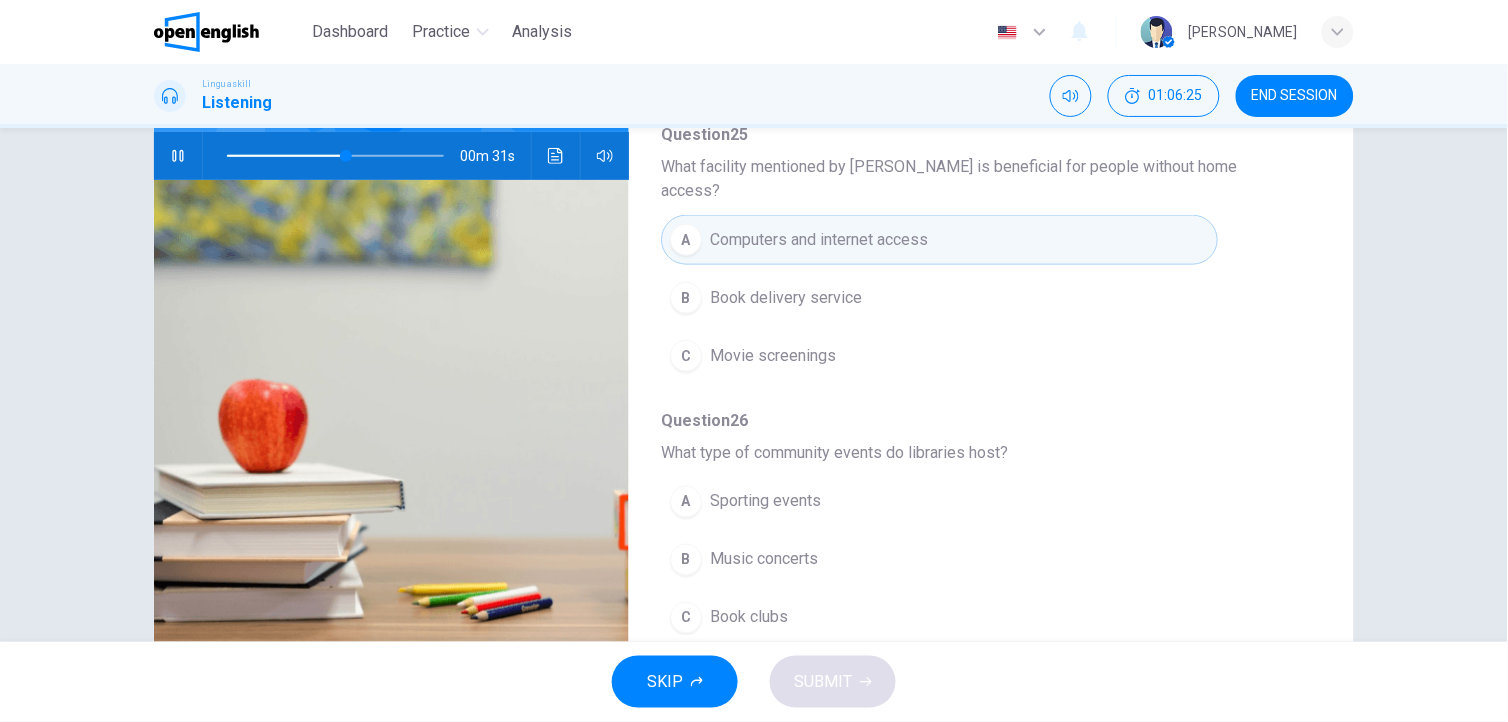 scroll, scrollTop: 261, scrollLeft: 0, axis: vertical 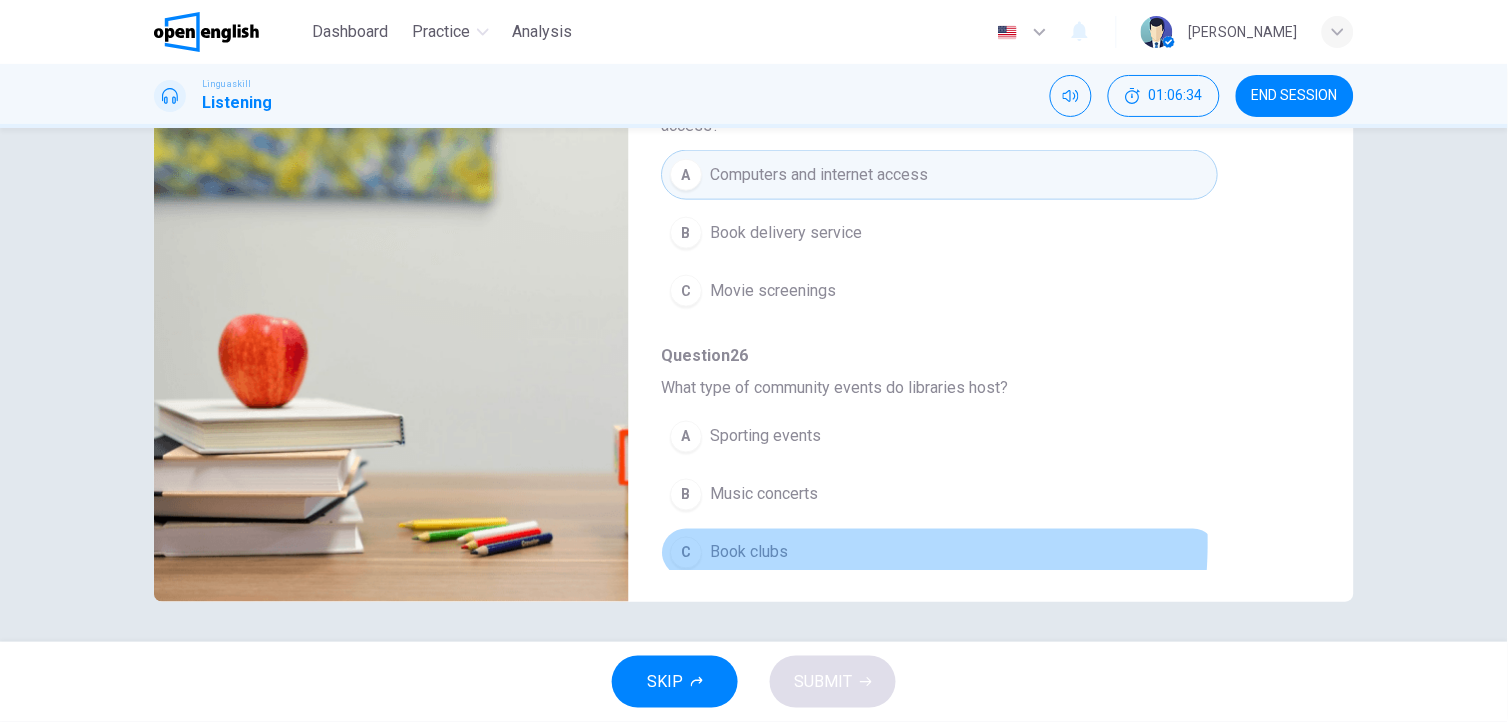 click on "Book clubs" at bounding box center (749, 553) 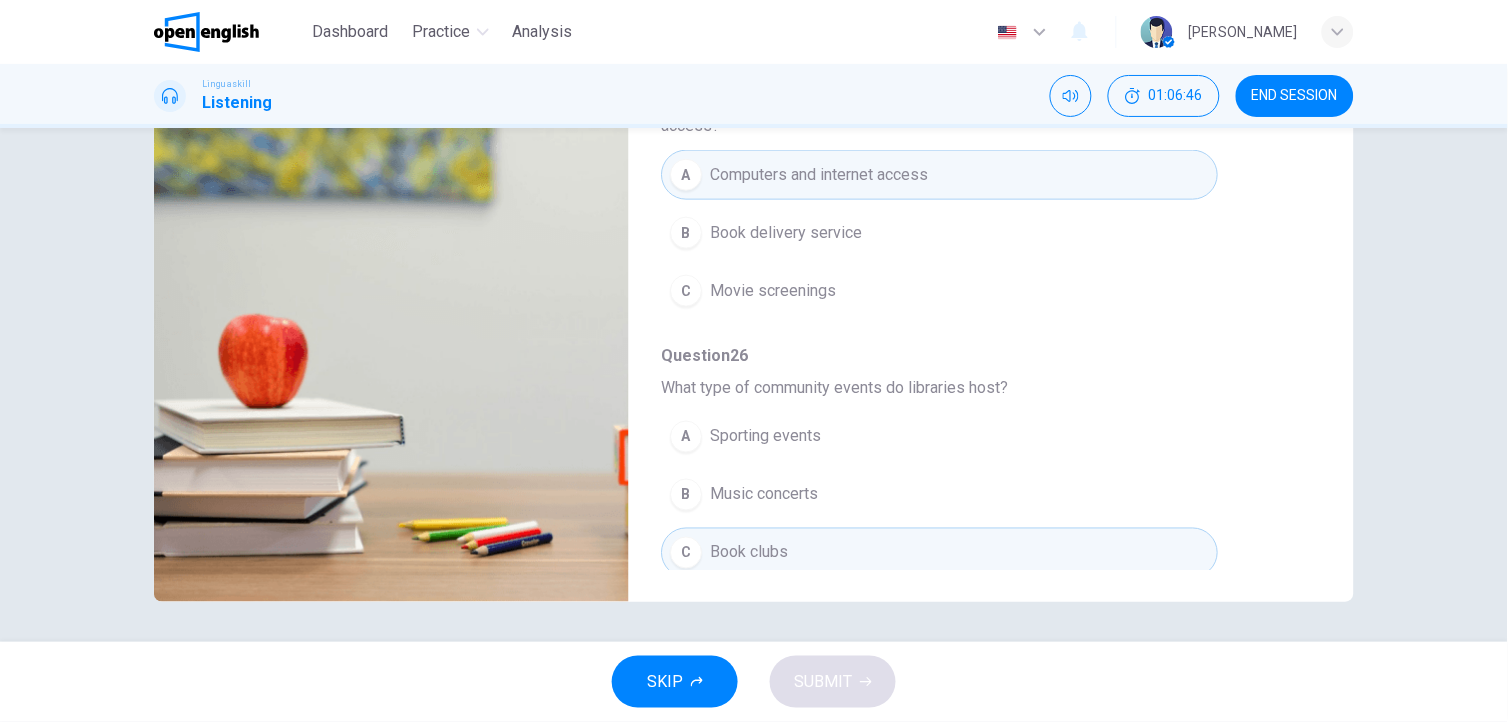 drag, startPoint x: 1304, startPoint y: 340, endPoint x: 1308, endPoint y: 418, distance: 78.10249 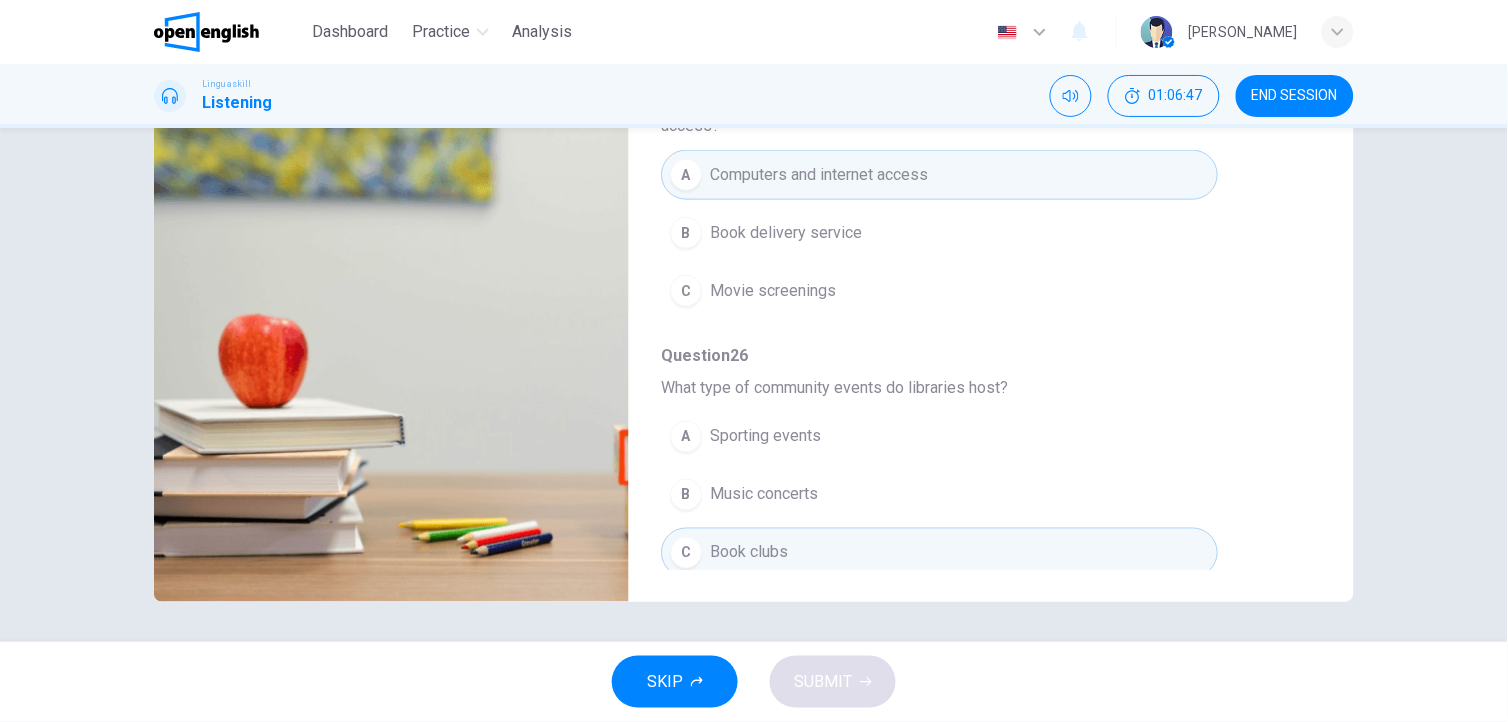 scroll, scrollTop: 865, scrollLeft: 0, axis: vertical 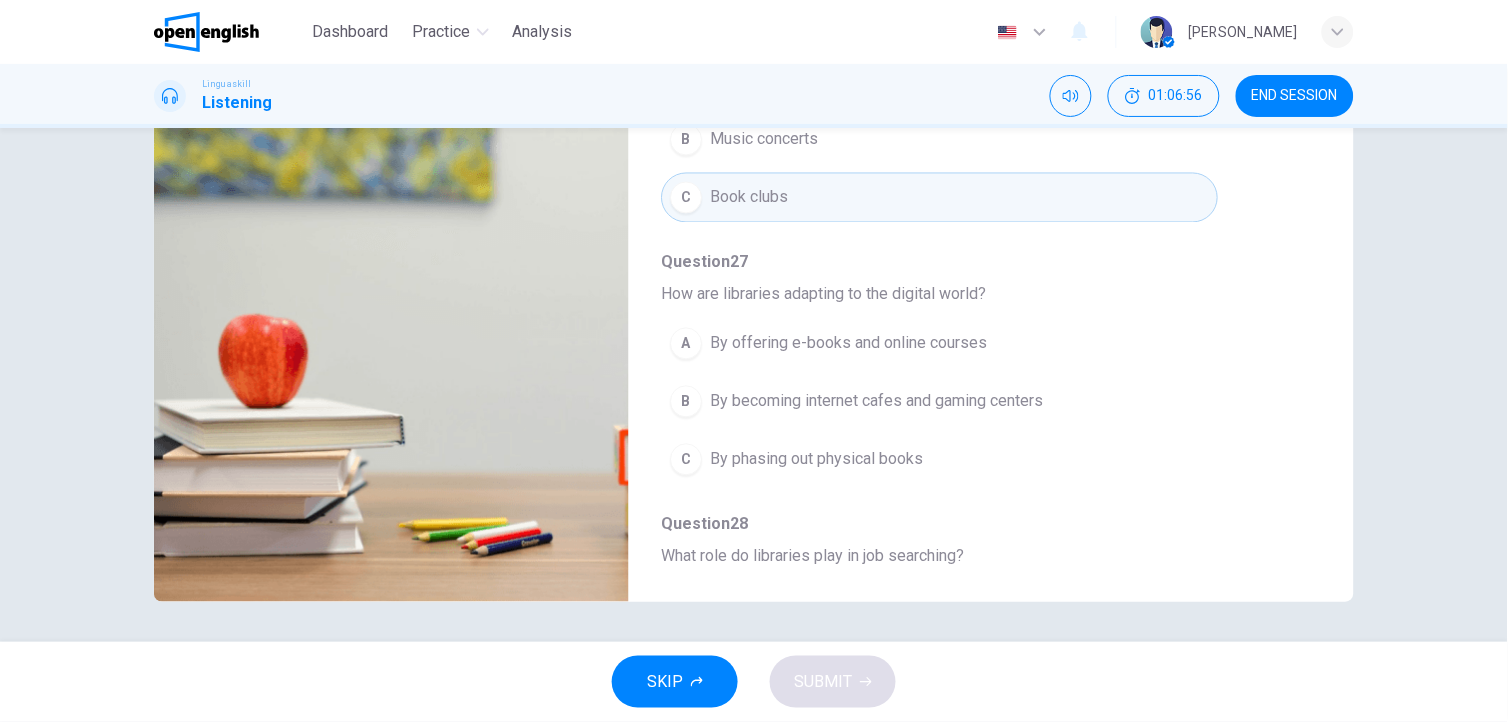 type on "*" 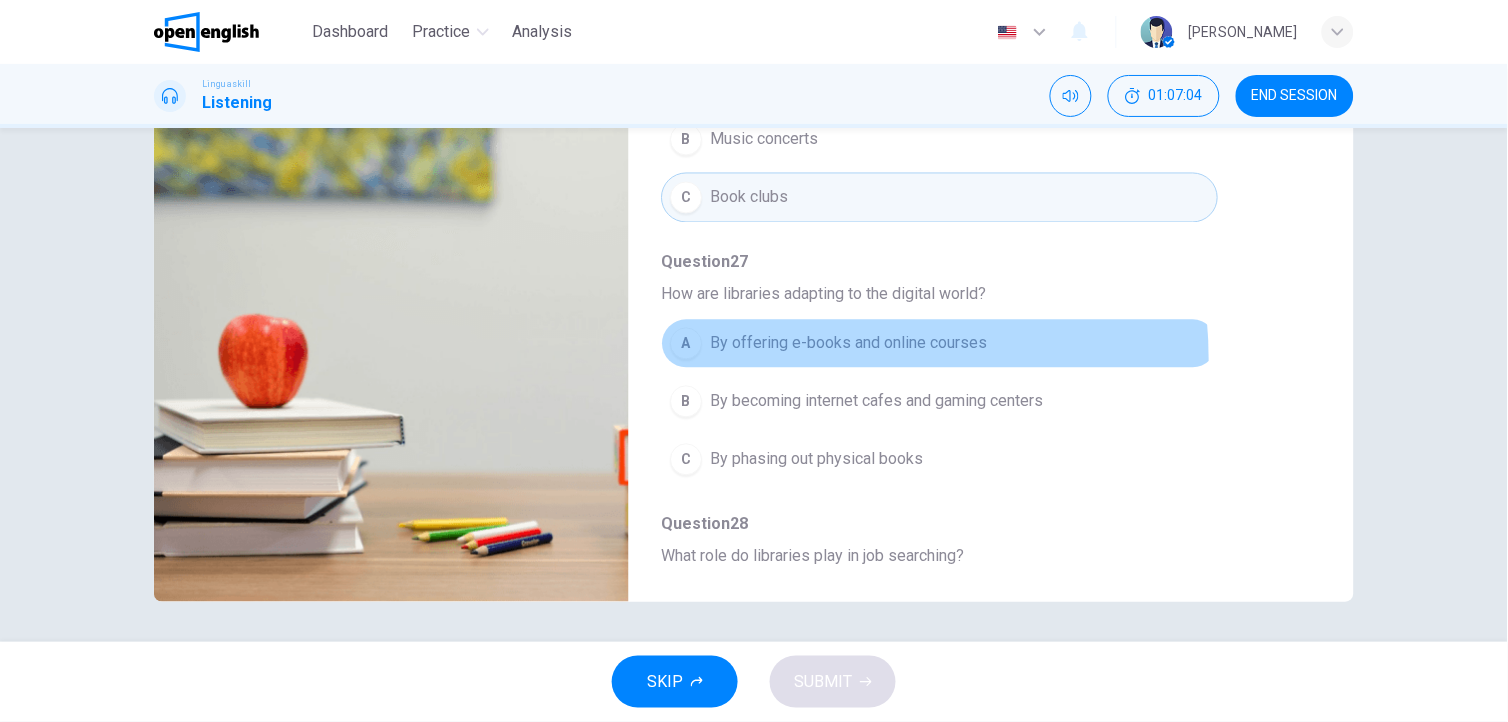 click on "A By offering e-books and online courses" at bounding box center (939, 344) 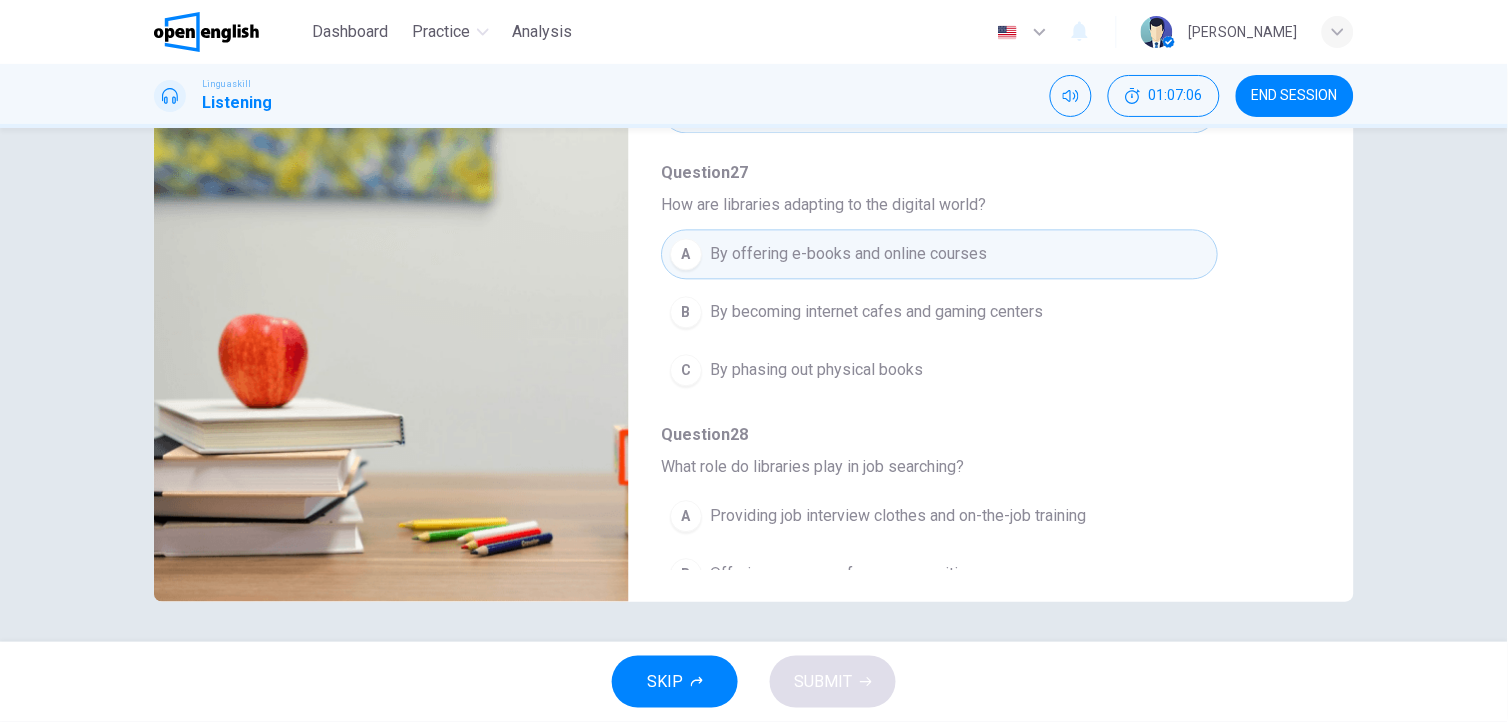 scroll, scrollTop: 865, scrollLeft: 0, axis: vertical 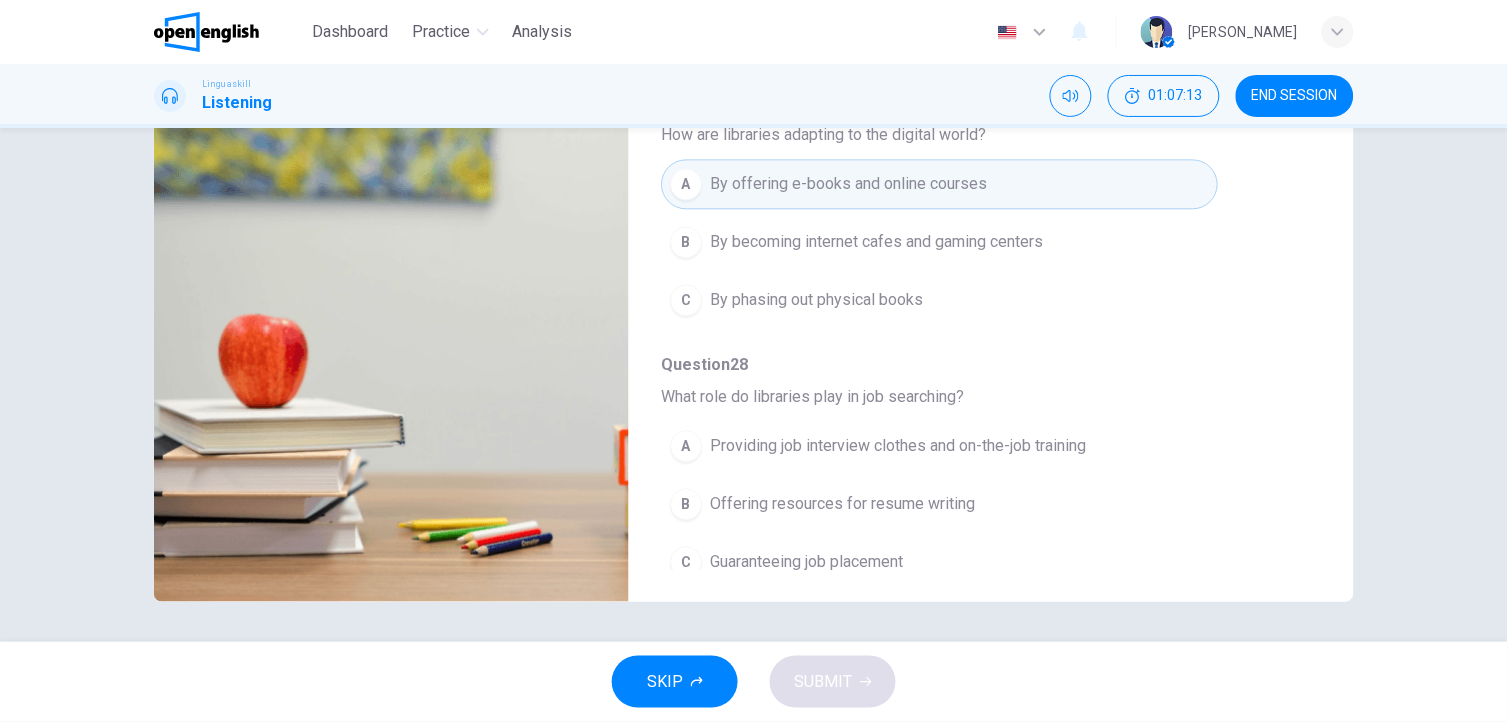 click on "B Offering resources for resume writing" at bounding box center (939, 505) 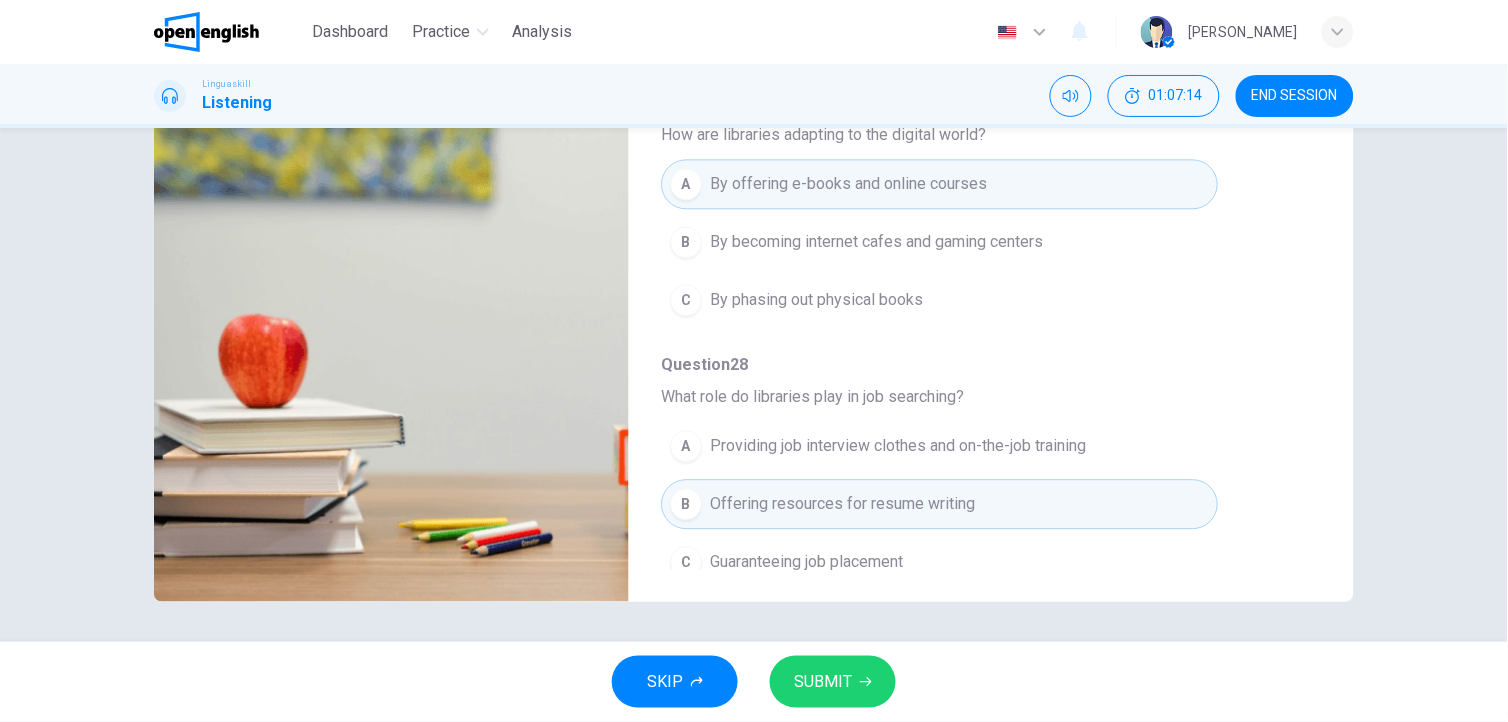 click on "SUBMIT" at bounding box center [823, 682] 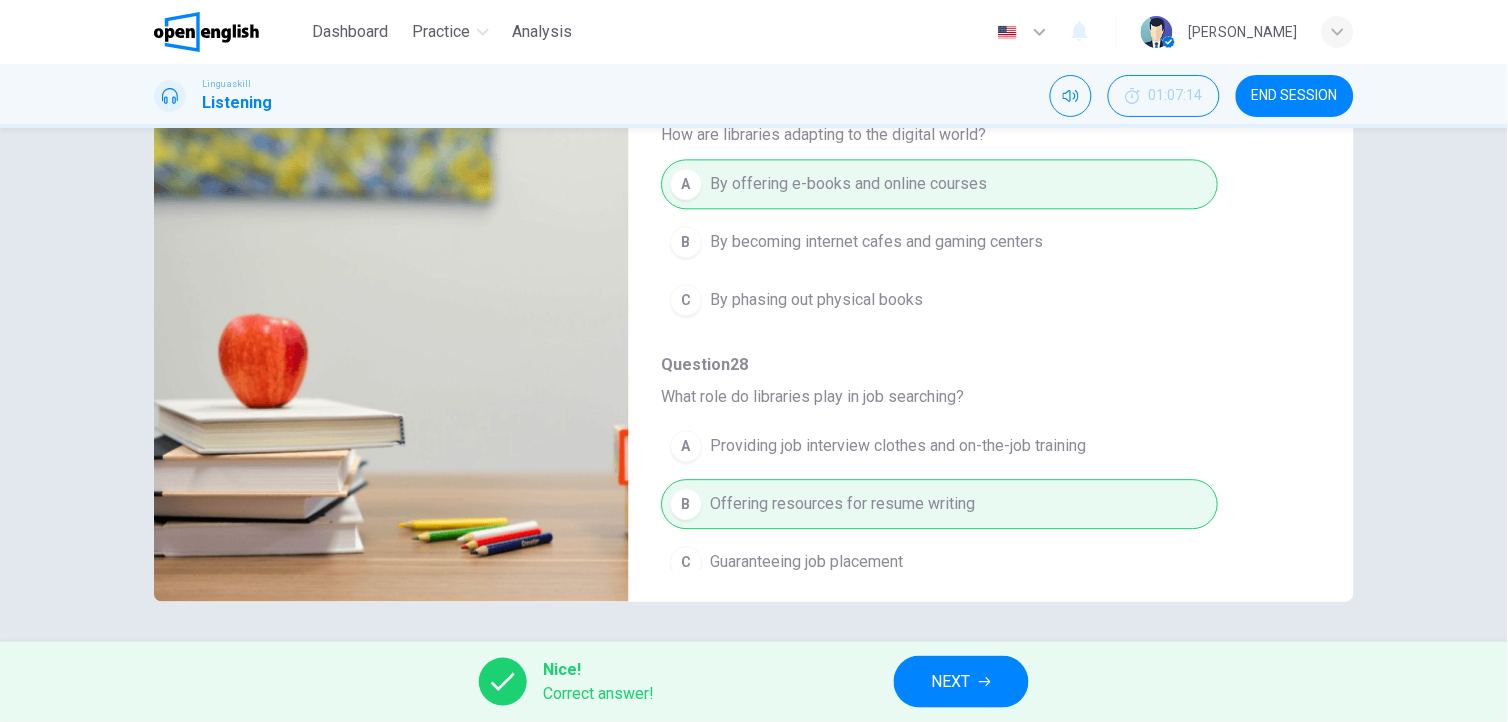 click on "NEXT" at bounding box center [961, 682] 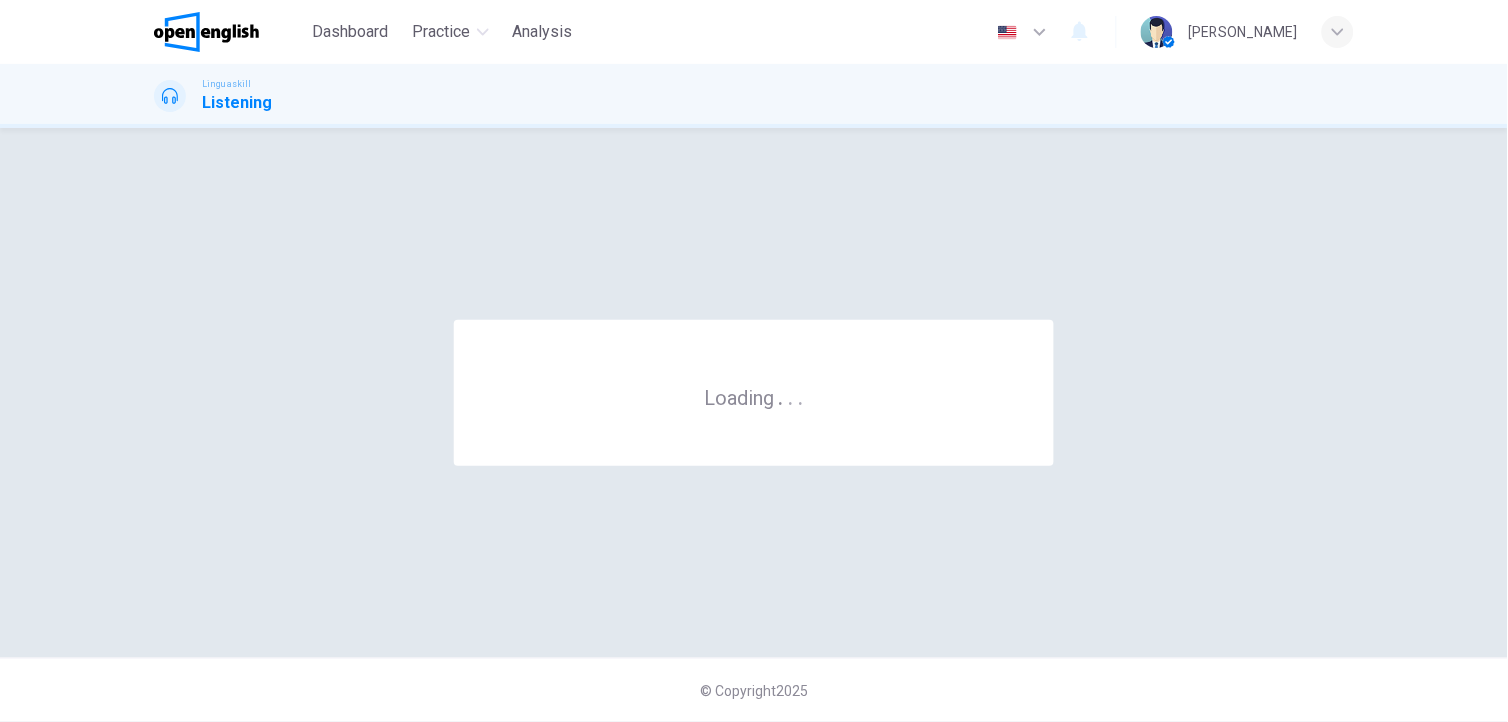 scroll, scrollTop: 0, scrollLeft: 0, axis: both 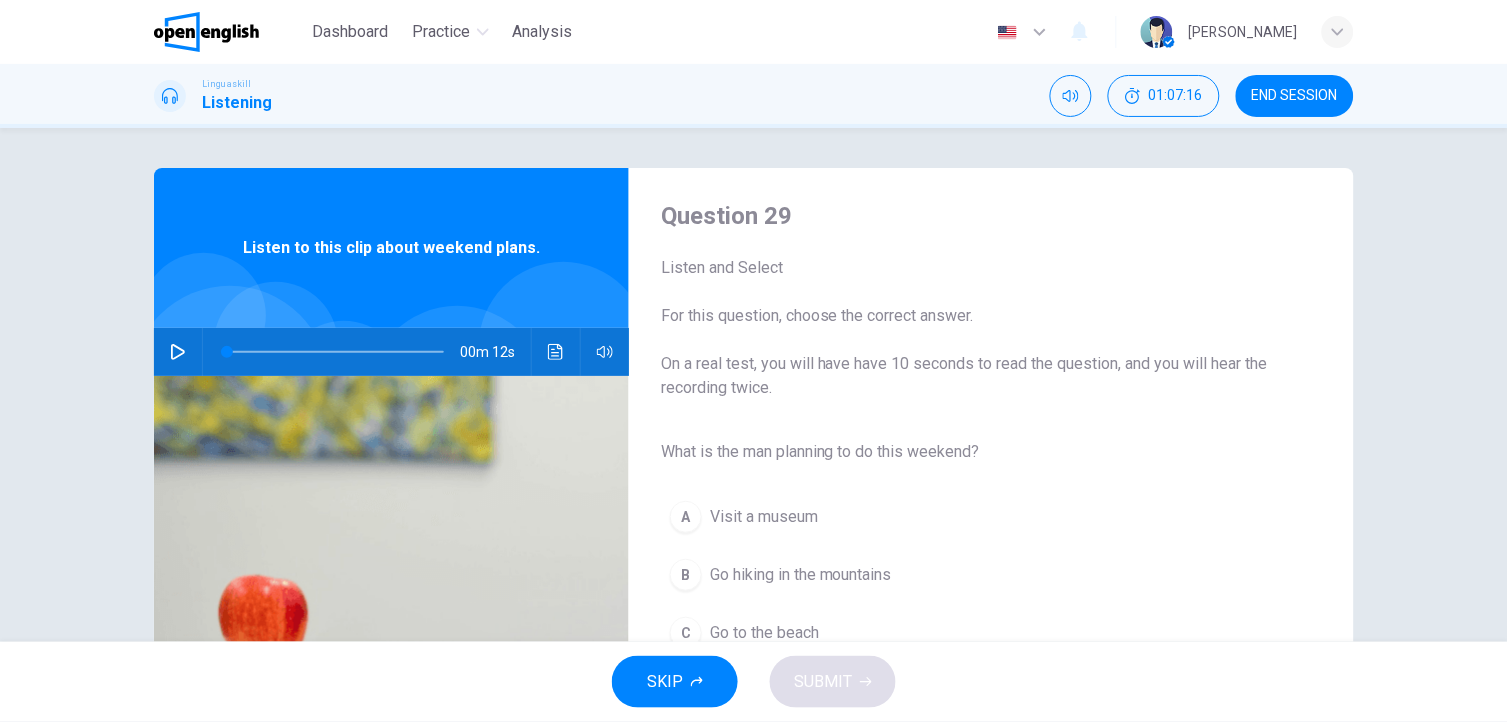click 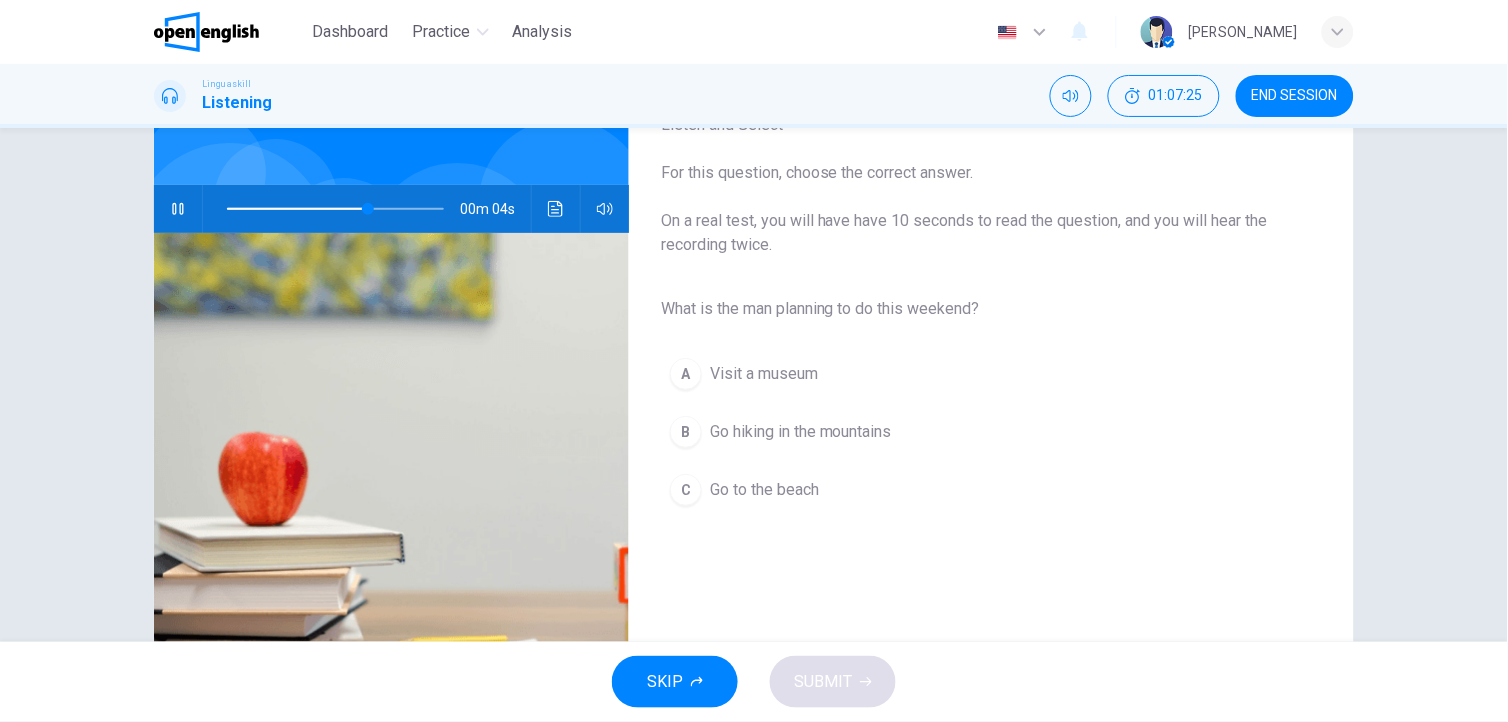 scroll, scrollTop: 155, scrollLeft: 0, axis: vertical 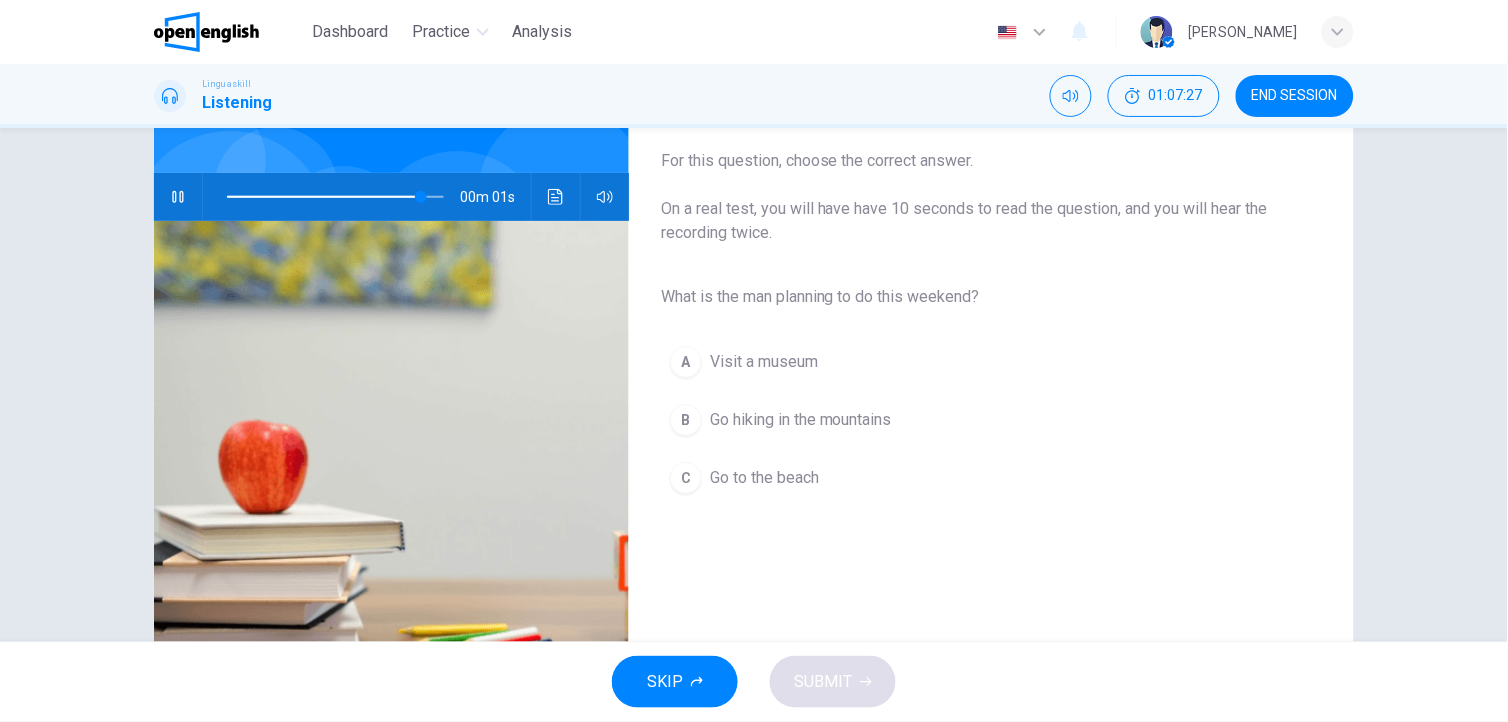 drag, startPoint x: 826, startPoint y: 651, endPoint x: 795, endPoint y: 407, distance: 245.96138 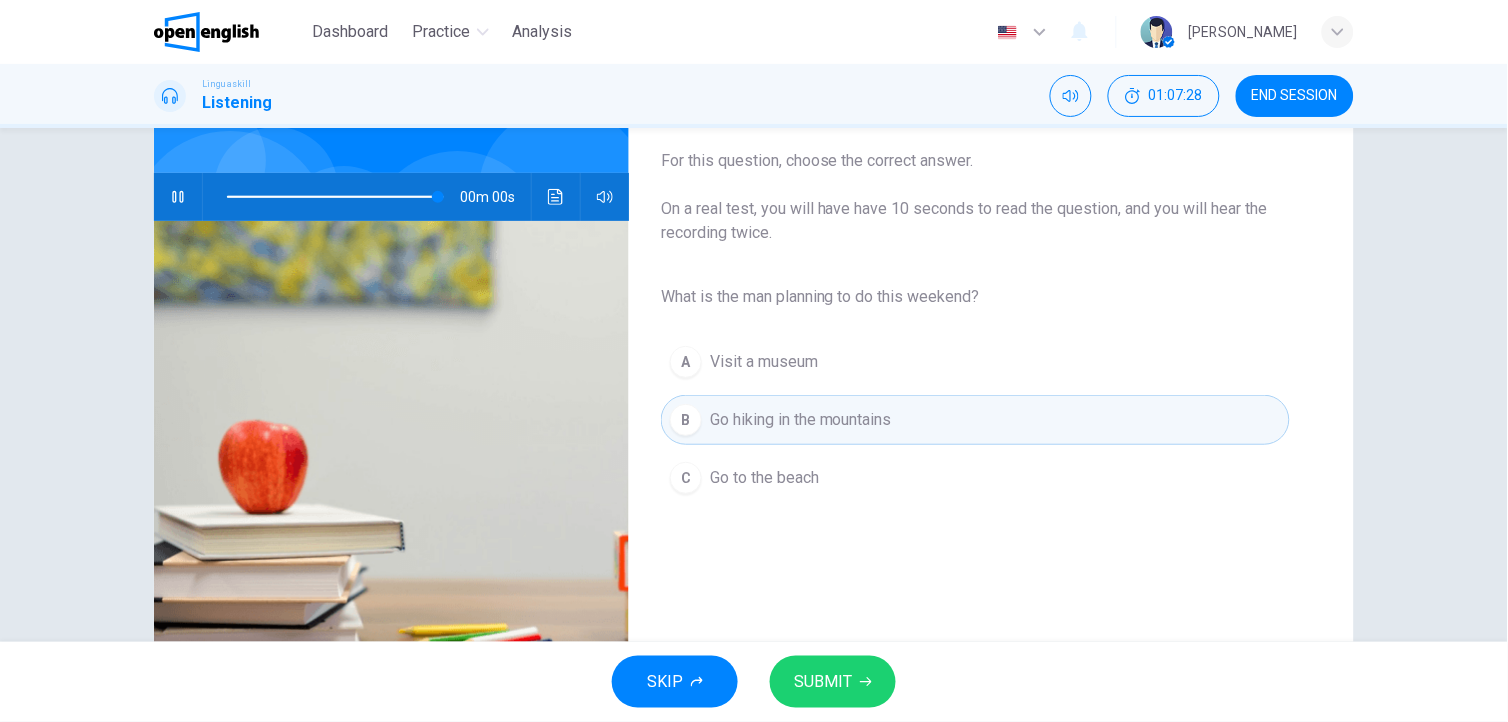 type on "*" 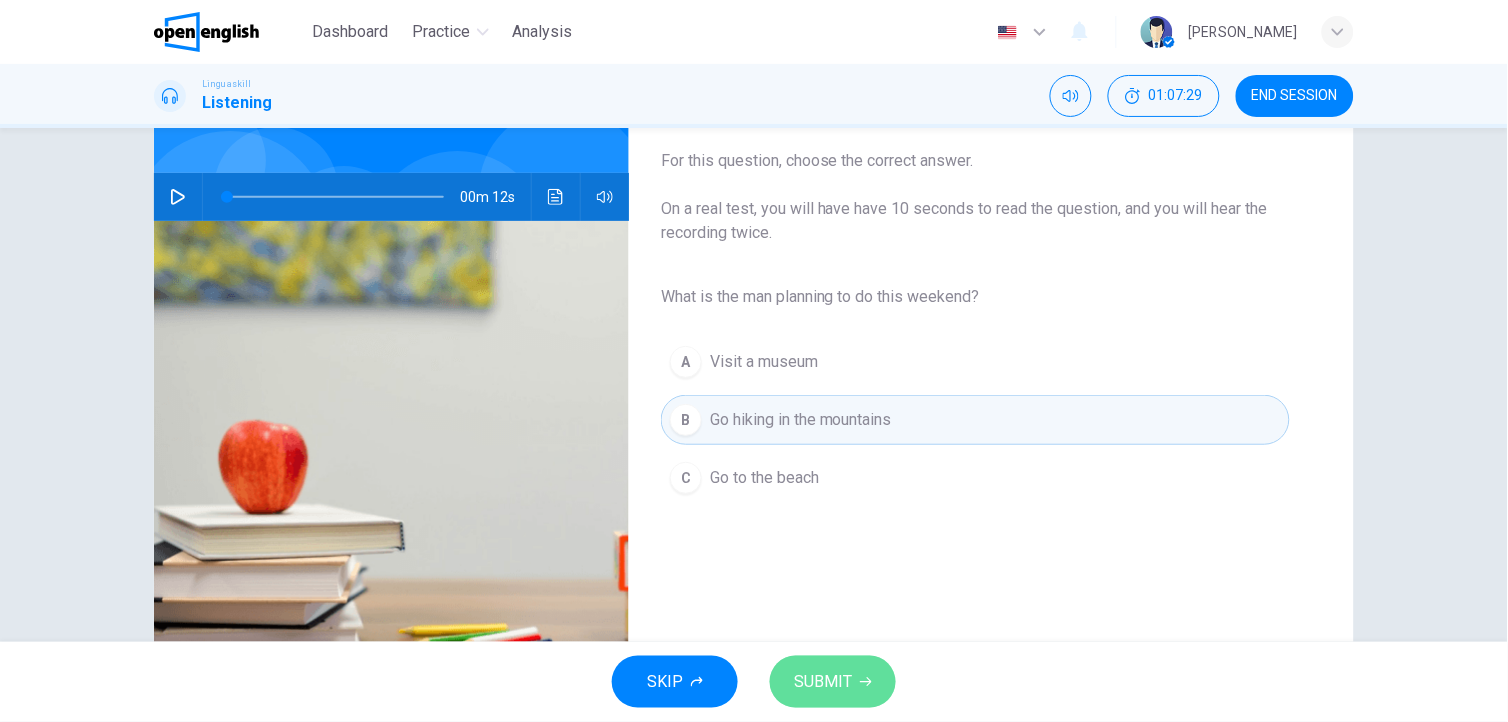 click on "SUBMIT" at bounding box center (833, 682) 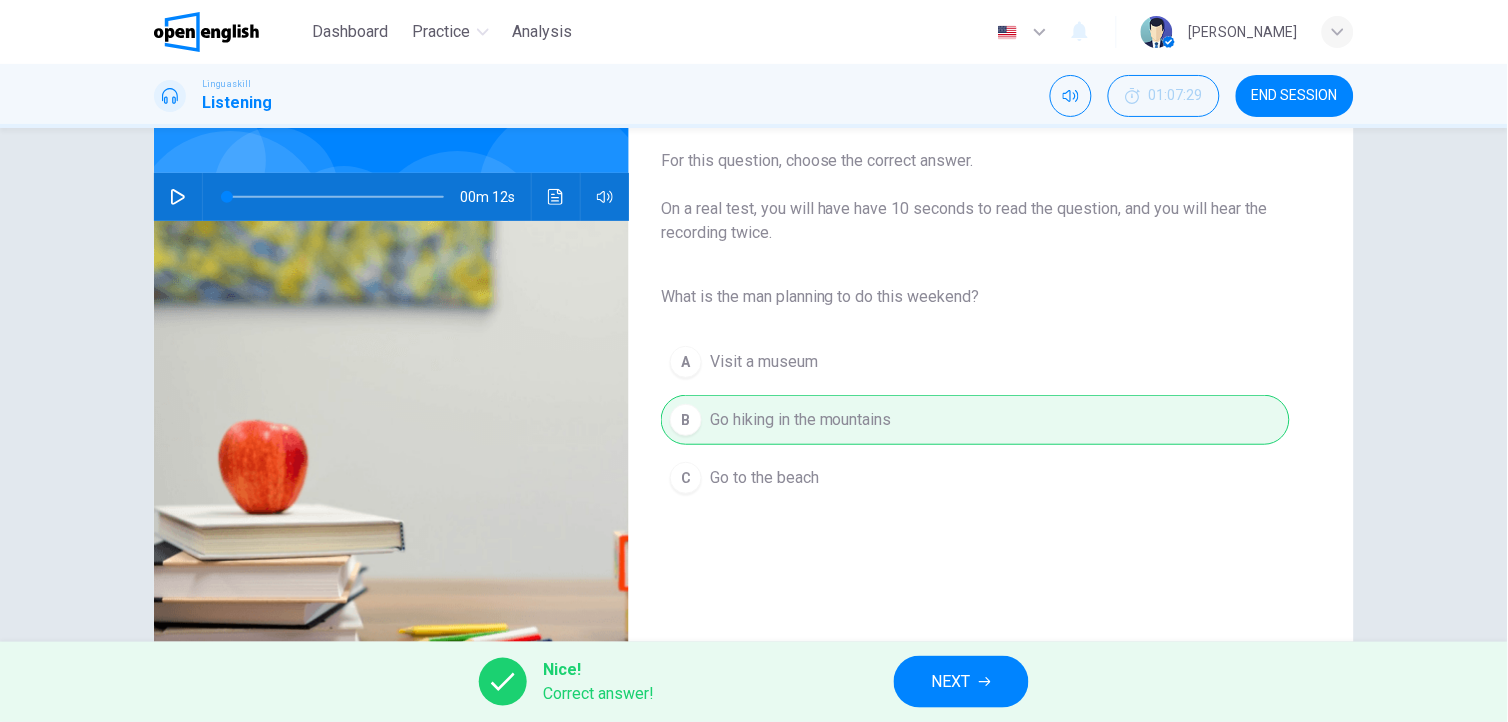 click on "NEXT" at bounding box center [961, 682] 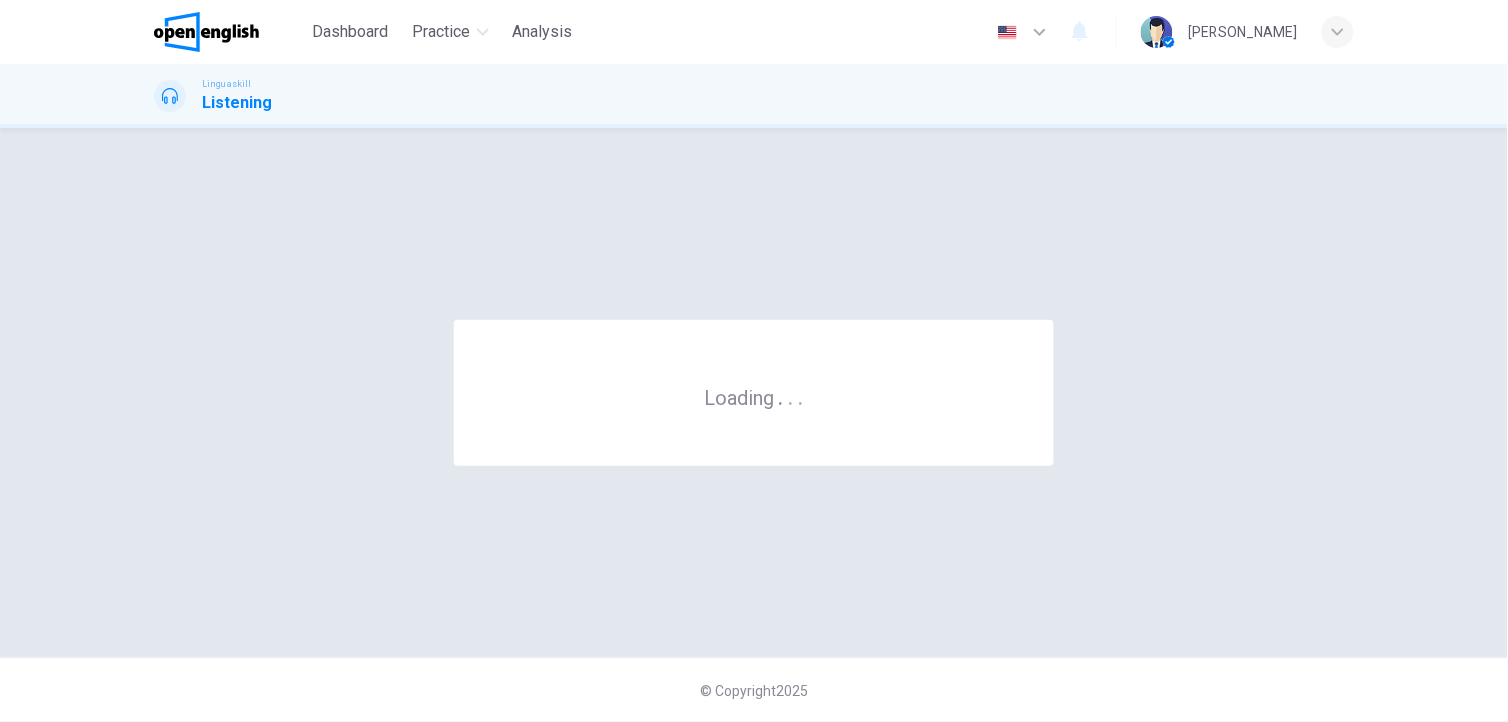scroll, scrollTop: 0, scrollLeft: 0, axis: both 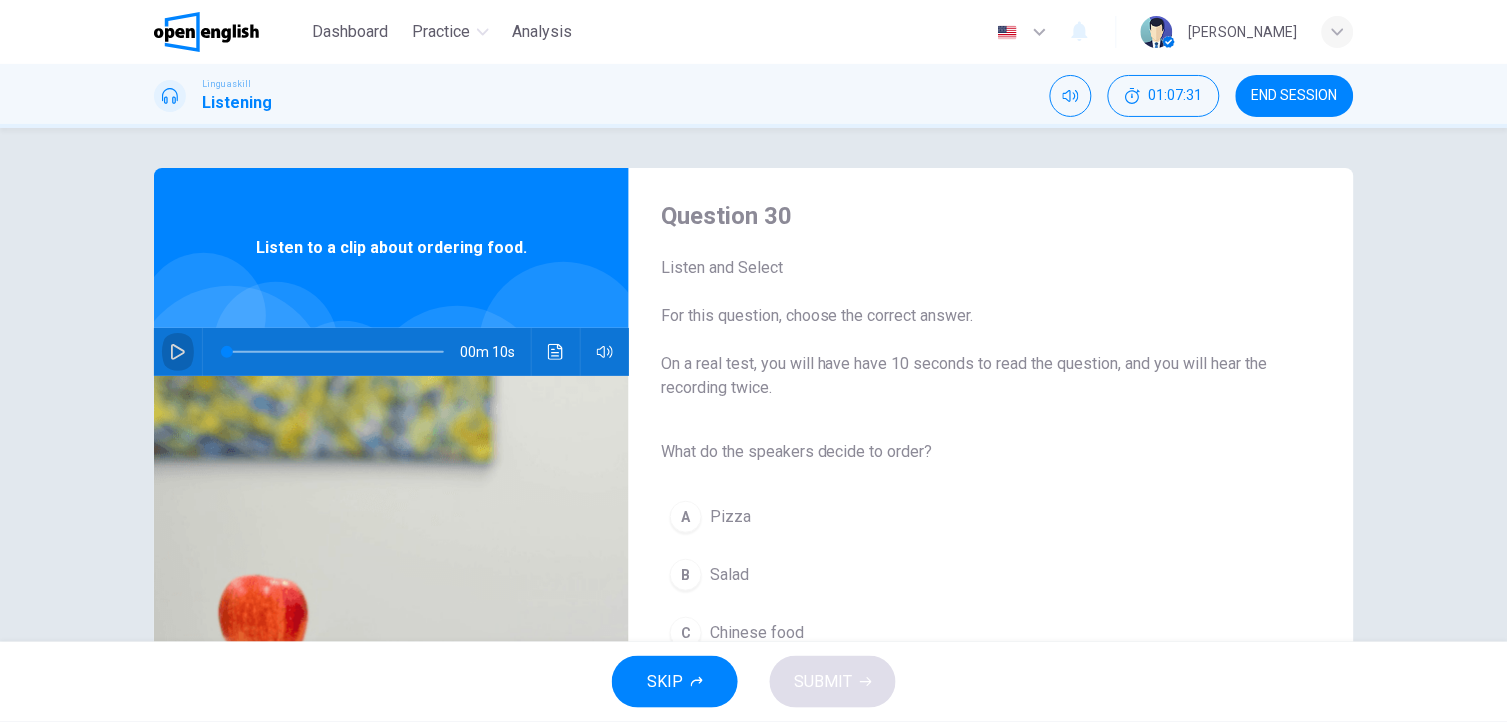 click 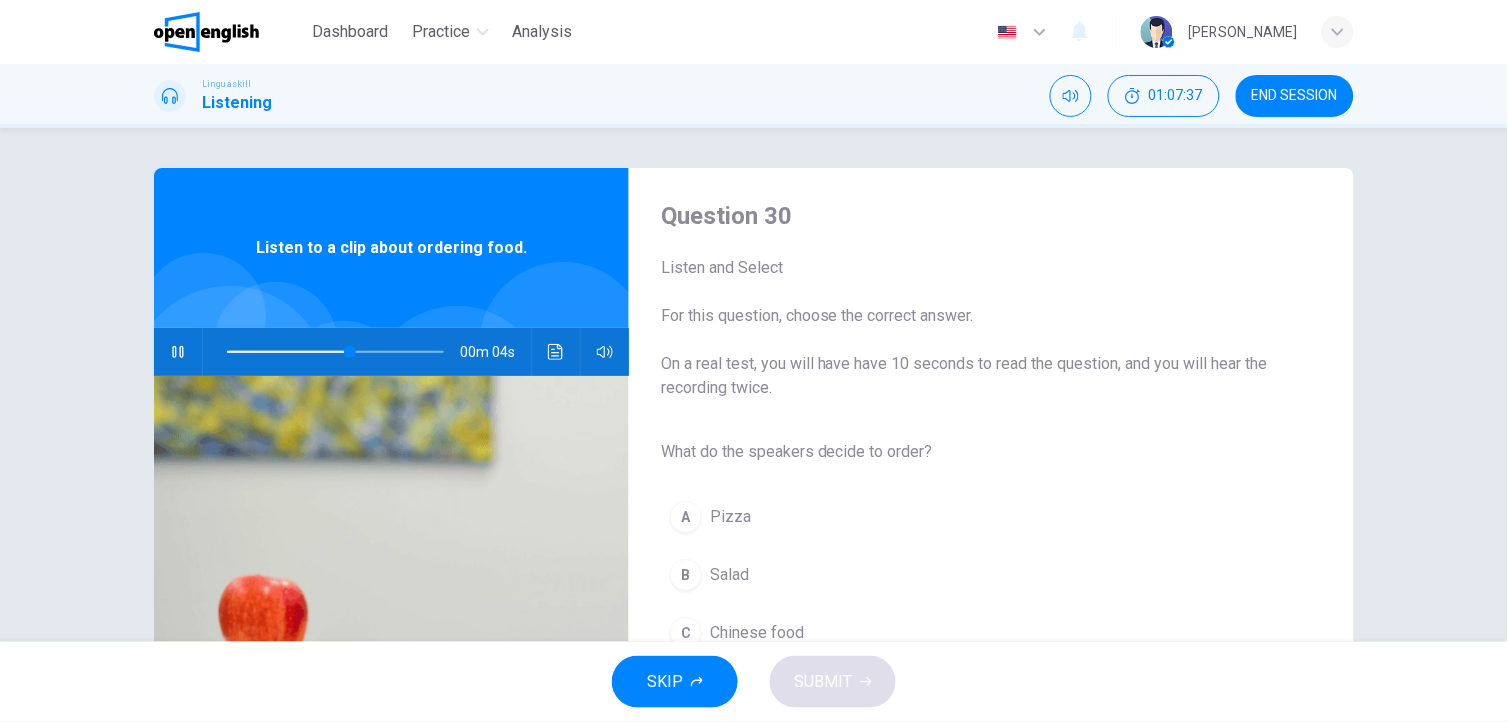 click on "Salad" at bounding box center (729, 575) 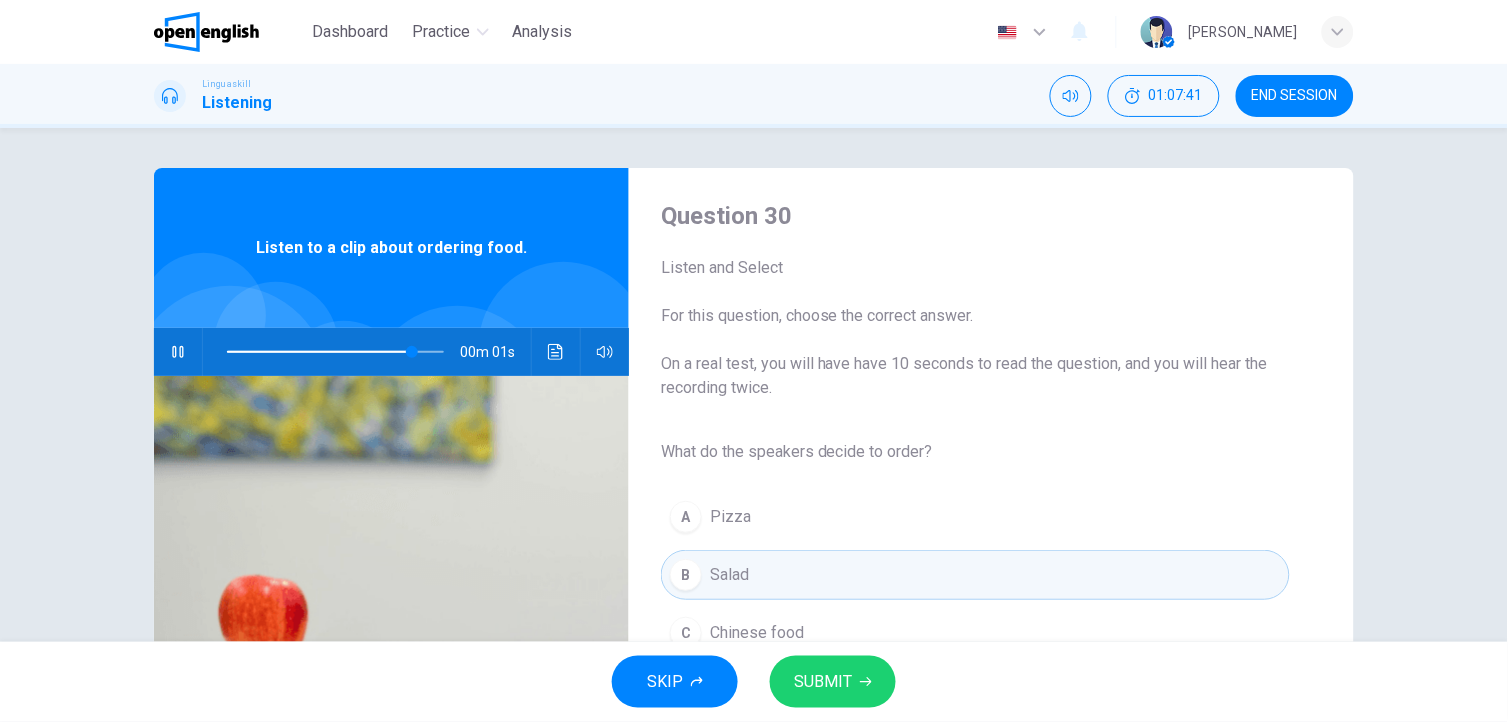 click on "SUBMIT" at bounding box center [823, 682] 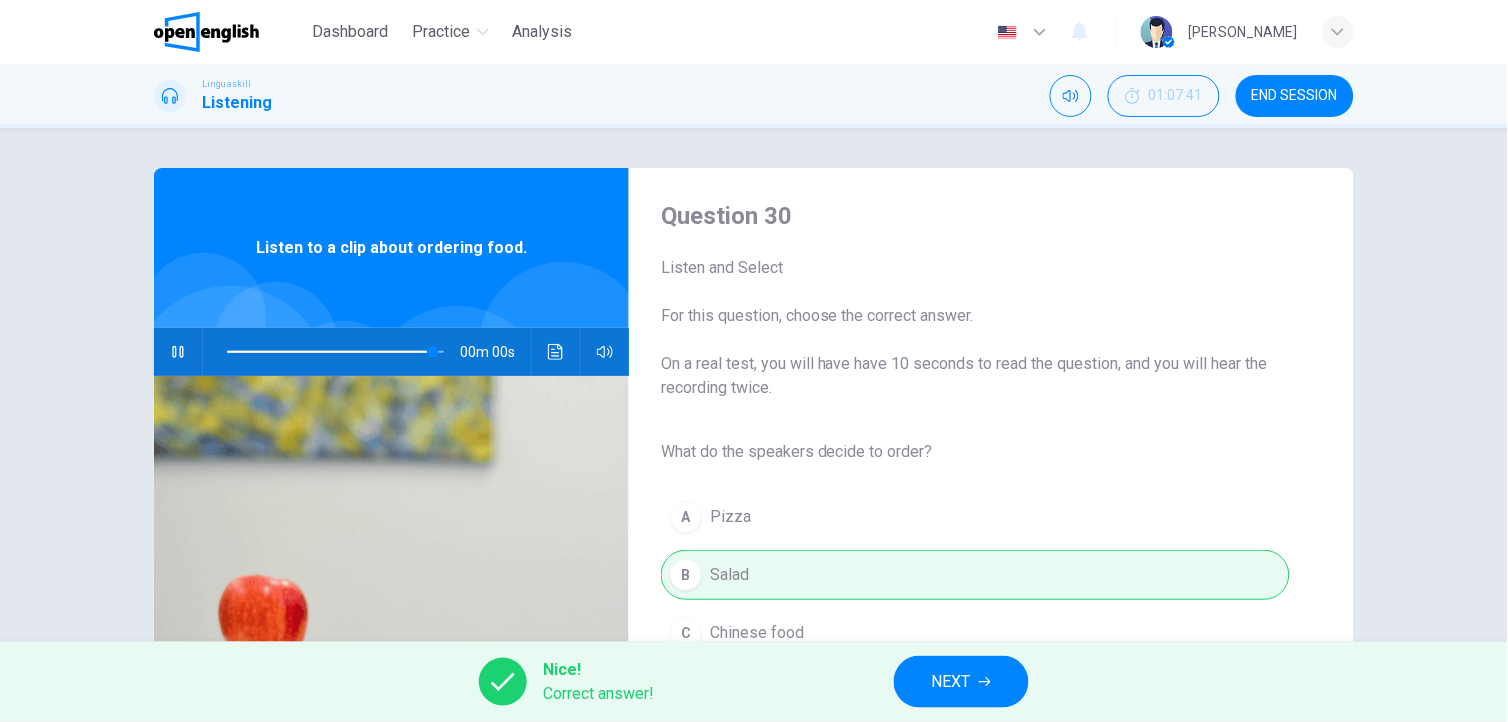 type on "*" 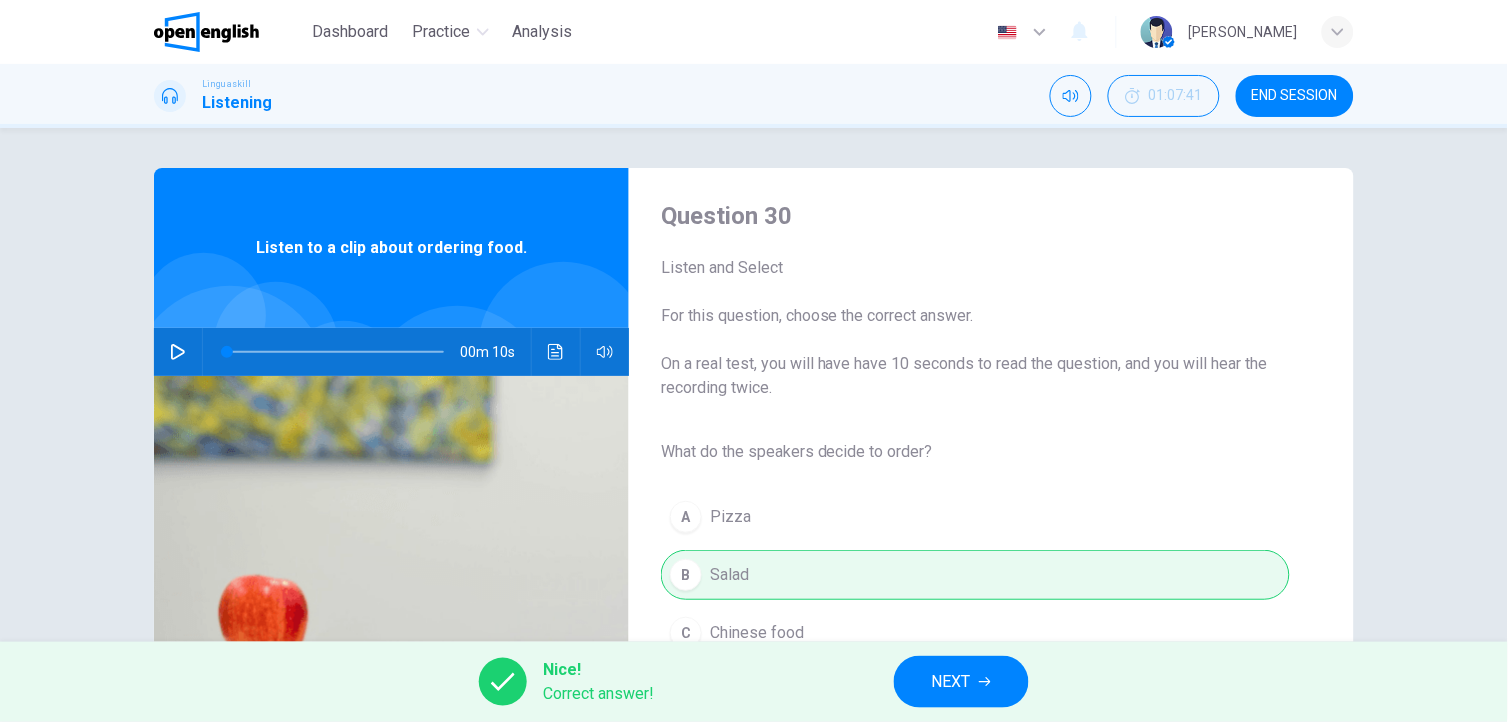 click on "NEXT" at bounding box center (961, 682) 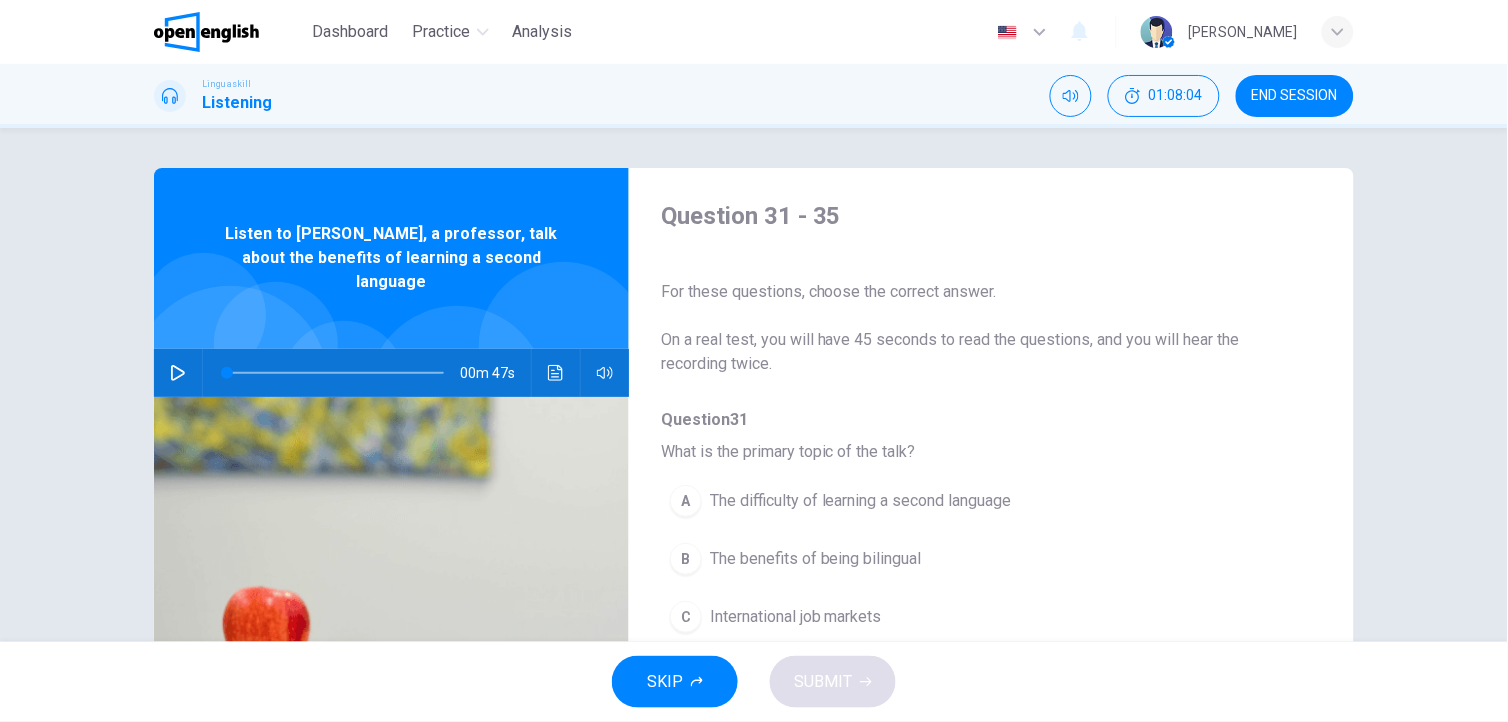 click on "The benefits of being bilingual" at bounding box center (816, 559) 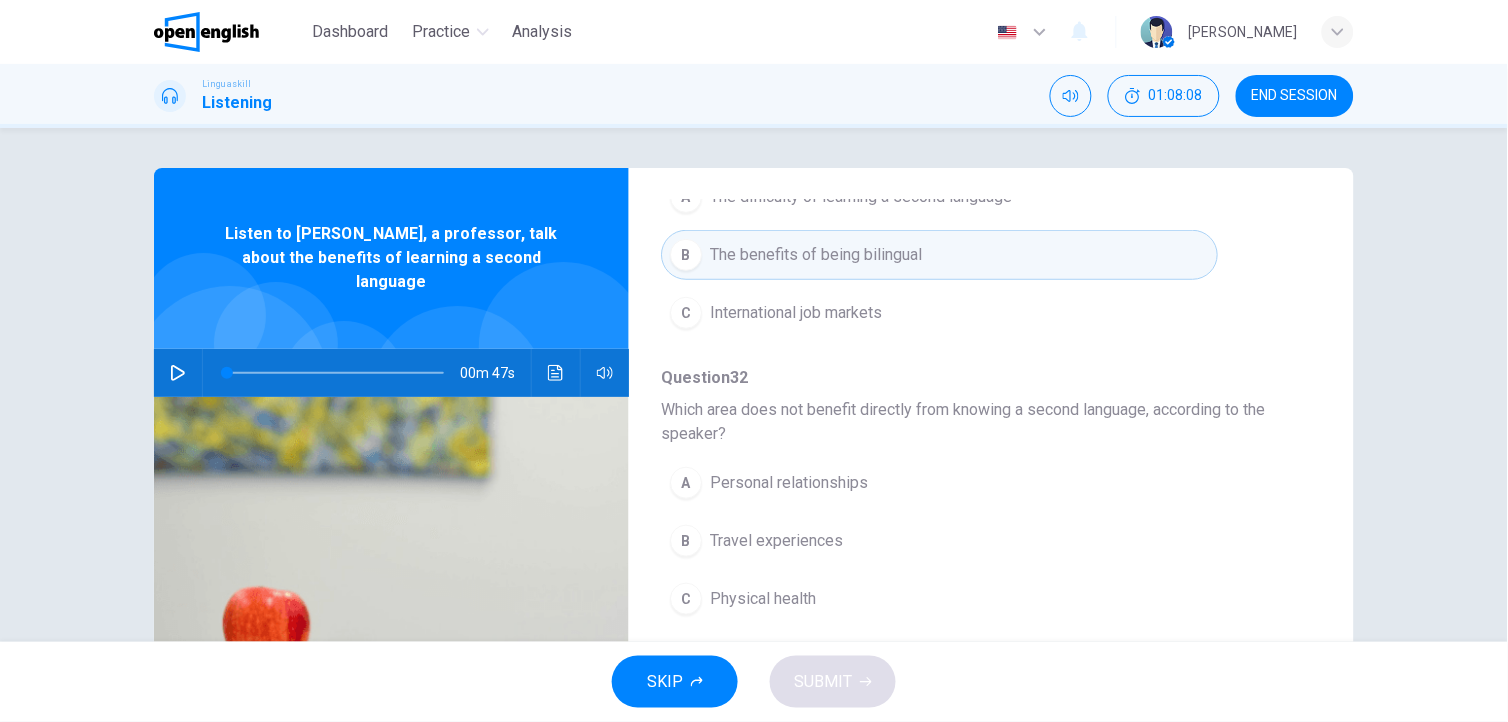 scroll, scrollTop: 315, scrollLeft: 0, axis: vertical 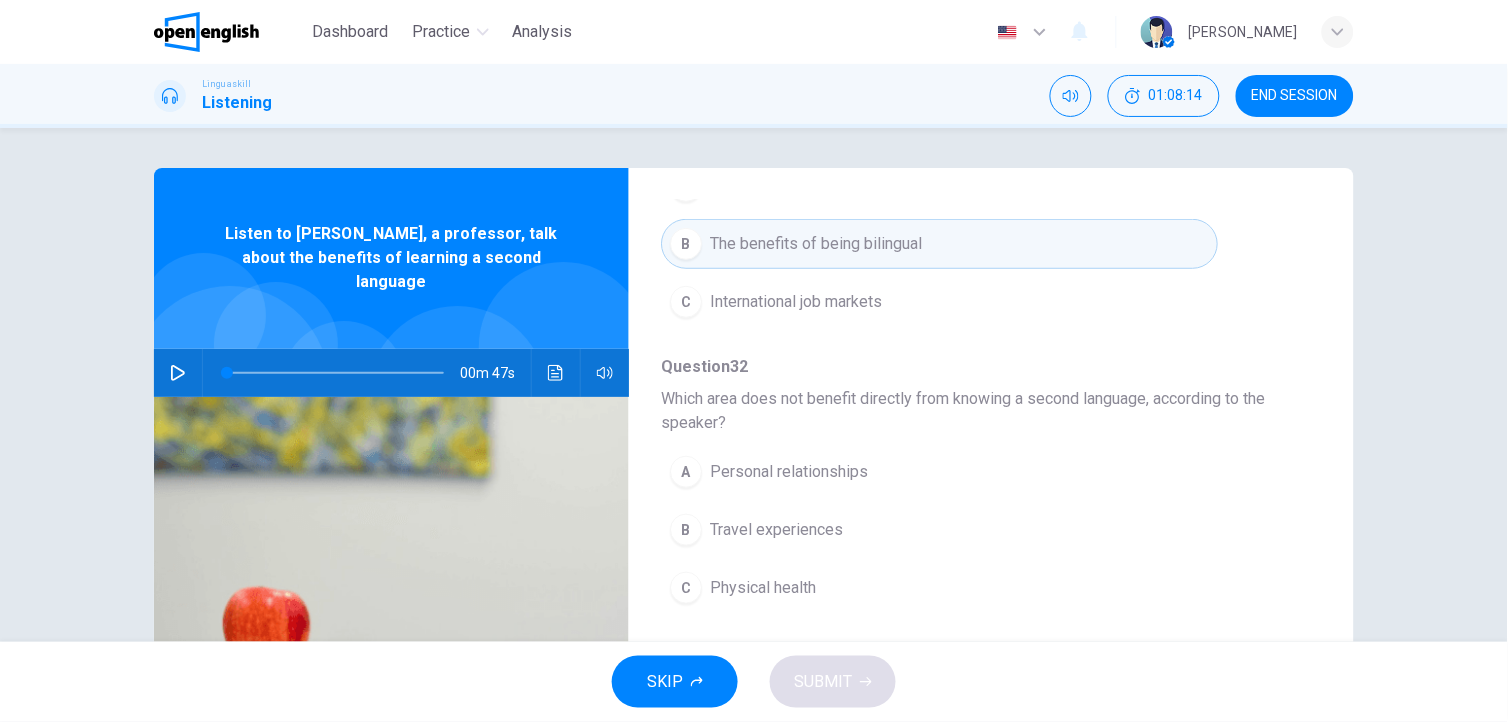 click on "Travel experiences" at bounding box center [776, 530] 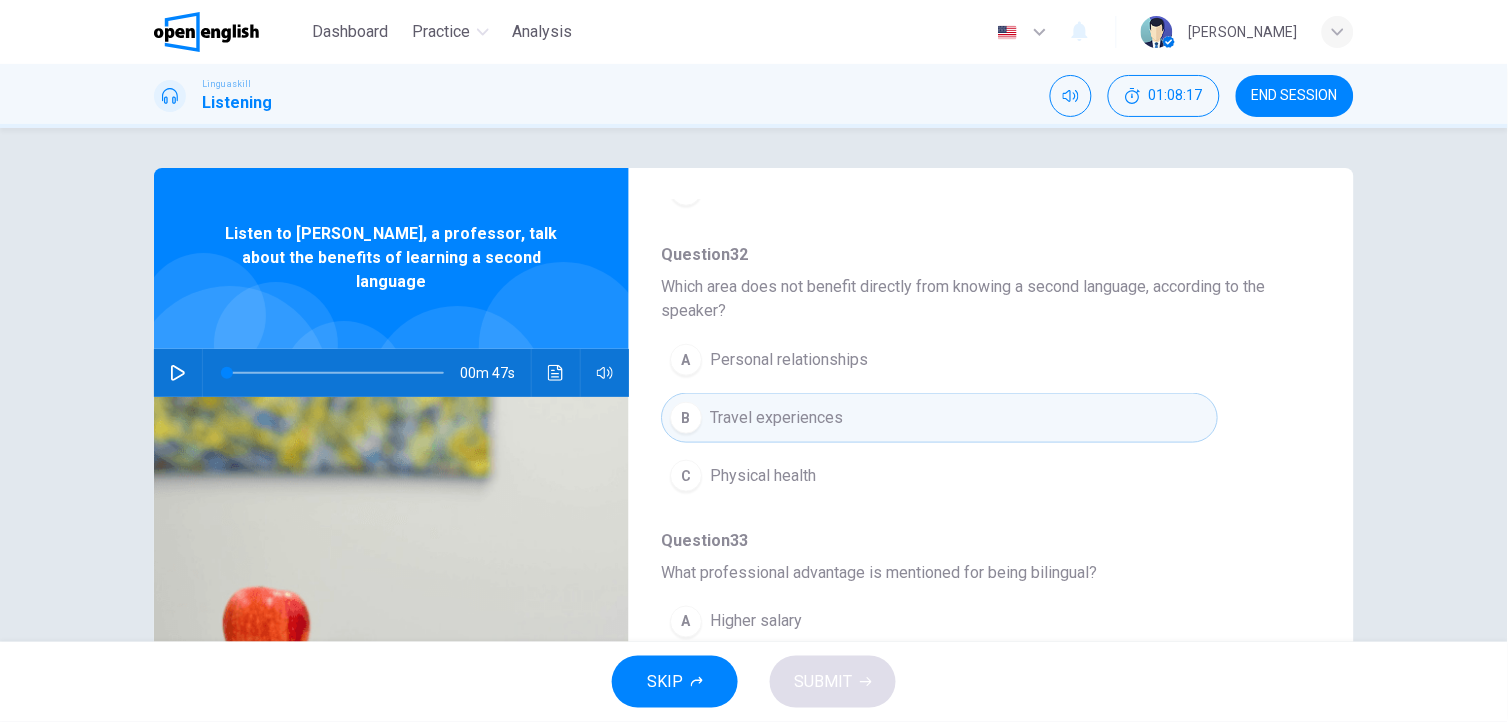 scroll, scrollTop: 563, scrollLeft: 0, axis: vertical 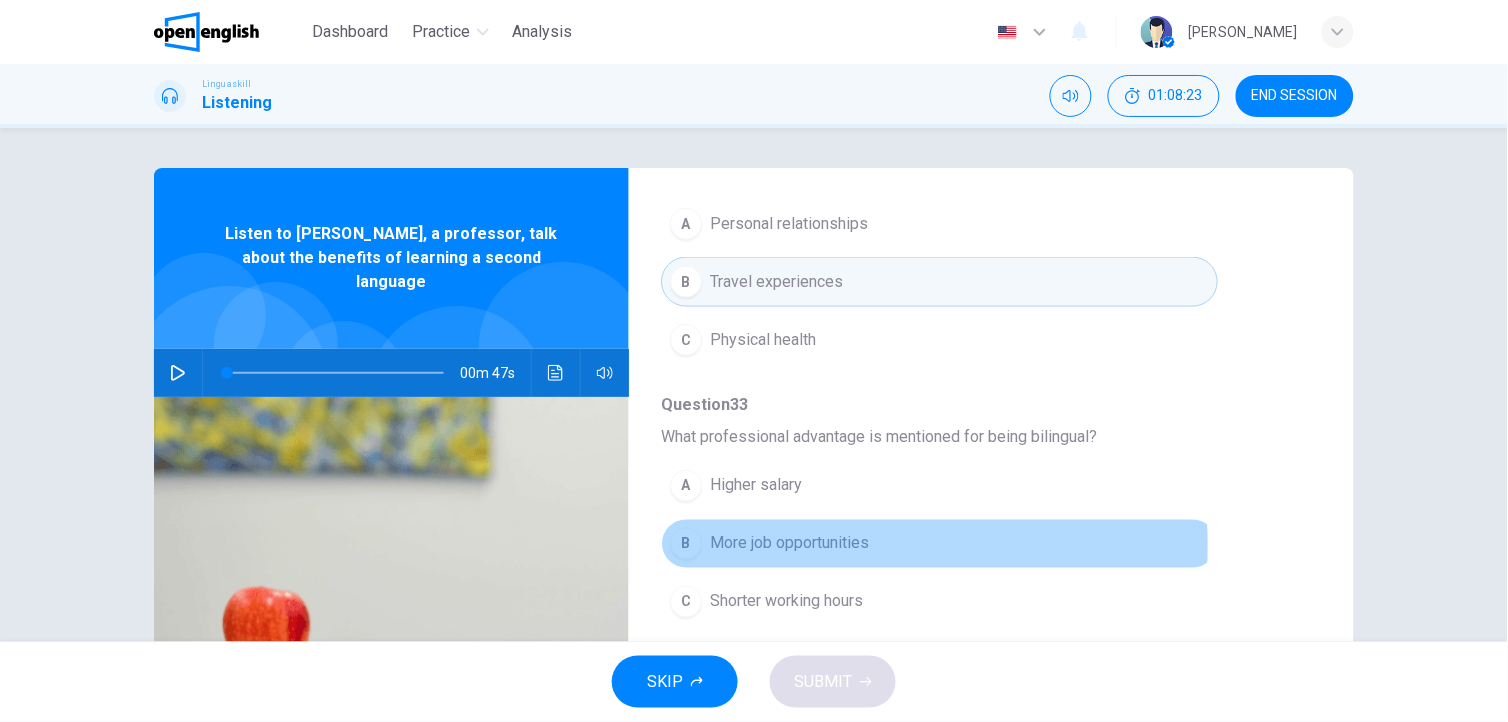 click on "More job opportunities" at bounding box center (789, 544) 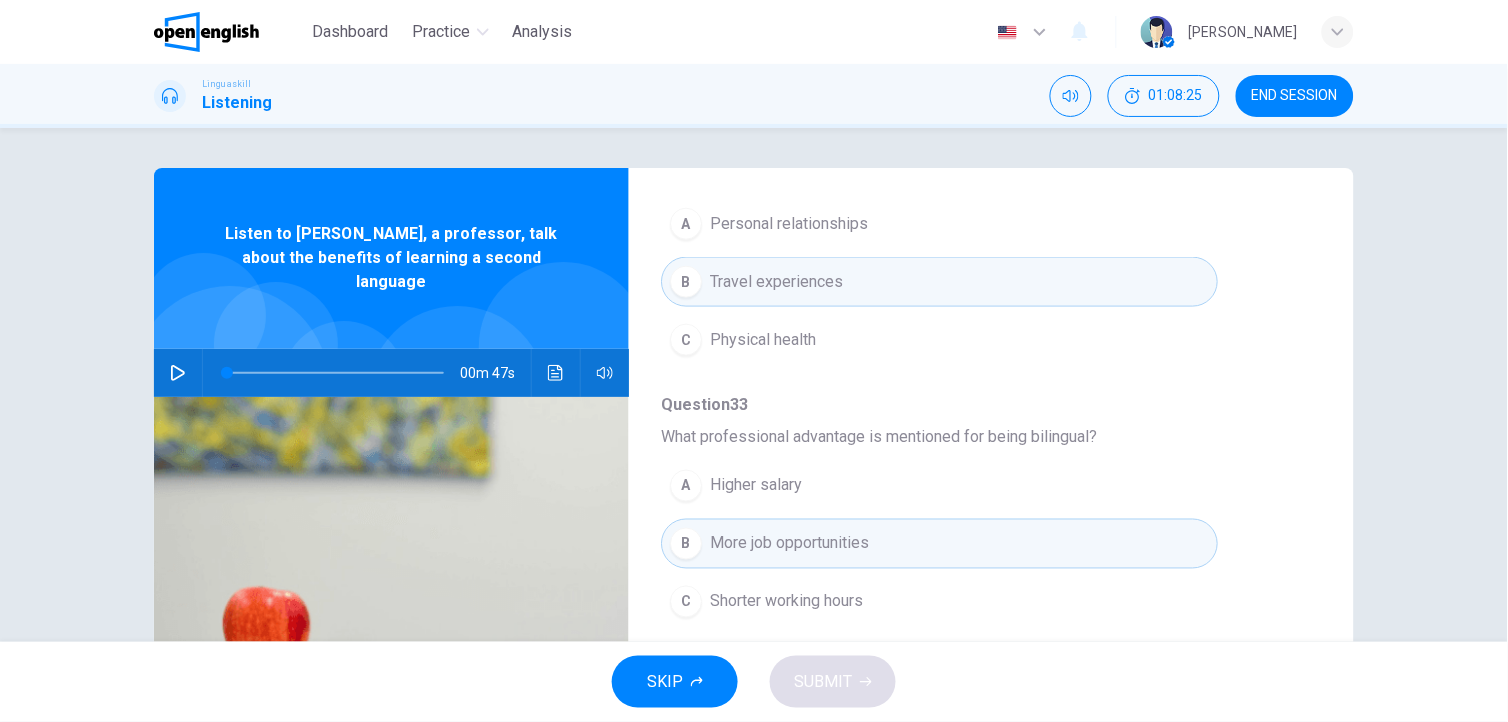 click 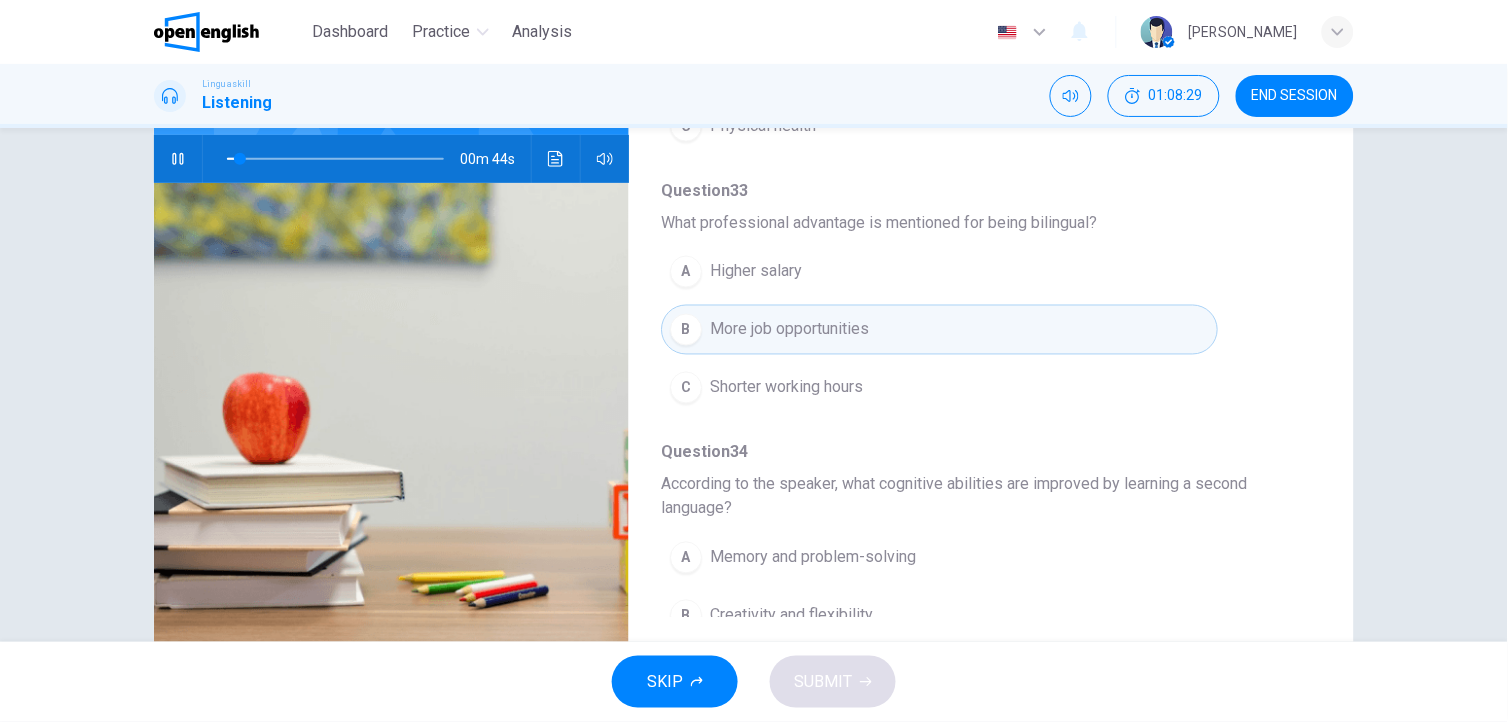scroll, scrollTop: 261, scrollLeft: 0, axis: vertical 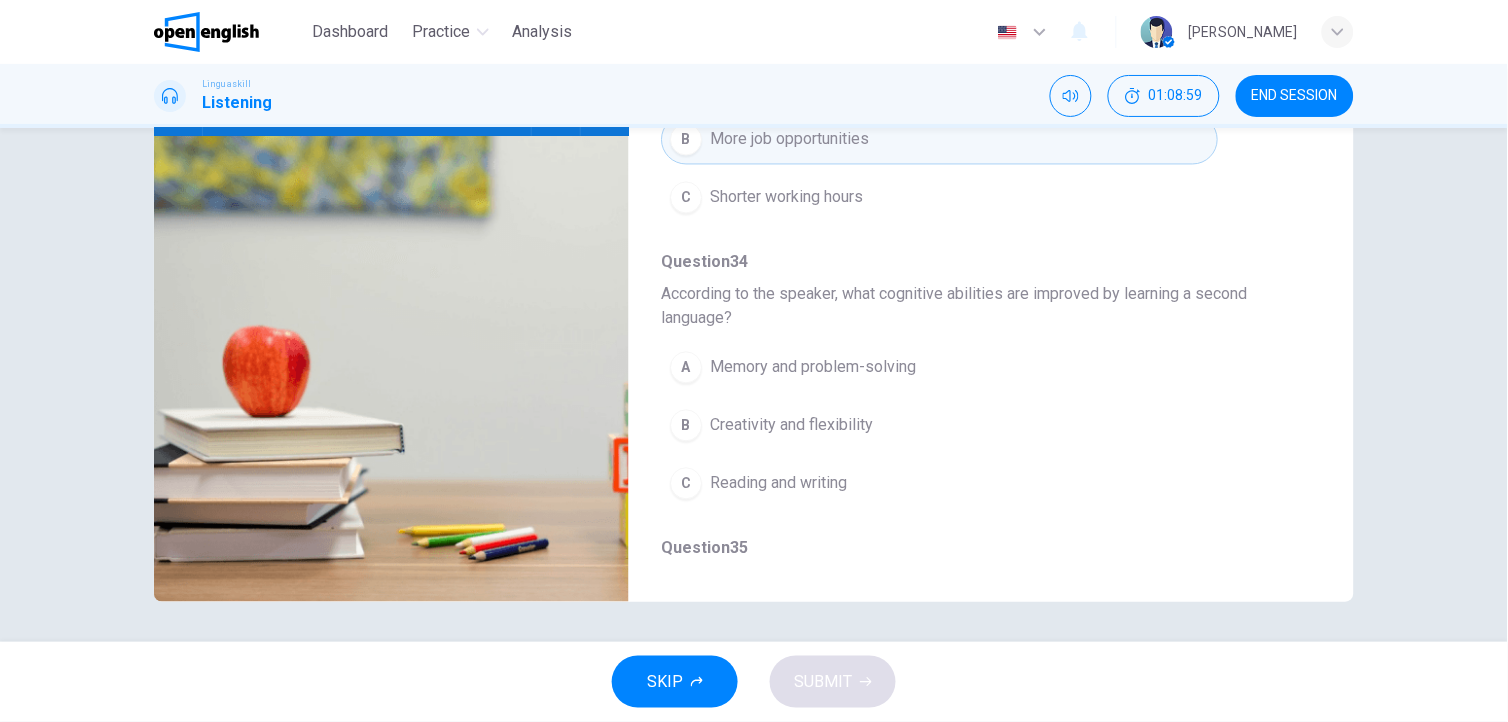 click on "Memory and problem-solving" at bounding box center [813, 368] 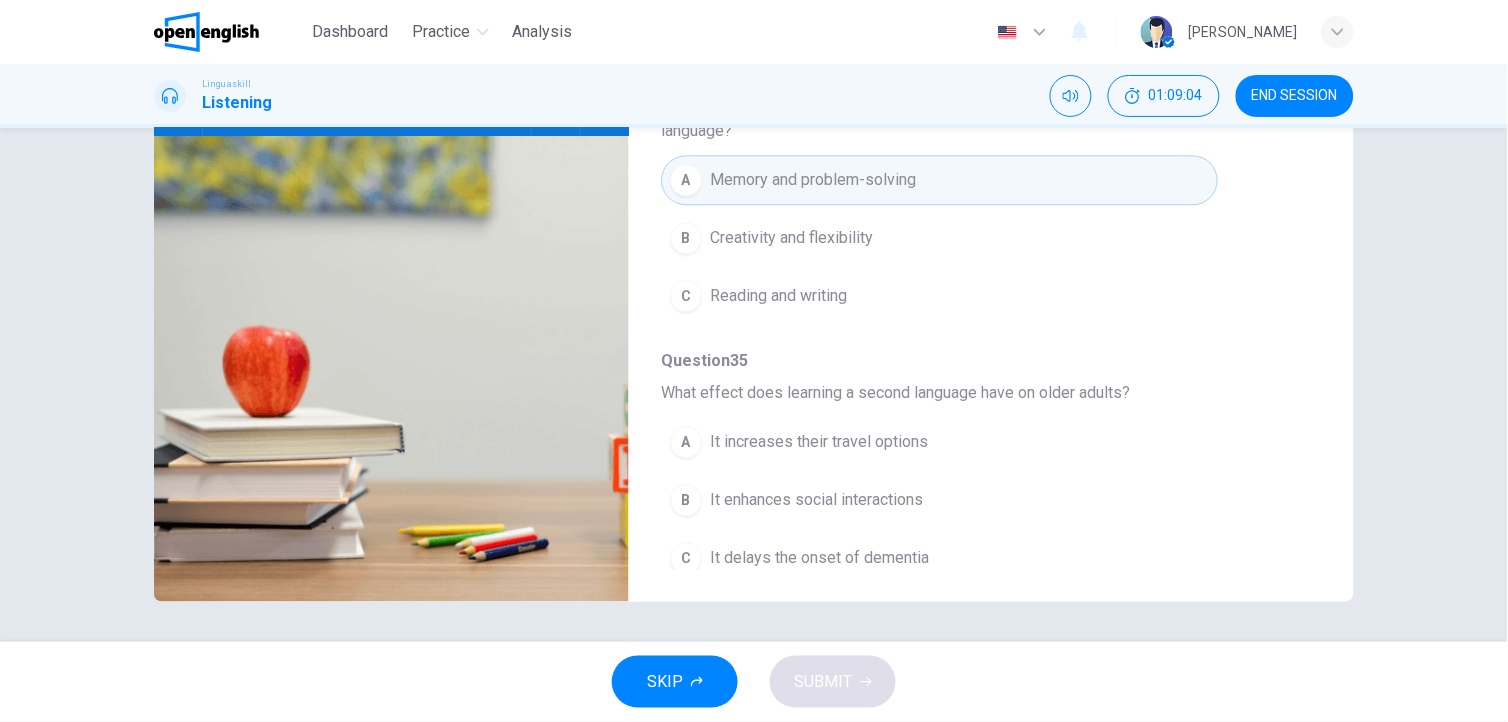 scroll, scrollTop: 913, scrollLeft: 0, axis: vertical 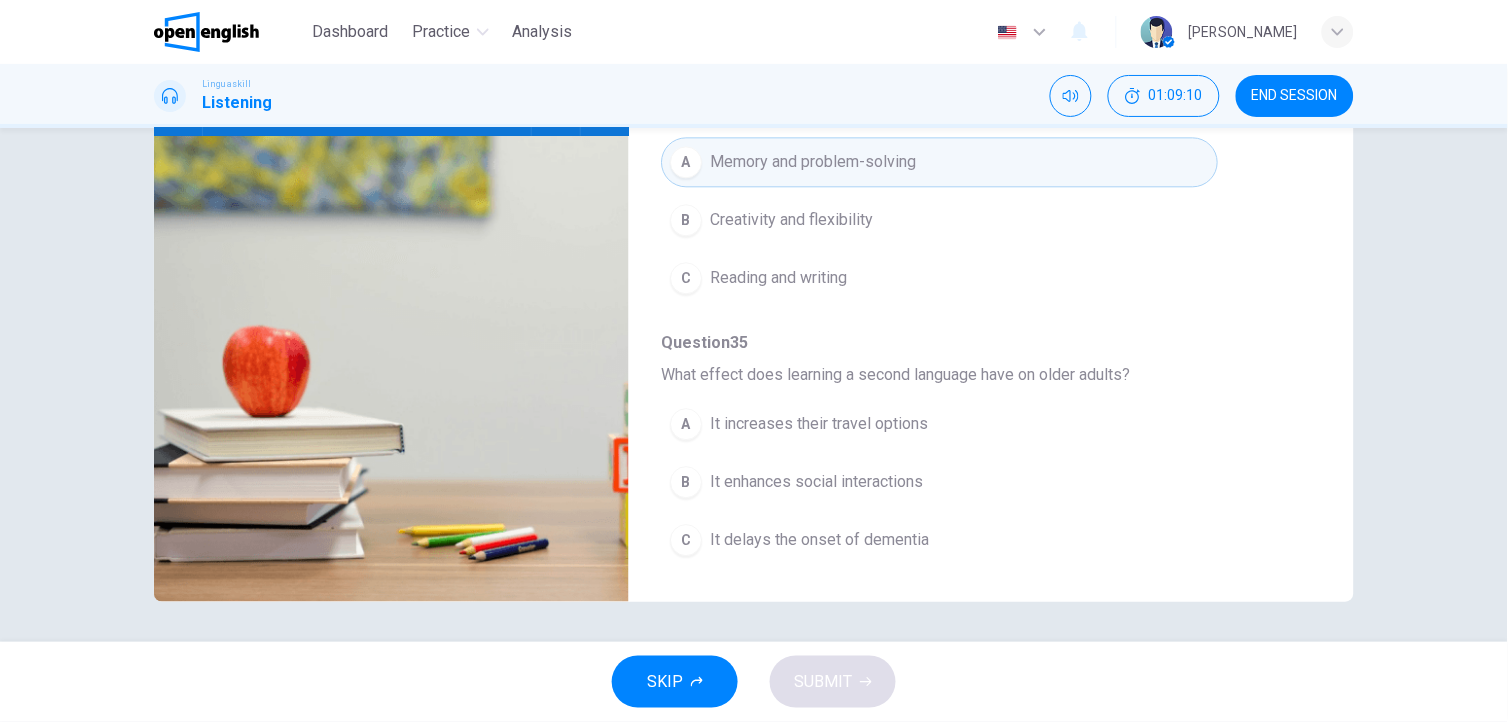 click on "It delays the onset of dementia" at bounding box center [819, 541] 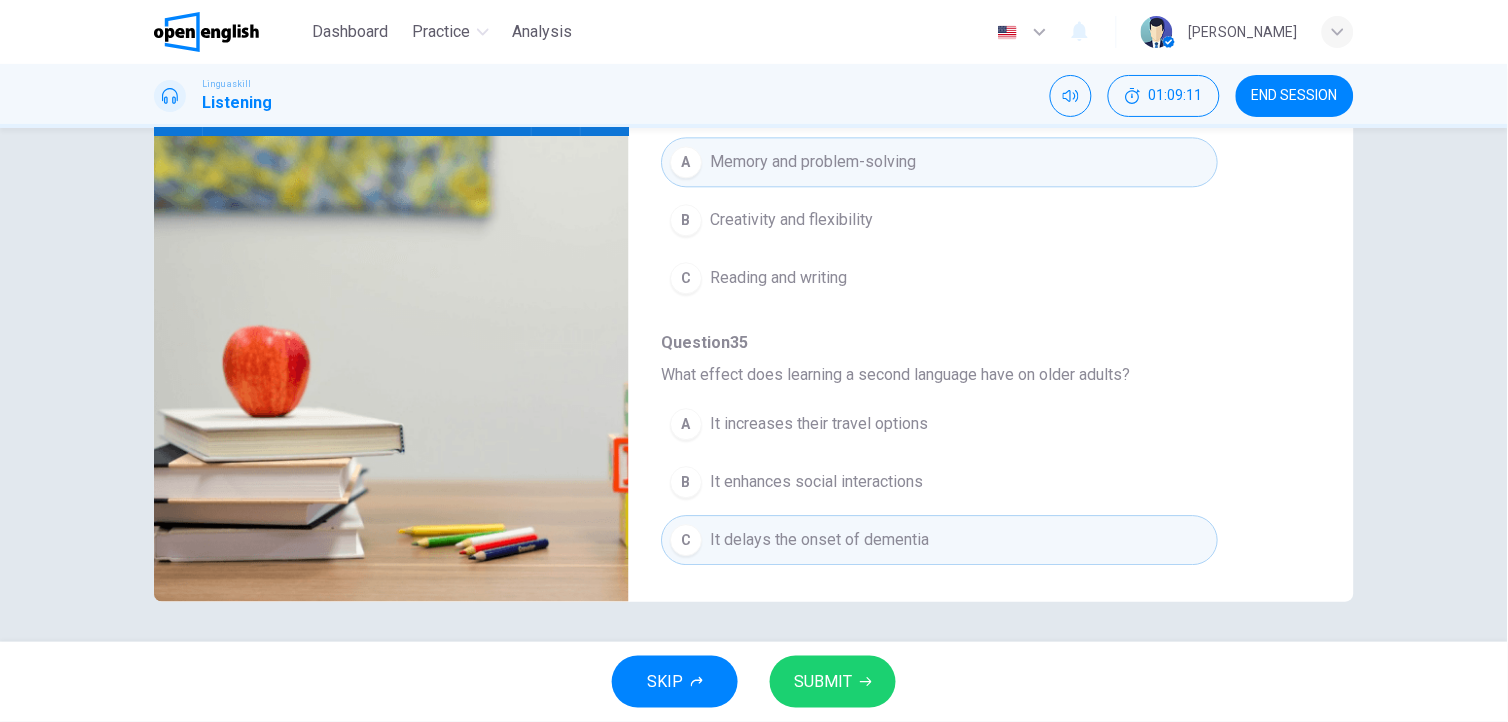 click on "SUBMIT" at bounding box center [823, 682] 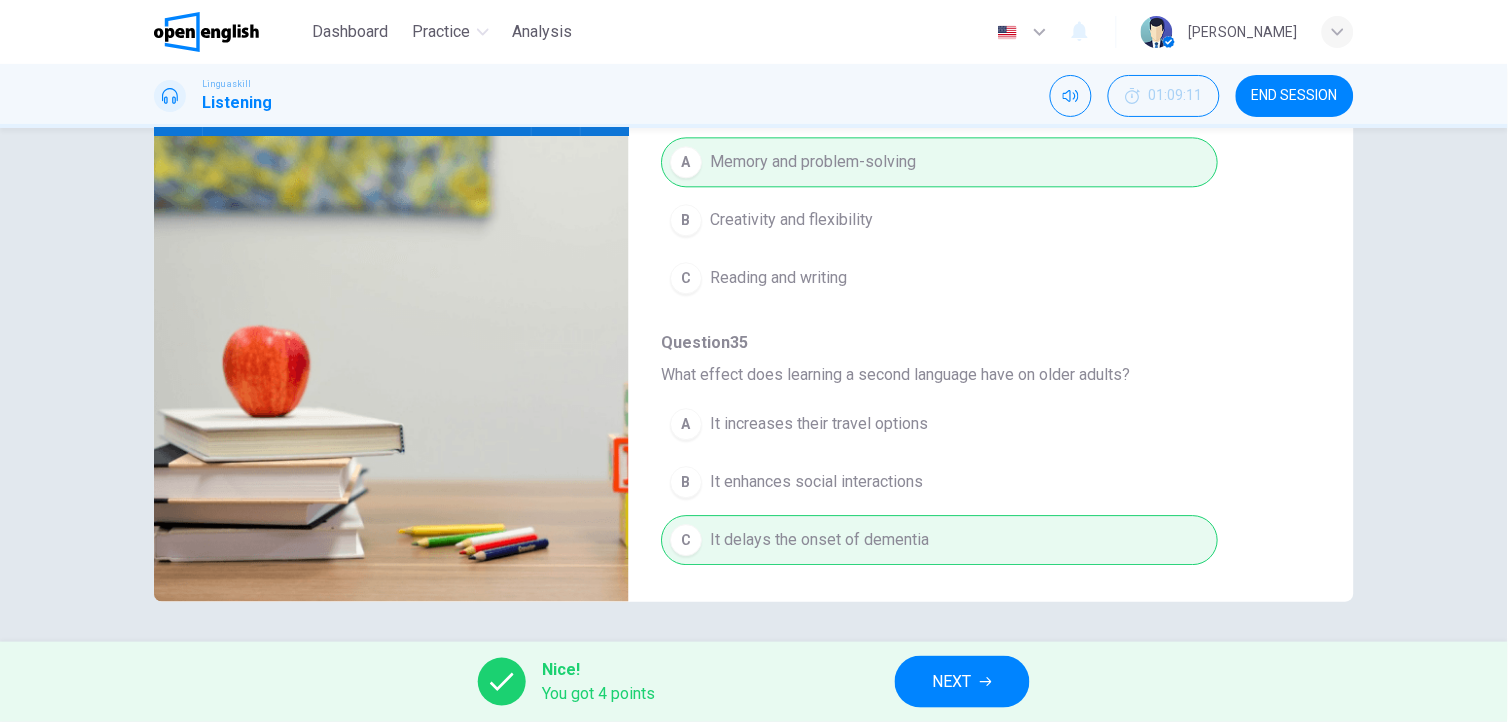 type on "*" 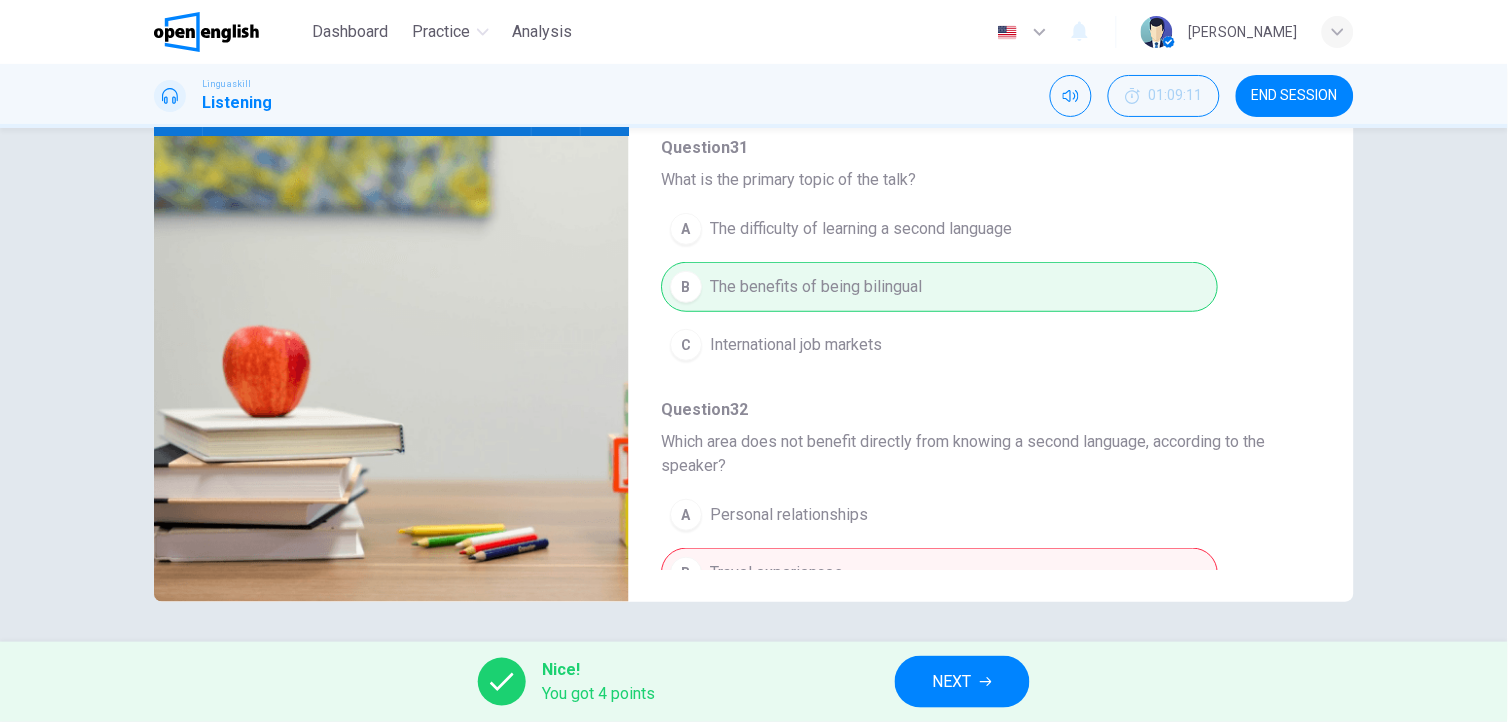 scroll, scrollTop: 913, scrollLeft: 0, axis: vertical 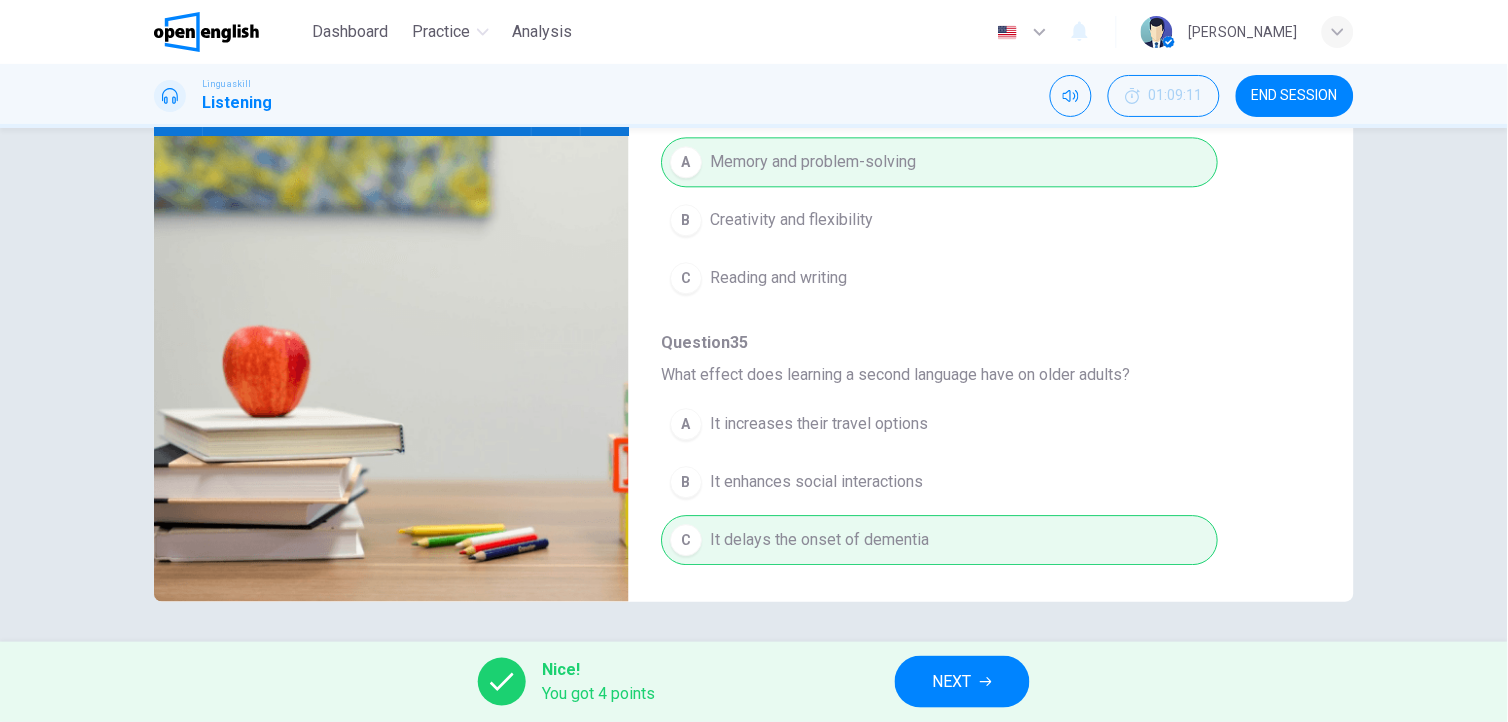 click on "NEXT" at bounding box center [962, 682] 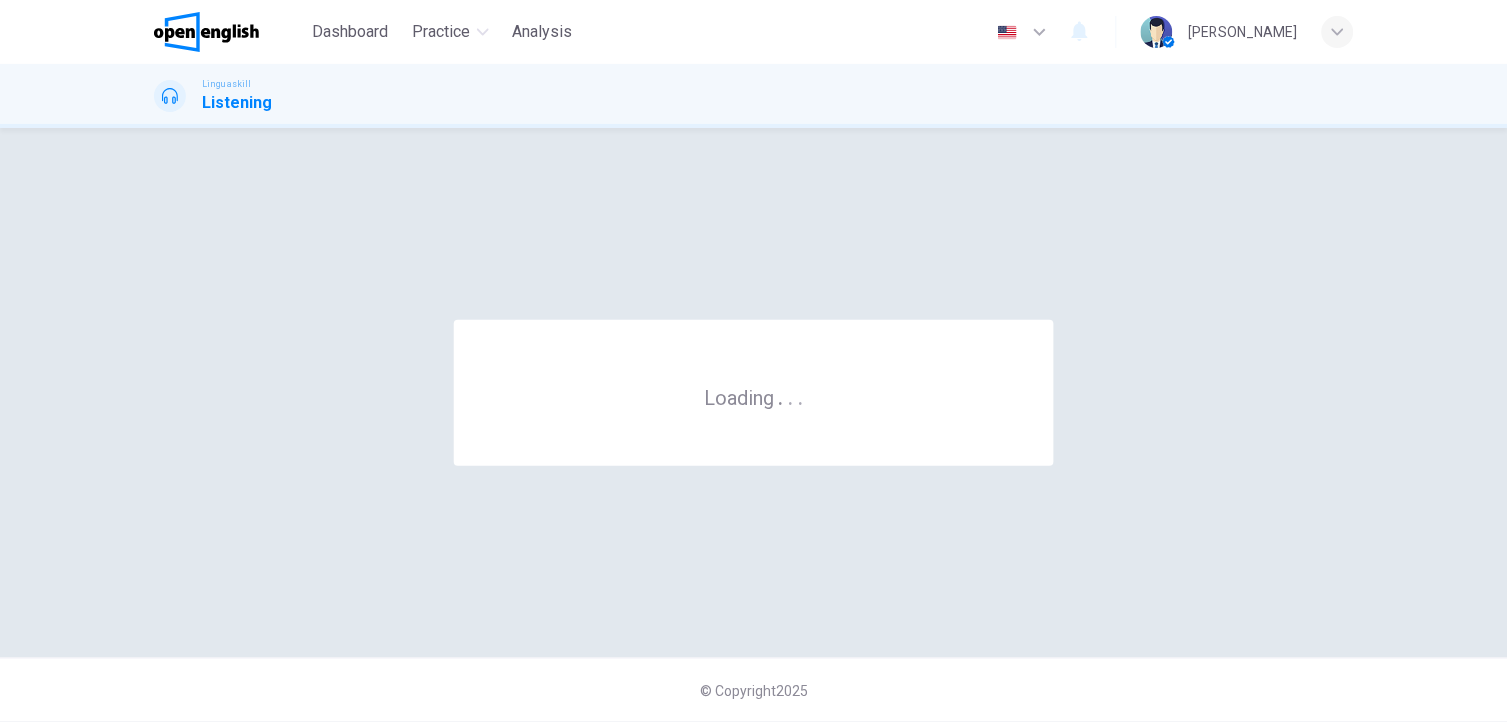 scroll, scrollTop: 0, scrollLeft: 0, axis: both 